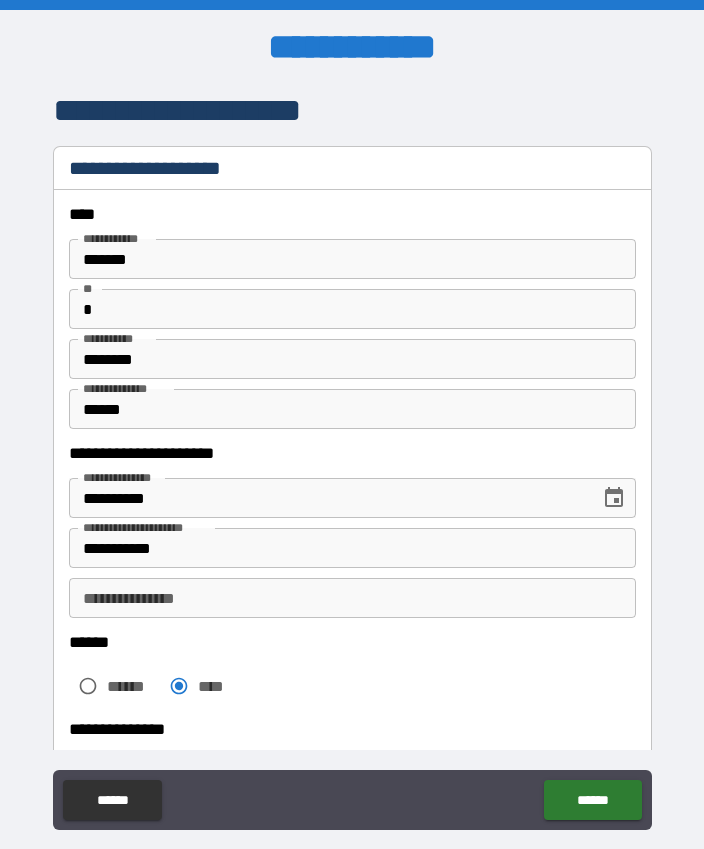 scroll, scrollTop: 0, scrollLeft: 0, axis: both 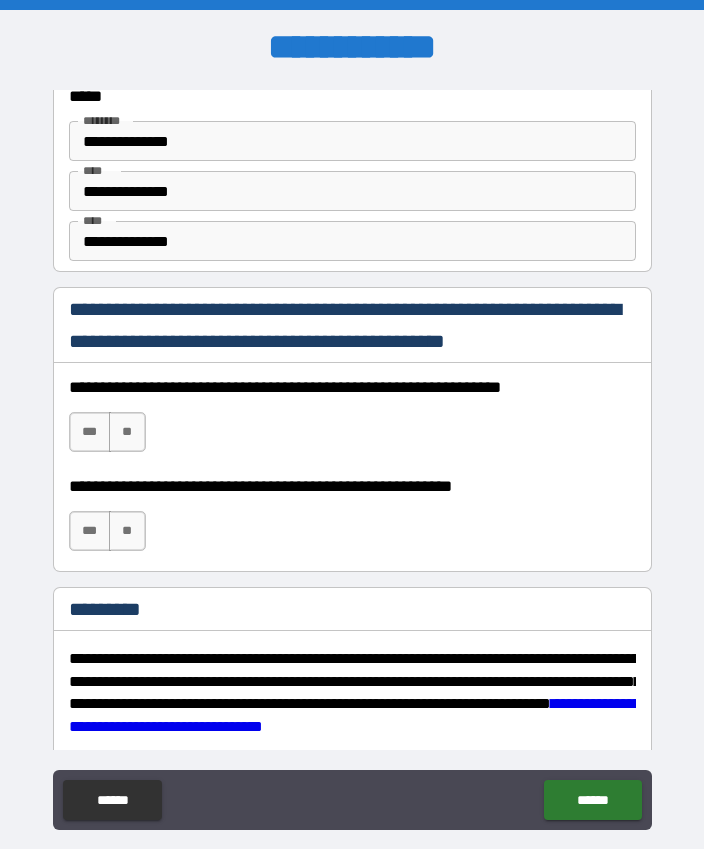 click on "***" at bounding box center (90, 432) 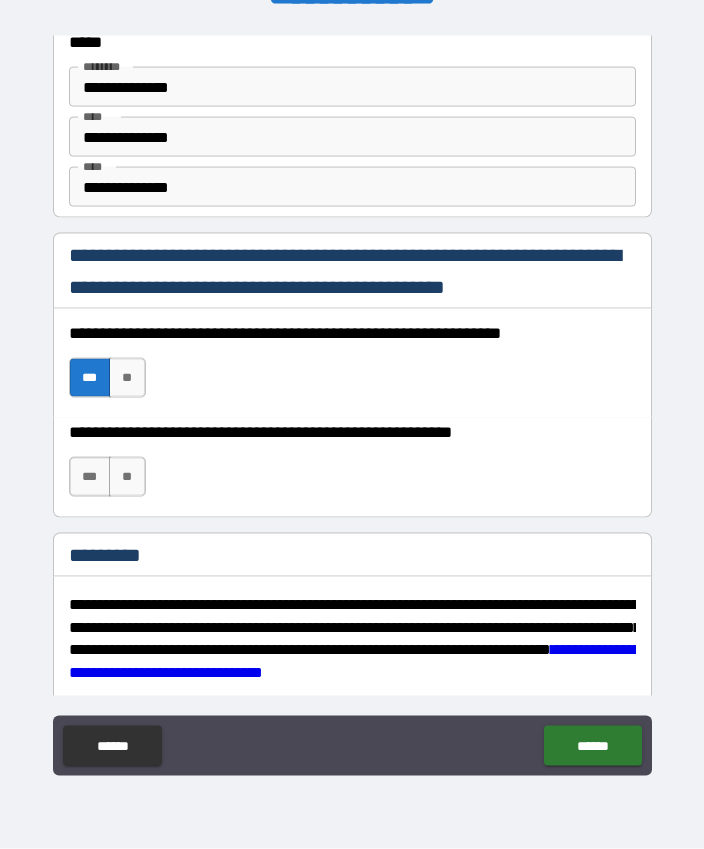 scroll, scrollTop: 55, scrollLeft: 0, axis: vertical 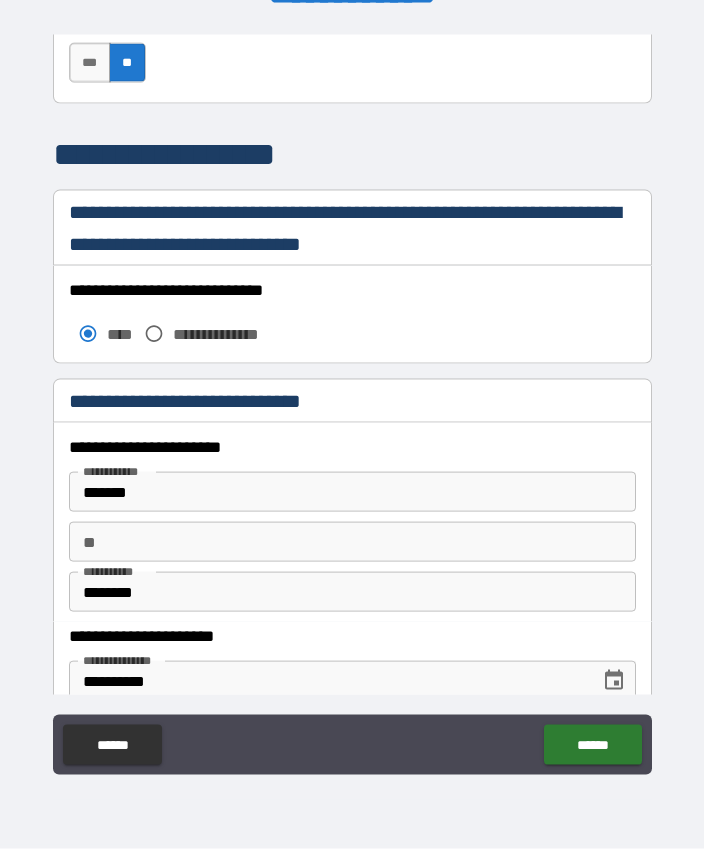 click on "**" at bounding box center (352, 542) 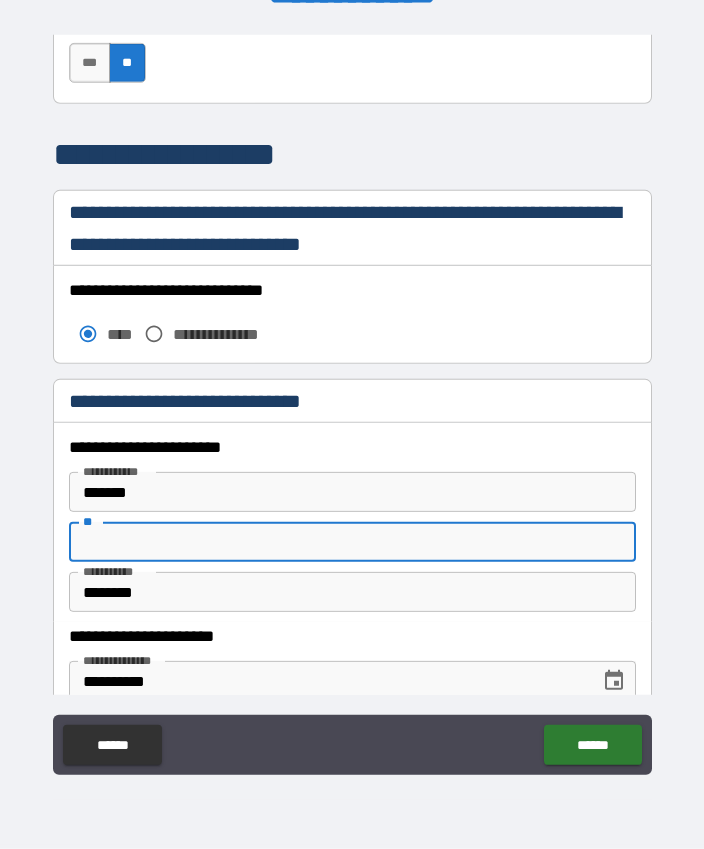 scroll, scrollTop: 55, scrollLeft: 0, axis: vertical 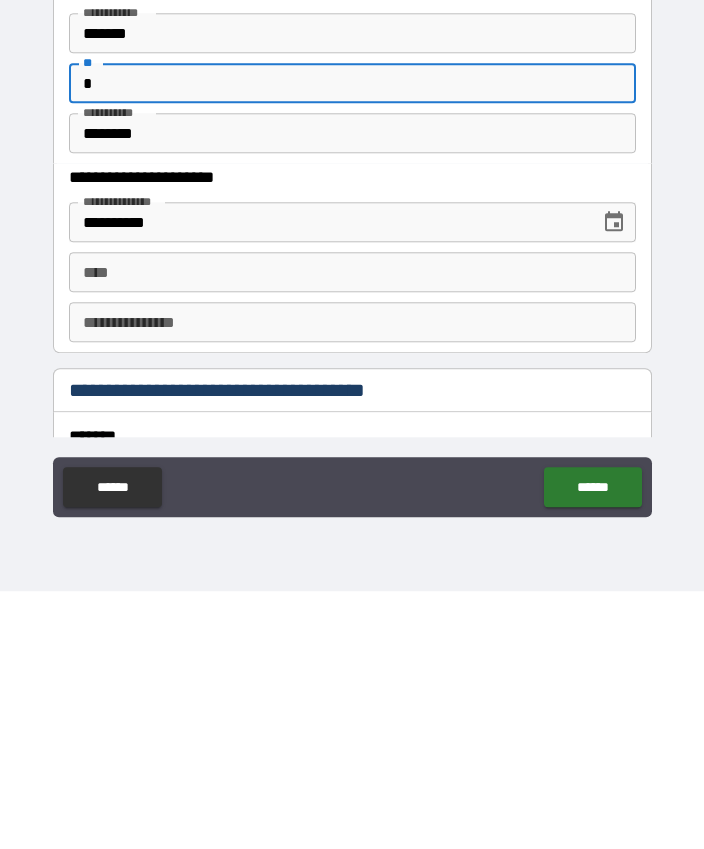 type on "*" 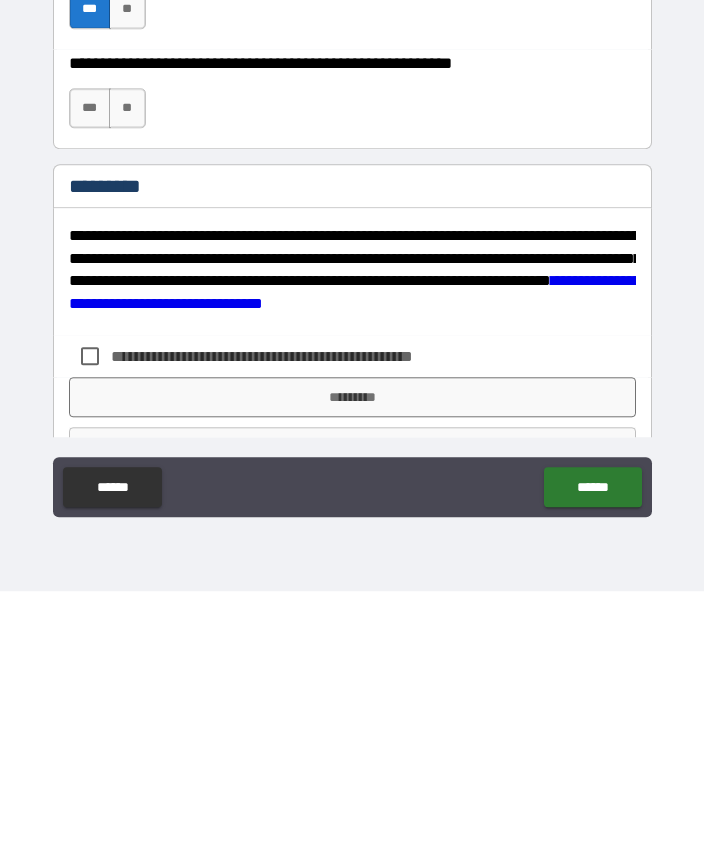 scroll, scrollTop: 2906, scrollLeft: 0, axis: vertical 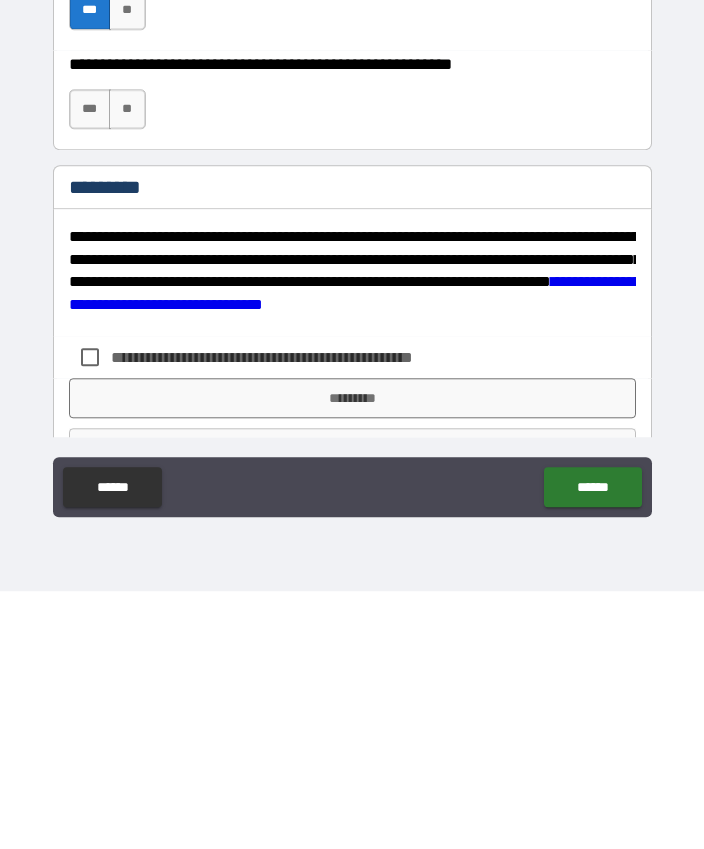 type on "**********" 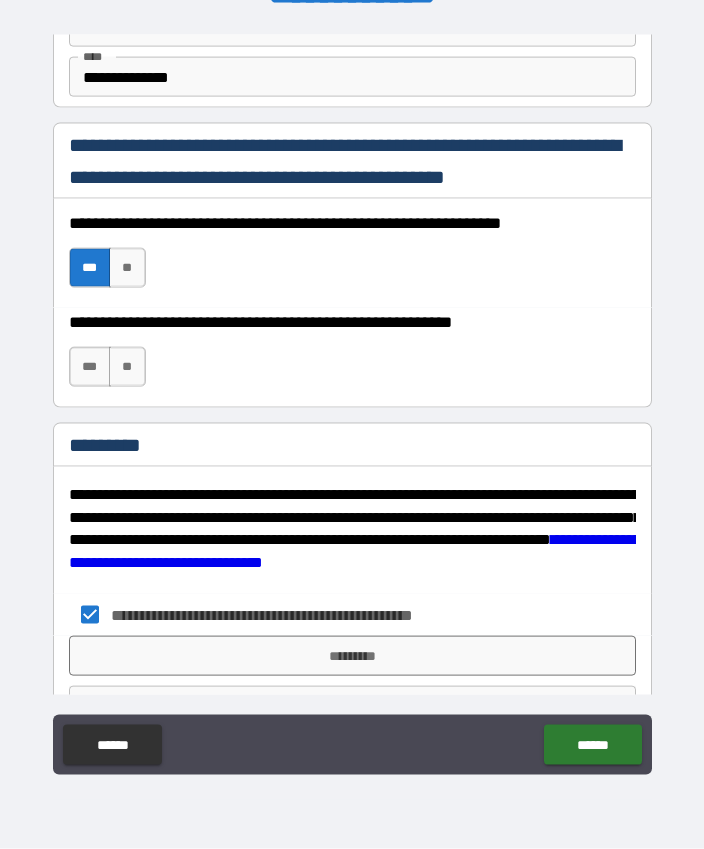 scroll, scrollTop: 55, scrollLeft: 0, axis: vertical 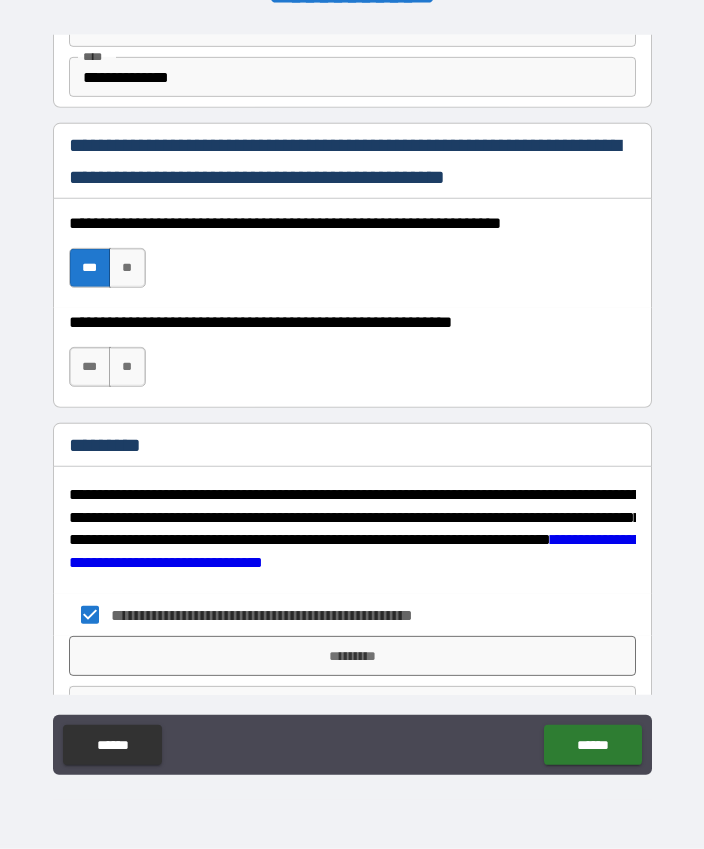 click on "*********" at bounding box center (352, 656) 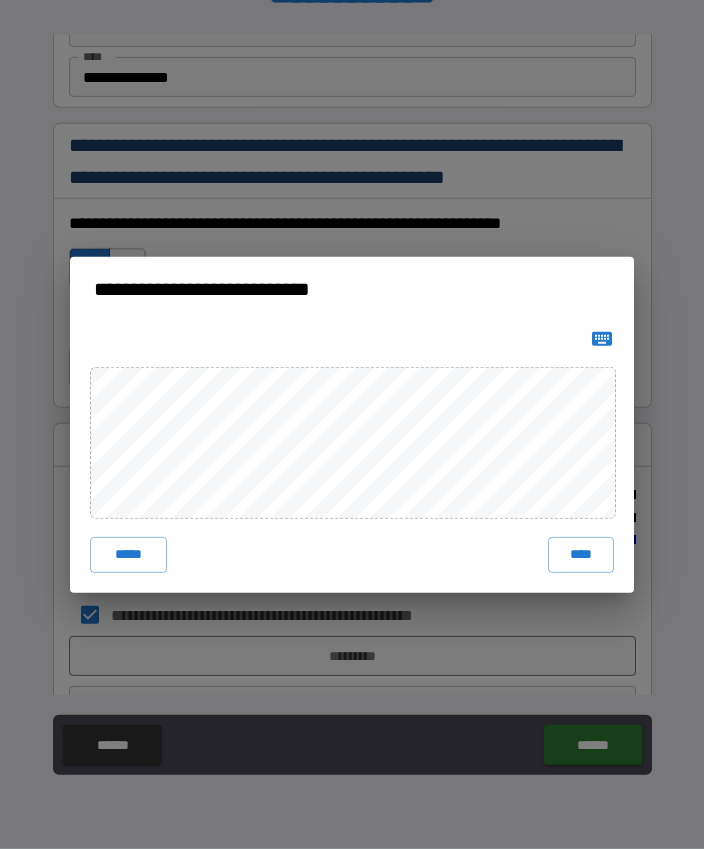 click on "****" at bounding box center [581, 555] 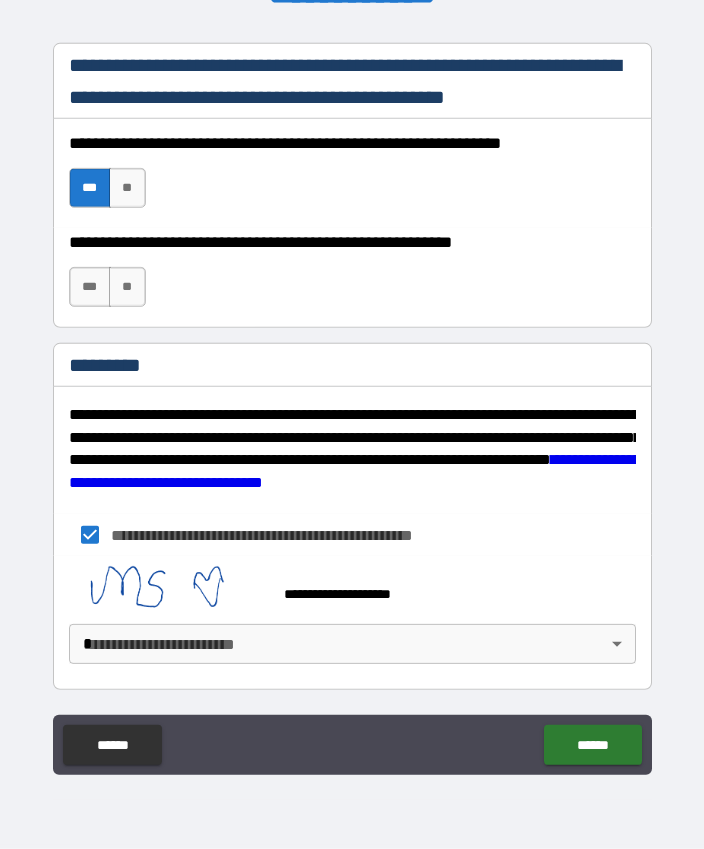 scroll, scrollTop: 2986, scrollLeft: 0, axis: vertical 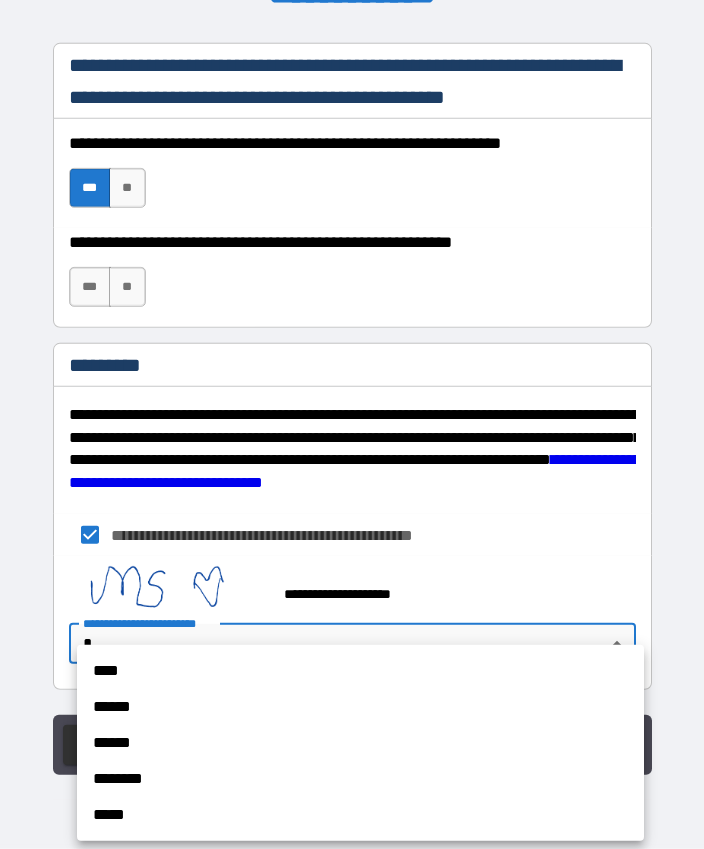 click on "****" at bounding box center (360, 671) 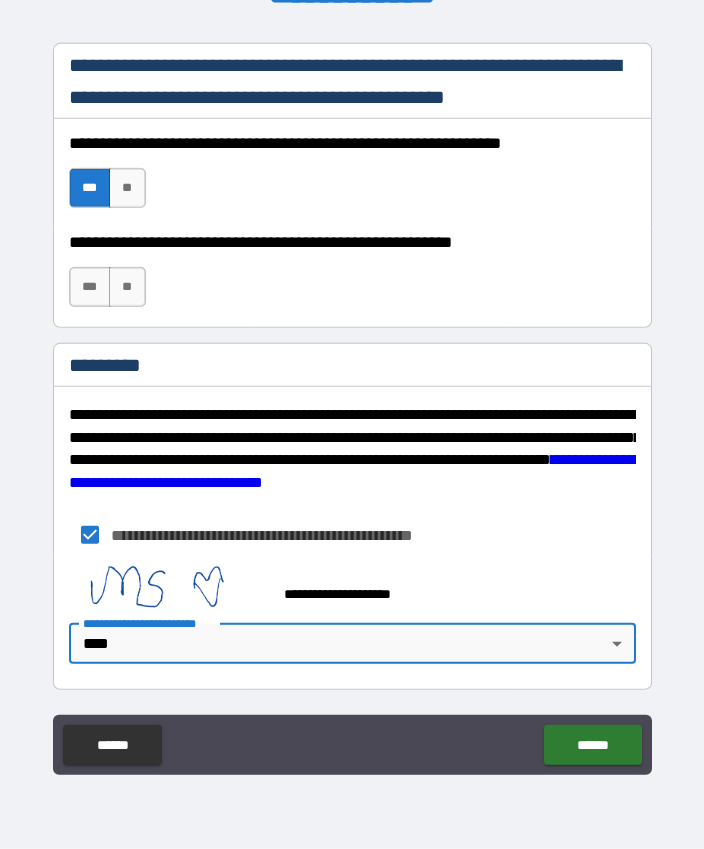 type on "*" 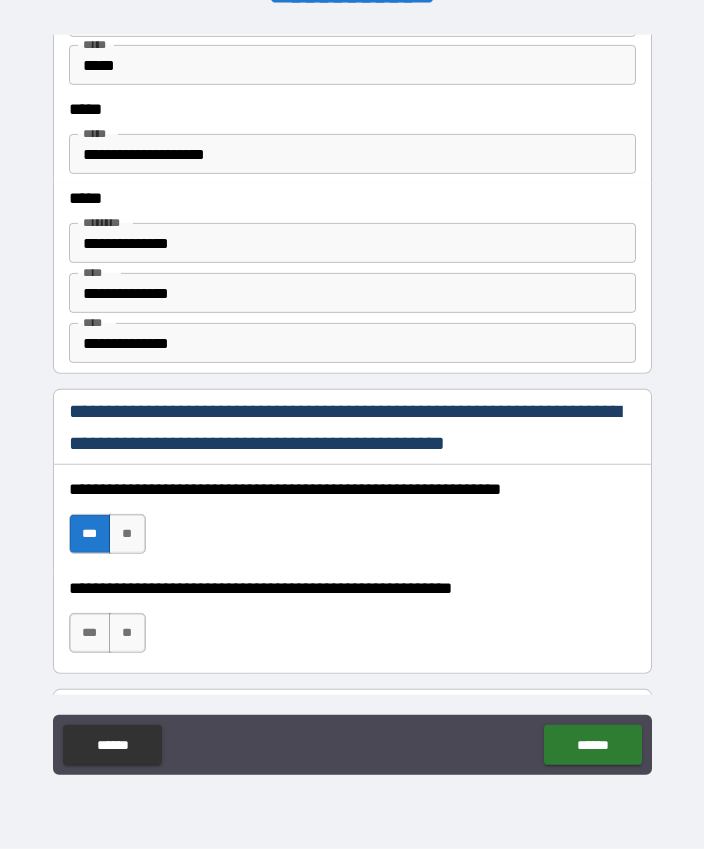 scroll, scrollTop: 2631, scrollLeft: 0, axis: vertical 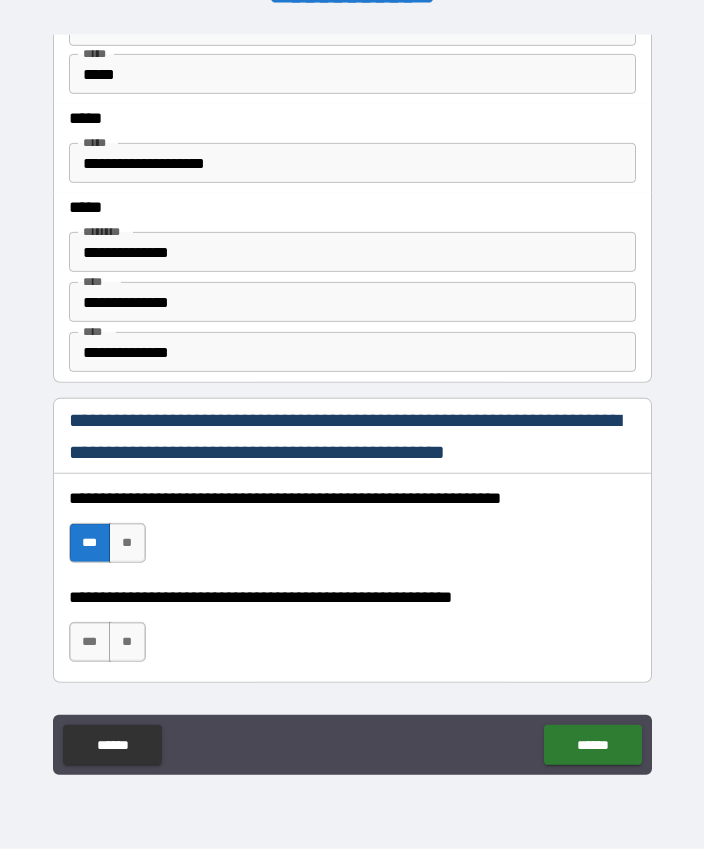 click on "**" at bounding box center [127, 642] 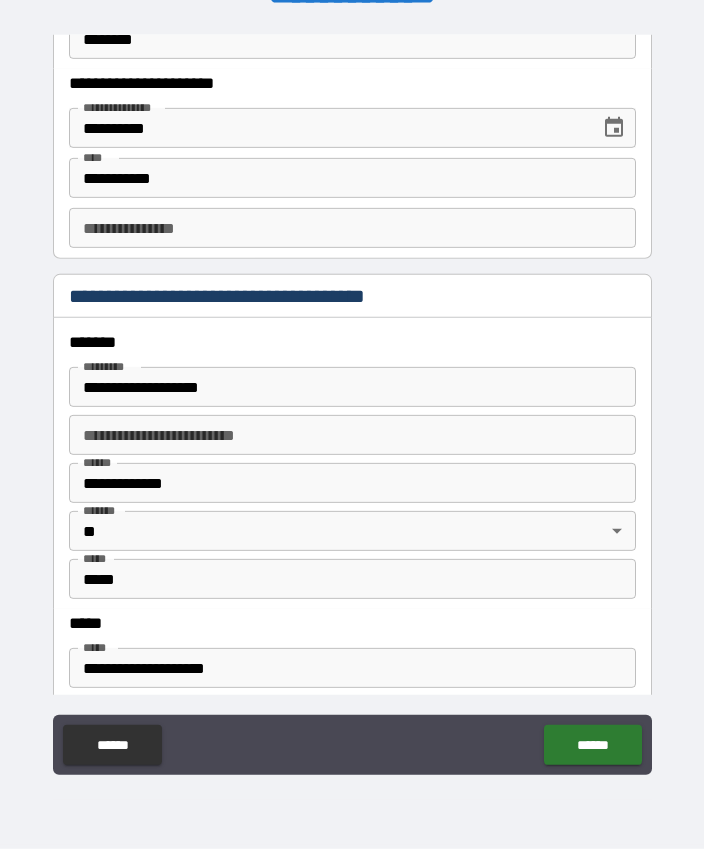 scroll, scrollTop: 2094, scrollLeft: 0, axis: vertical 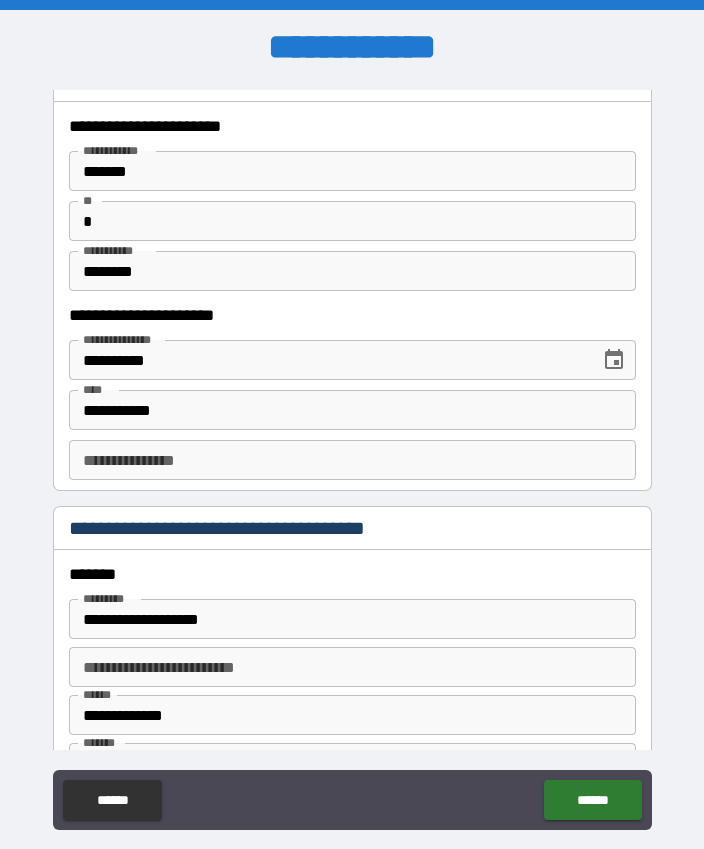 click on "**********" at bounding box center (352, 460) 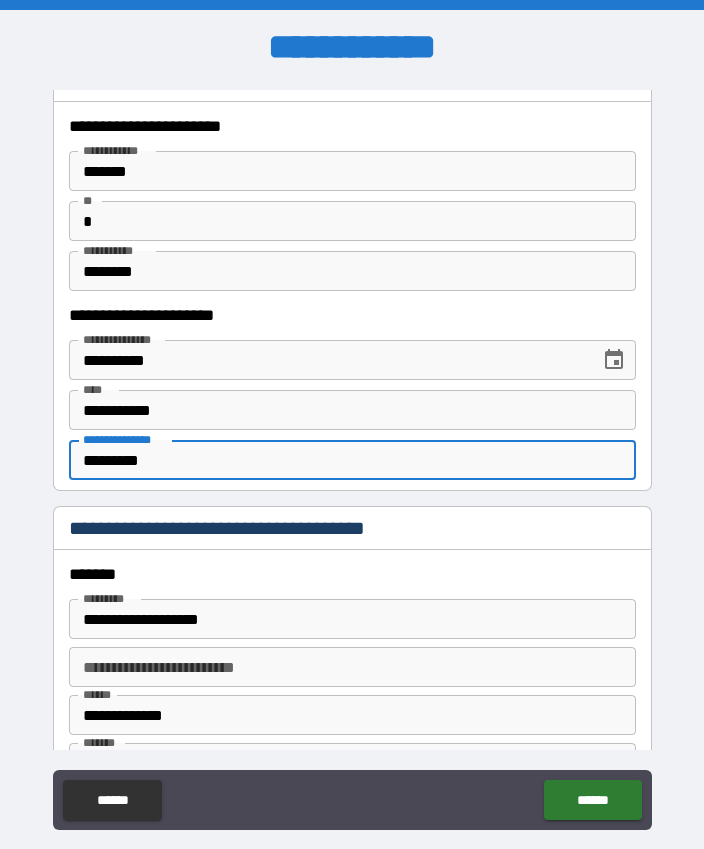 type on "**********" 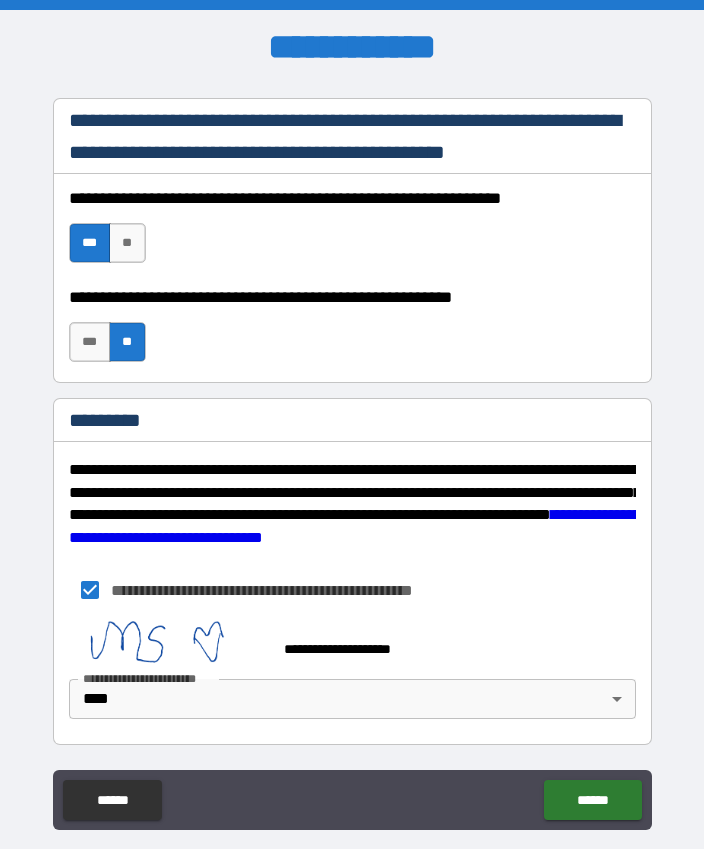 scroll, scrollTop: 2986, scrollLeft: 0, axis: vertical 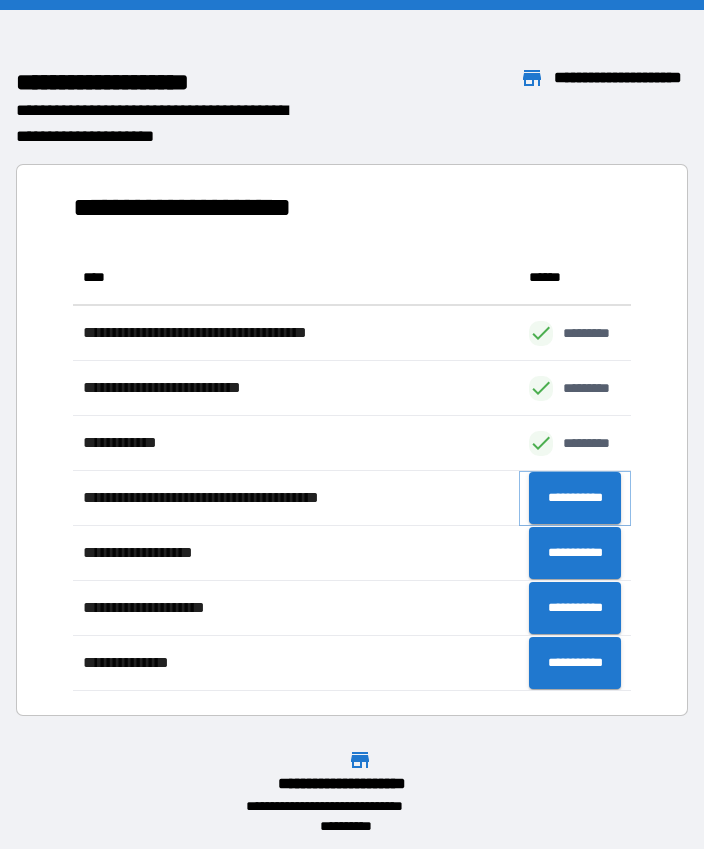 click on "**********" at bounding box center (575, 498) 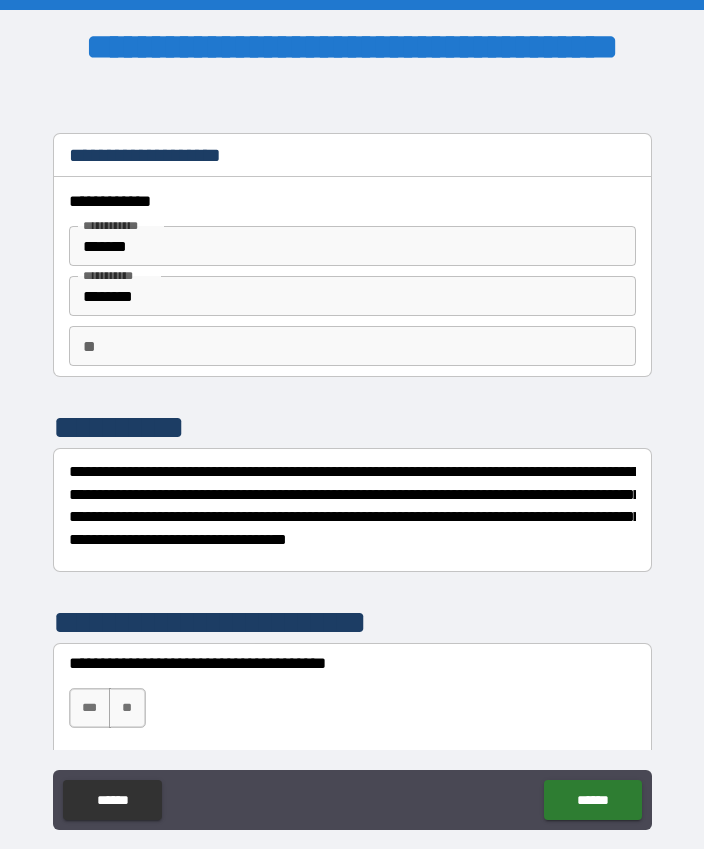 click on "**" at bounding box center (352, 346) 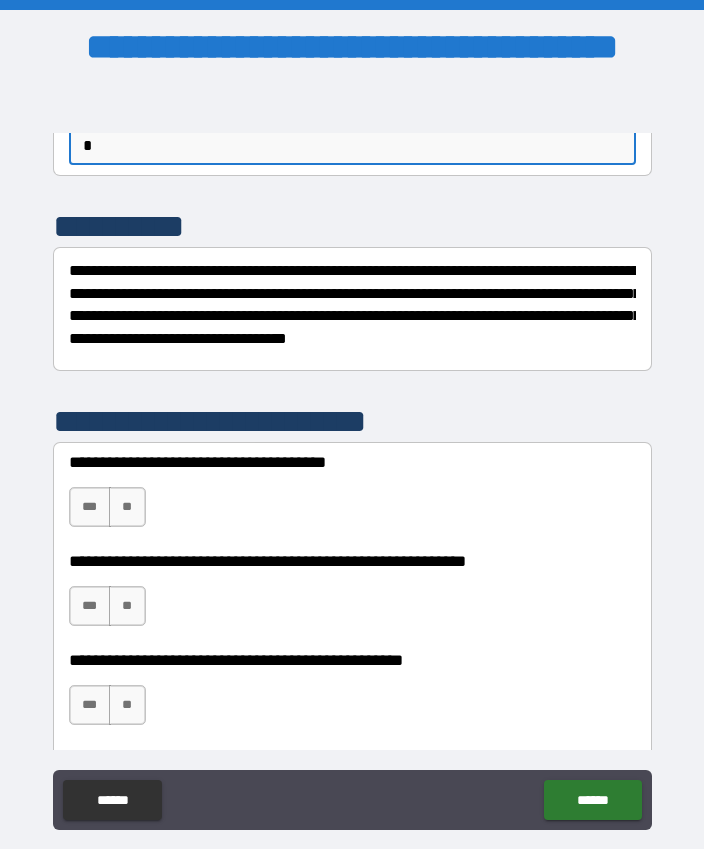 scroll, scrollTop: 198, scrollLeft: 0, axis: vertical 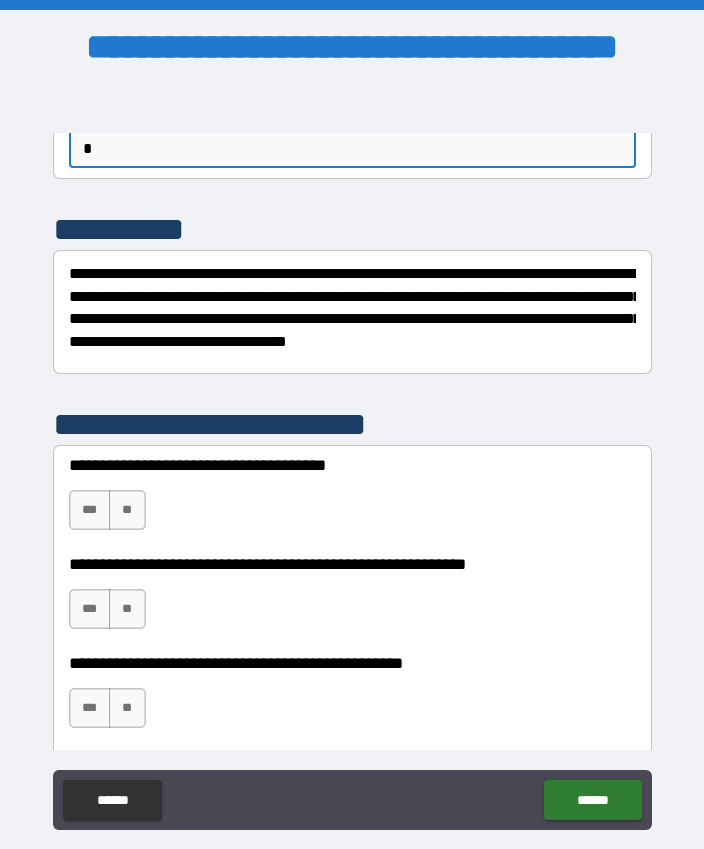 type on "*" 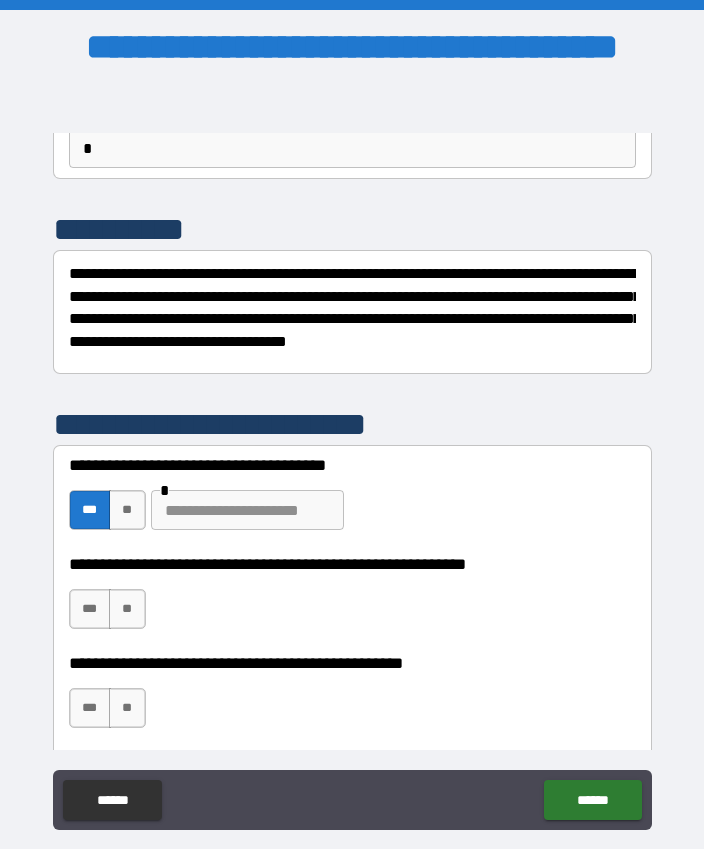 click on "**" at bounding box center [127, 510] 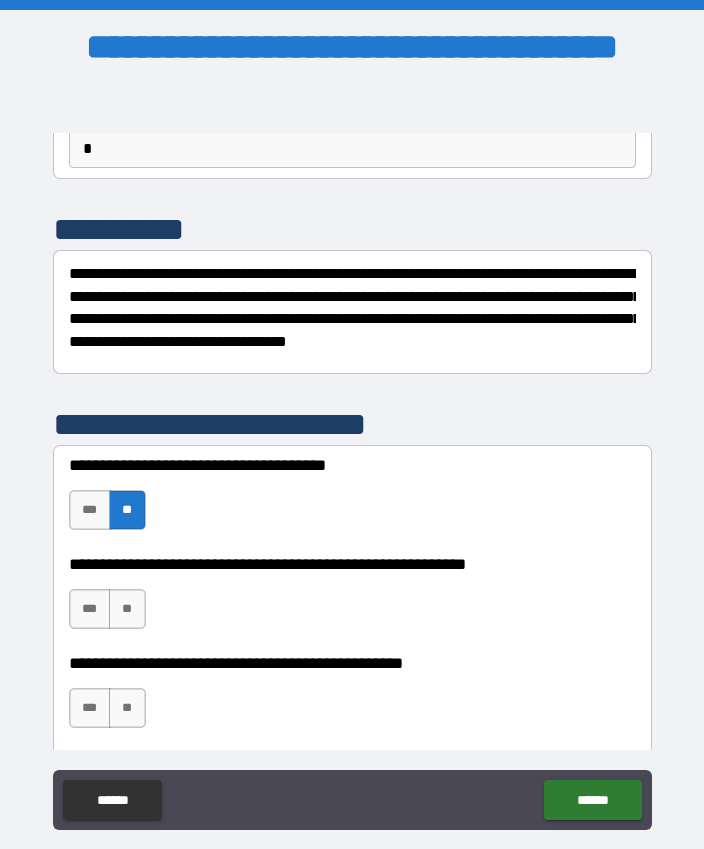 click on "**" at bounding box center [127, 609] 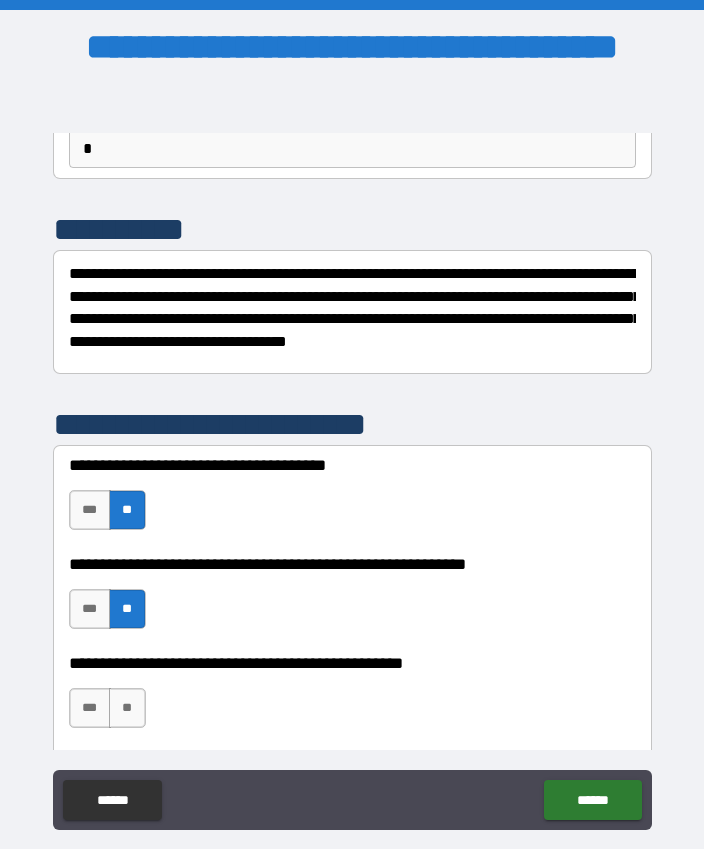 click on "**" at bounding box center (127, 708) 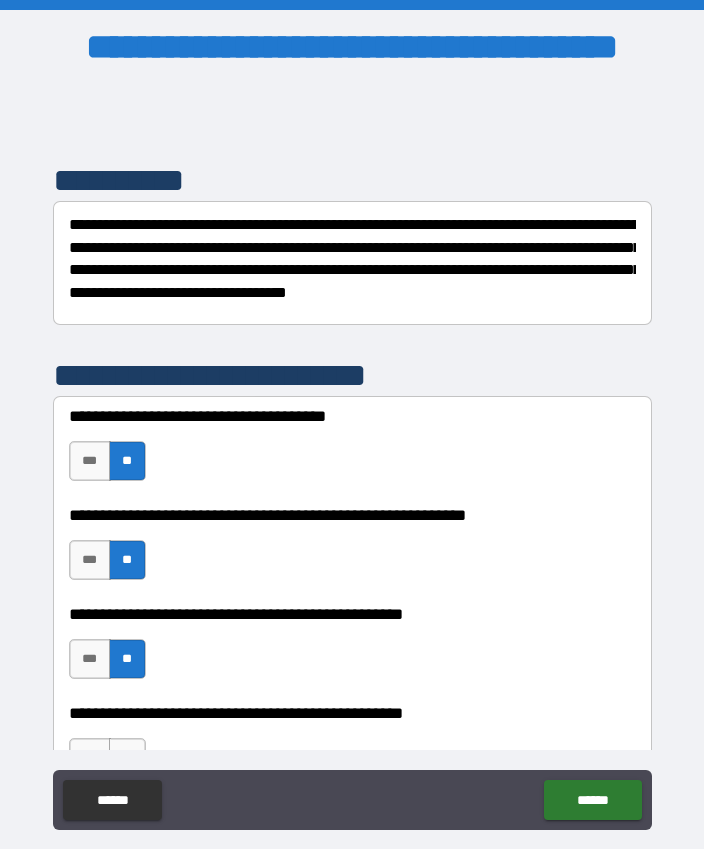 scroll, scrollTop: 246, scrollLeft: 0, axis: vertical 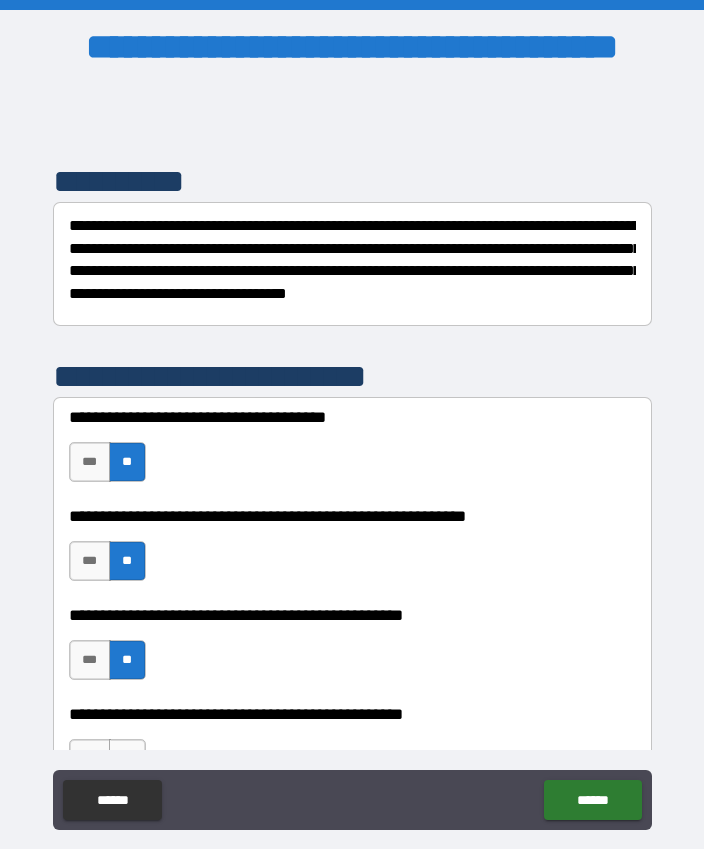 click on "***" at bounding box center [90, 462] 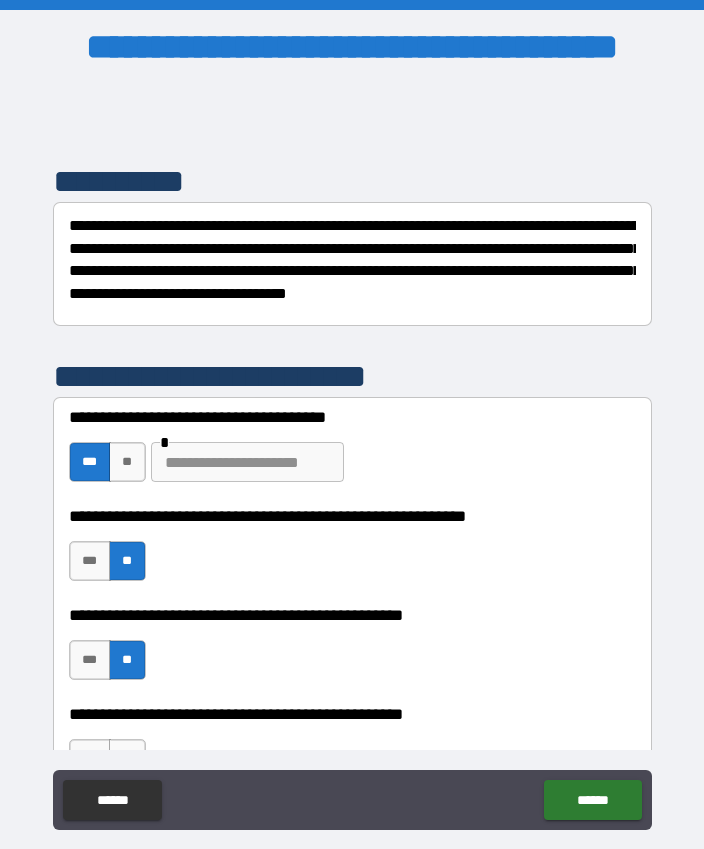 click at bounding box center [247, 462] 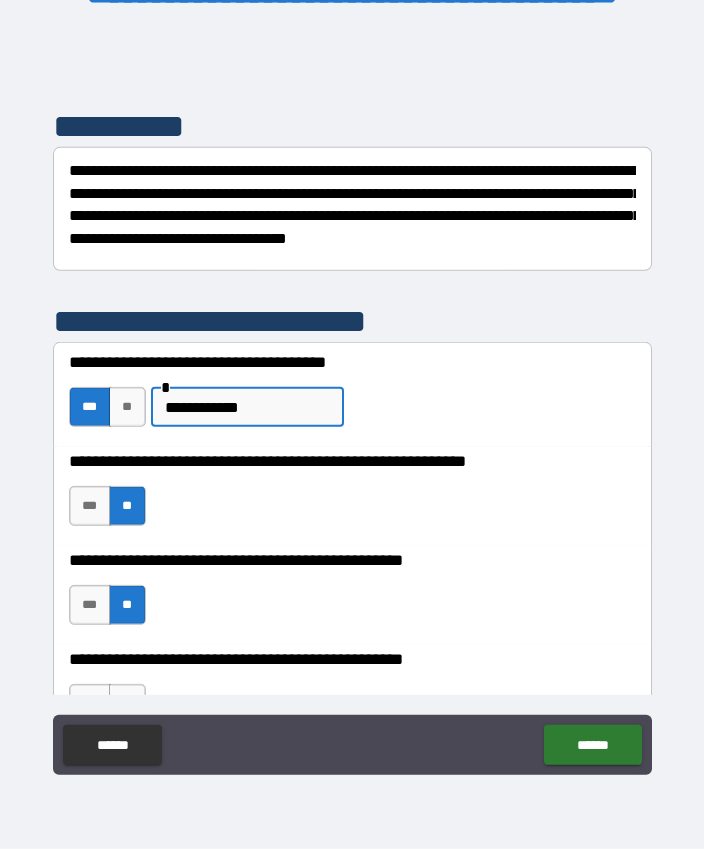 scroll, scrollTop: 55, scrollLeft: 0, axis: vertical 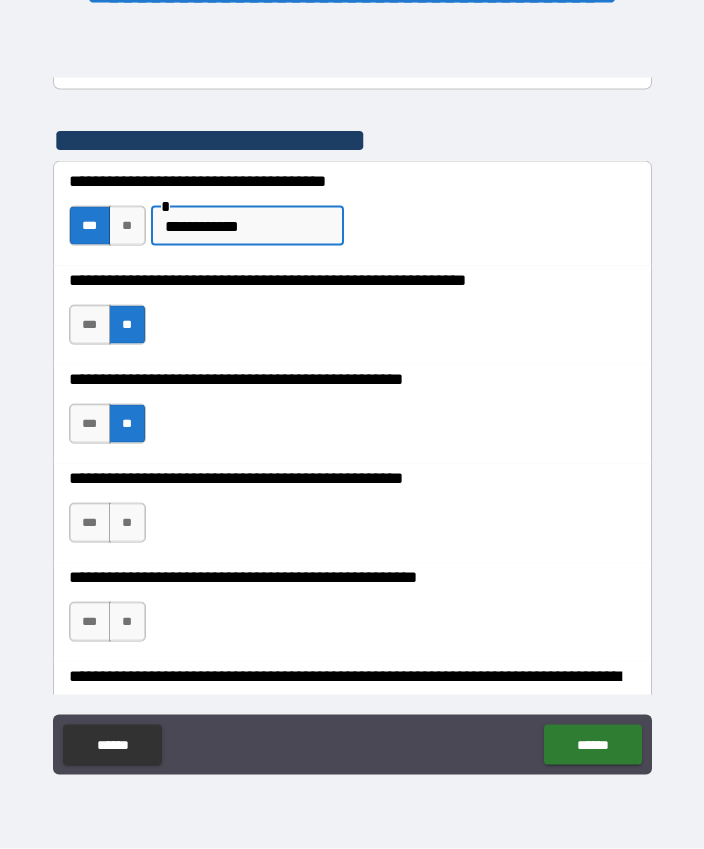 type on "**********" 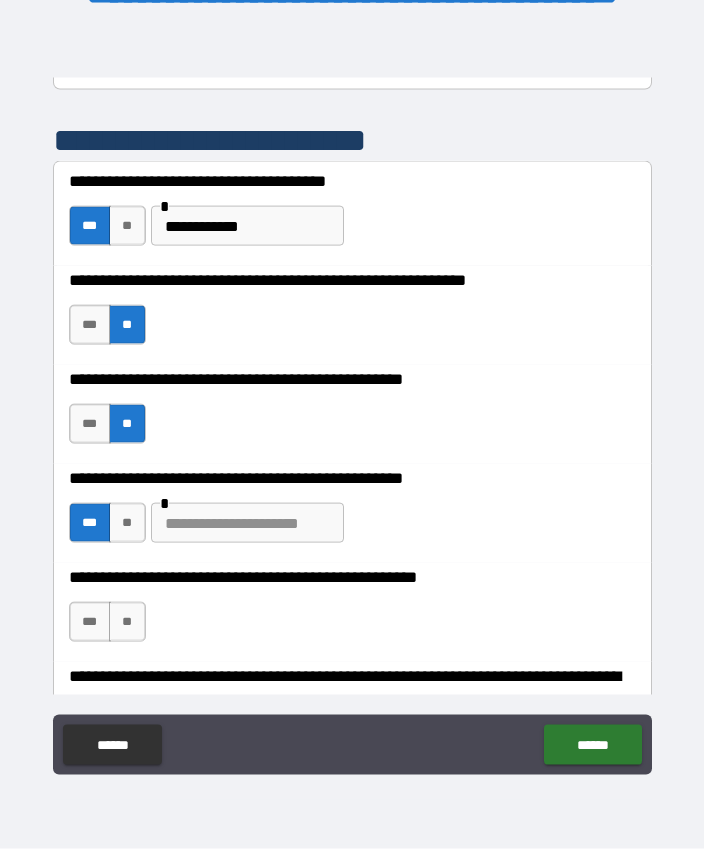 scroll, scrollTop: 55, scrollLeft: 0, axis: vertical 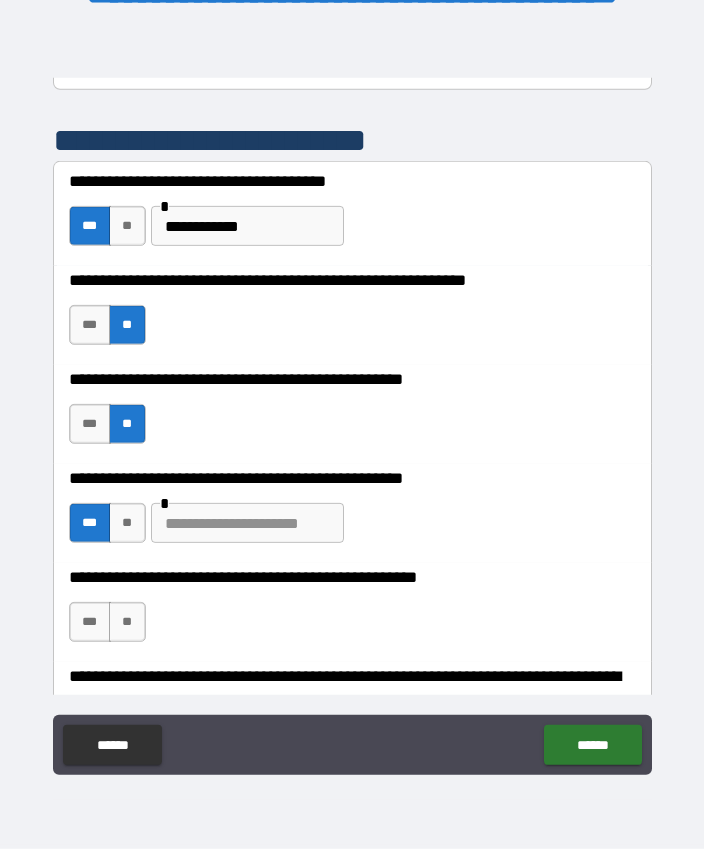 click on "**" at bounding box center [127, 622] 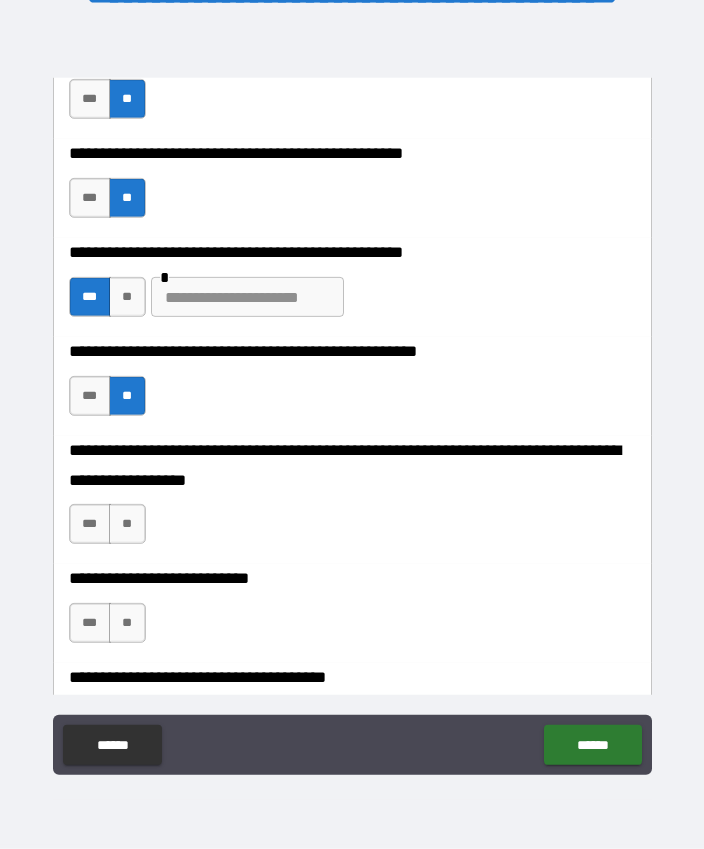 scroll, scrollTop: 655, scrollLeft: 0, axis: vertical 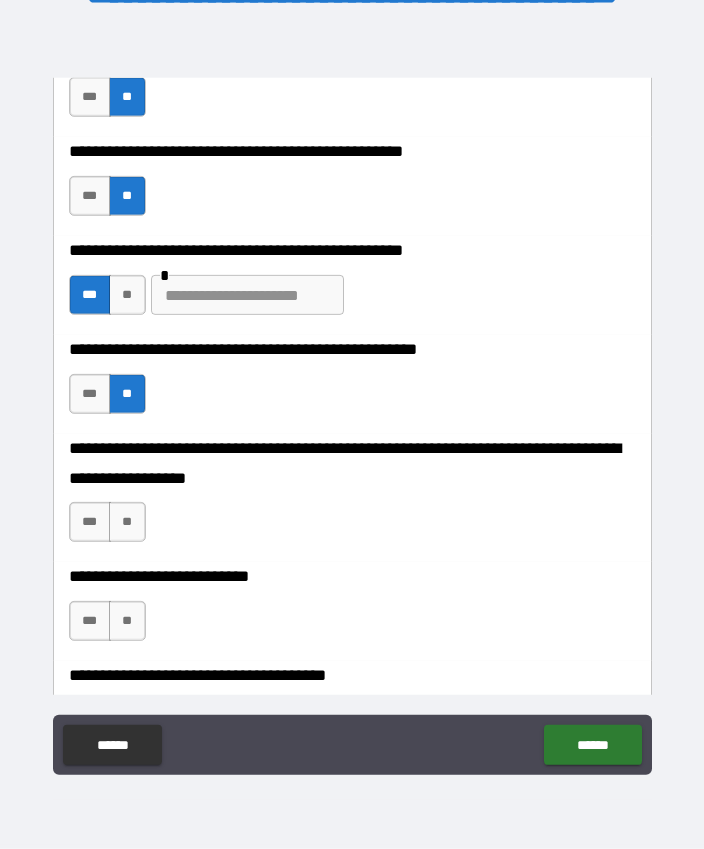 click on "**" at bounding box center [127, 522] 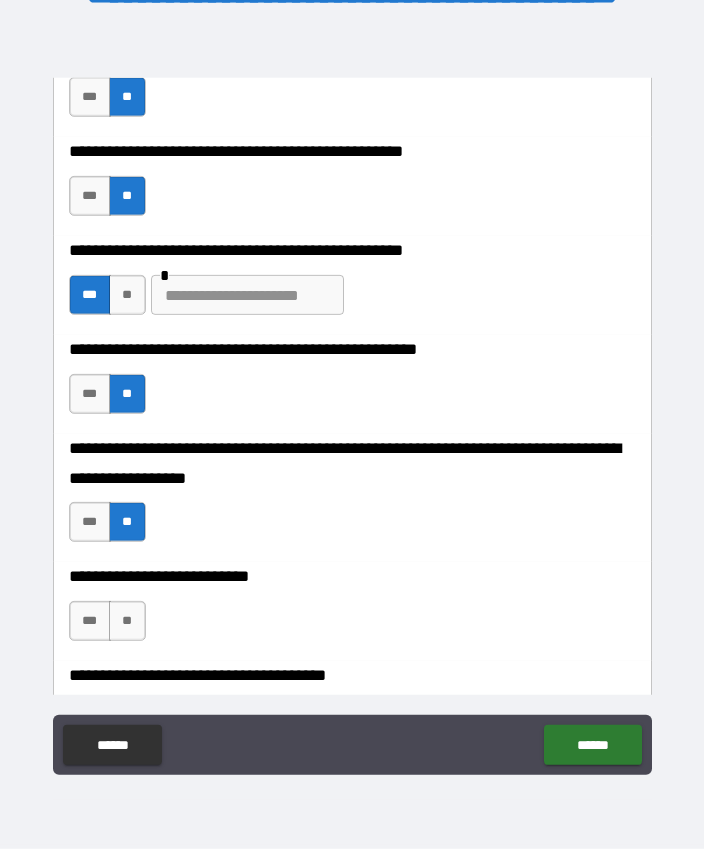 click on "**" at bounding box center (127, 621) 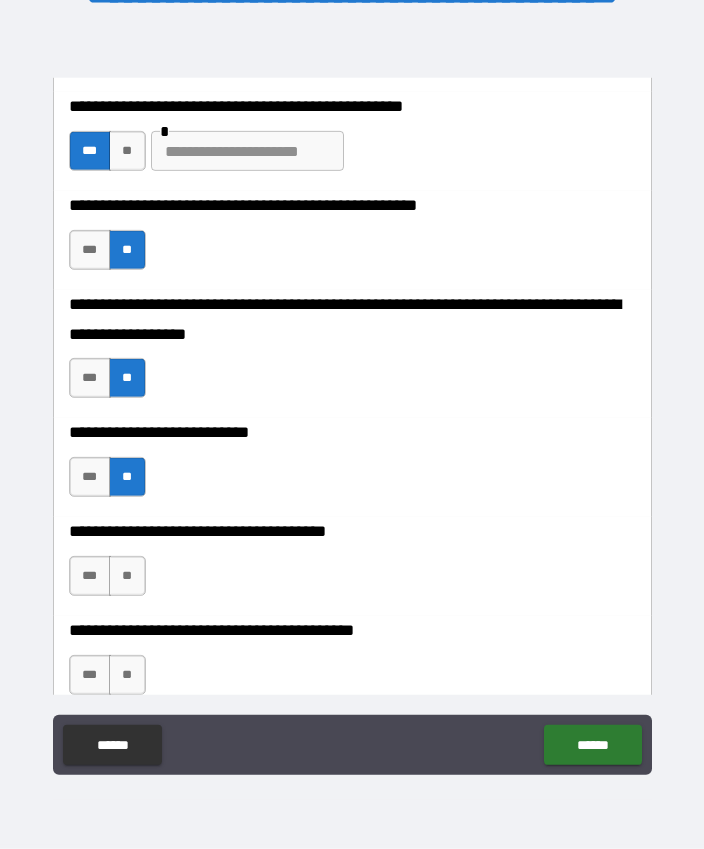 scroll, scrollTop: 804, scrollLeft: 0, axis: vertical 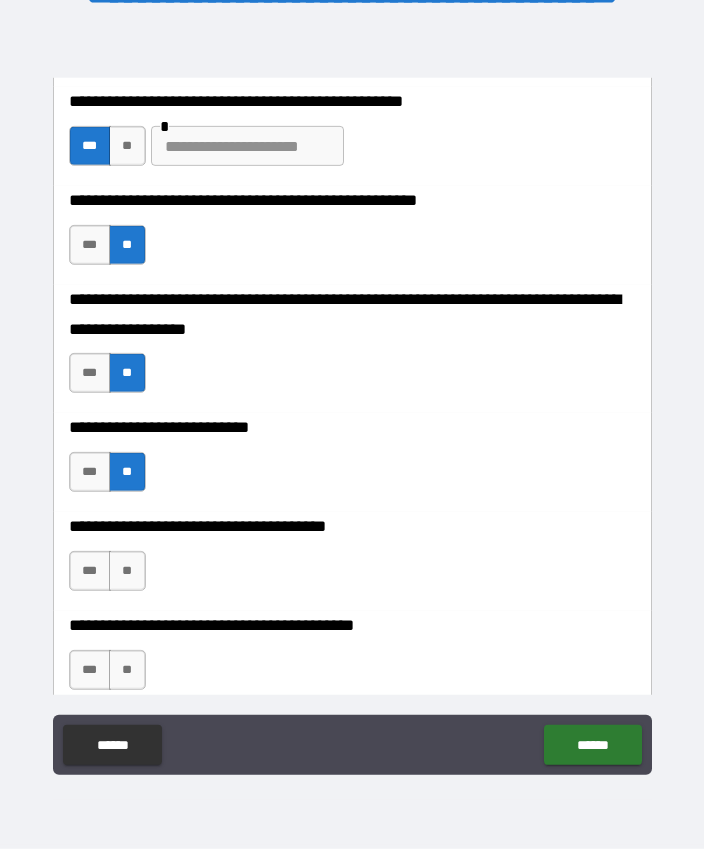 click on "**" at bounding box center (127, 571) 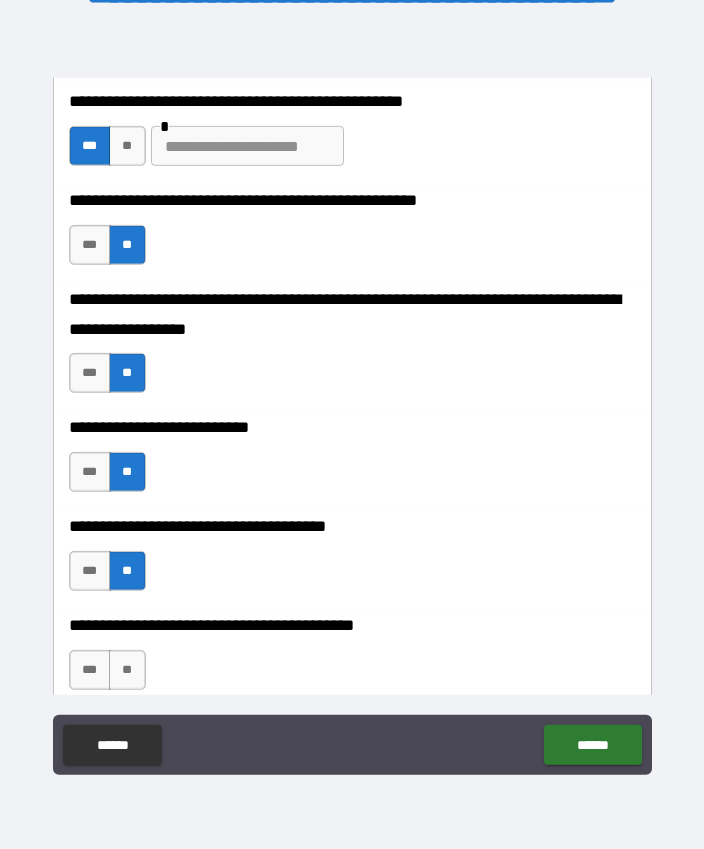 click on "***" at bounding box center (90, 670) 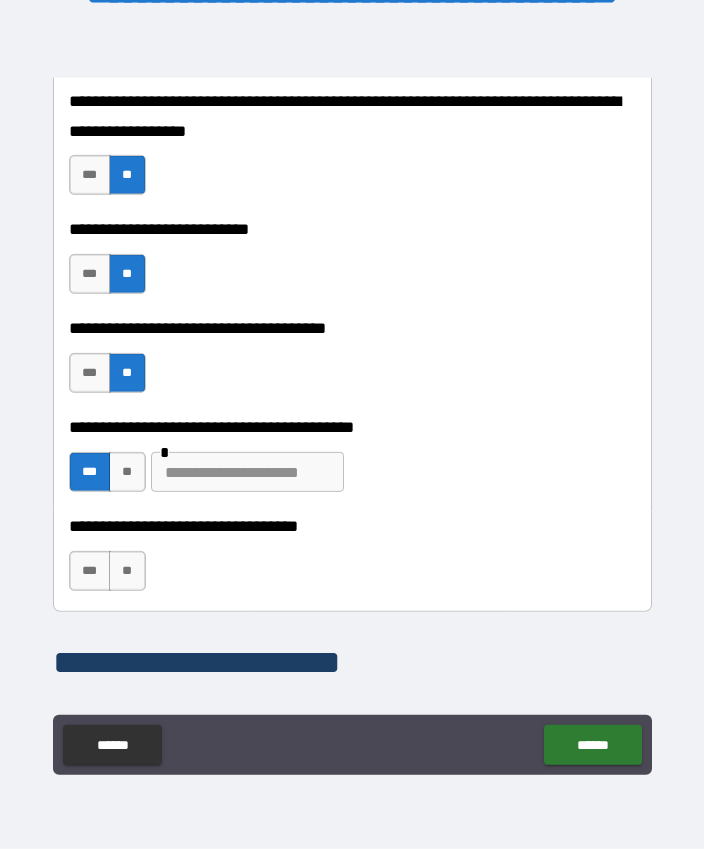 scroll, scrollTop: 1076, scrollLeft: 0, axis: vertical 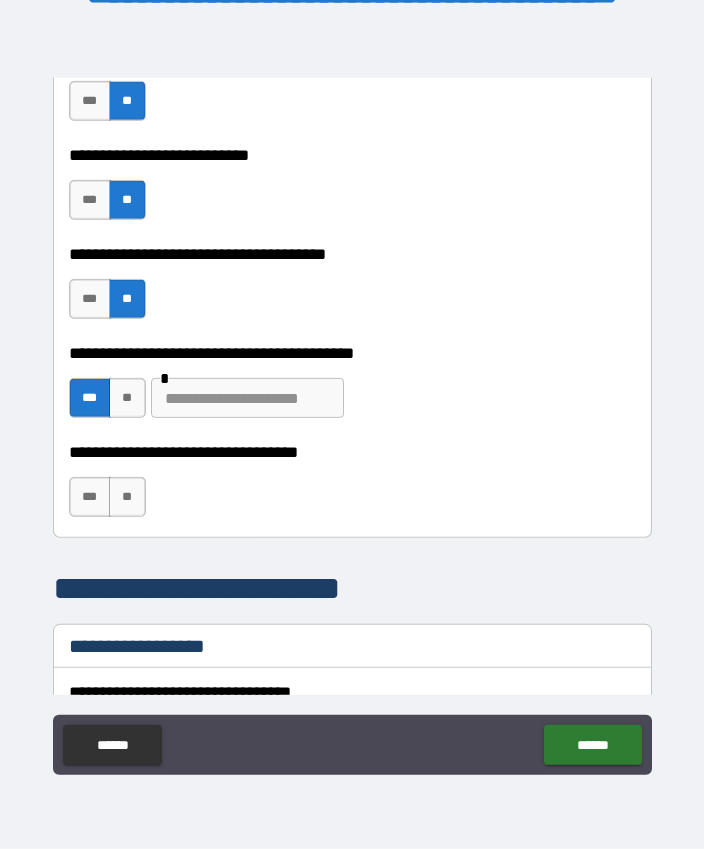 click on "**" at bounding box center [127, 398] 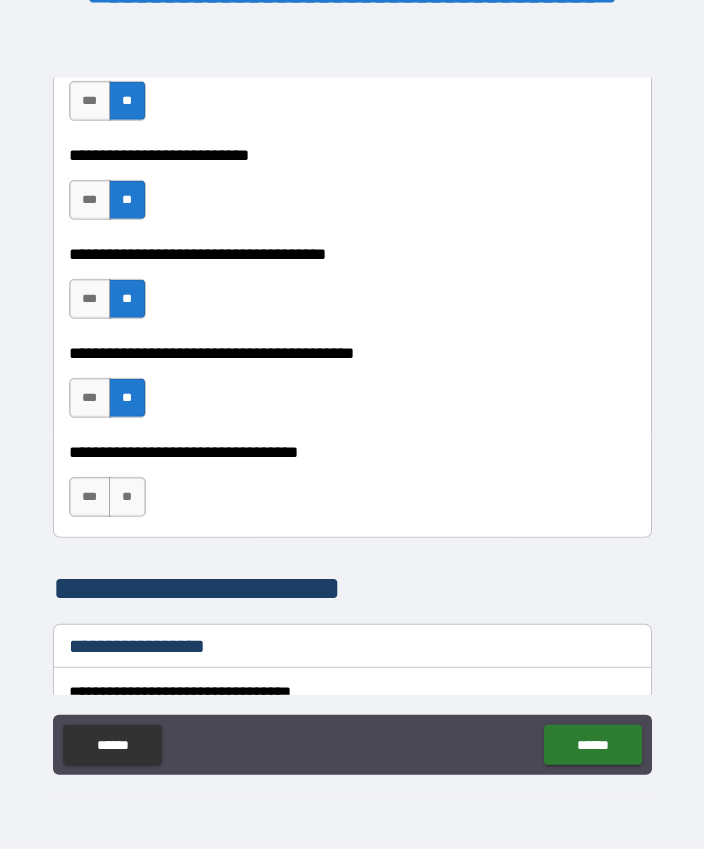 click on "**" at bounding box center [127, 497] 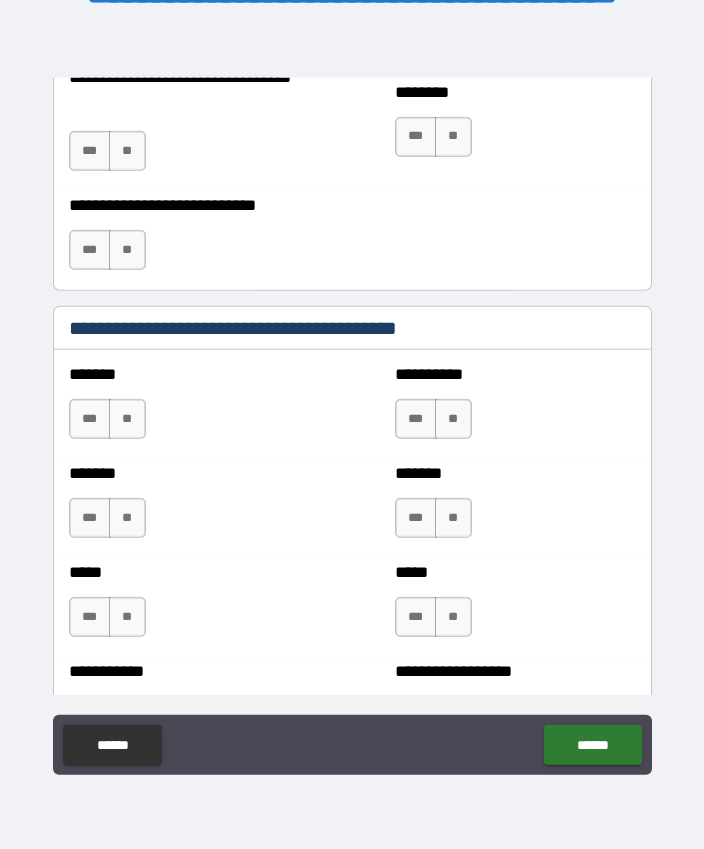 scroll, scrollTop: 1692, scrollLeft: 0, axis: vertical 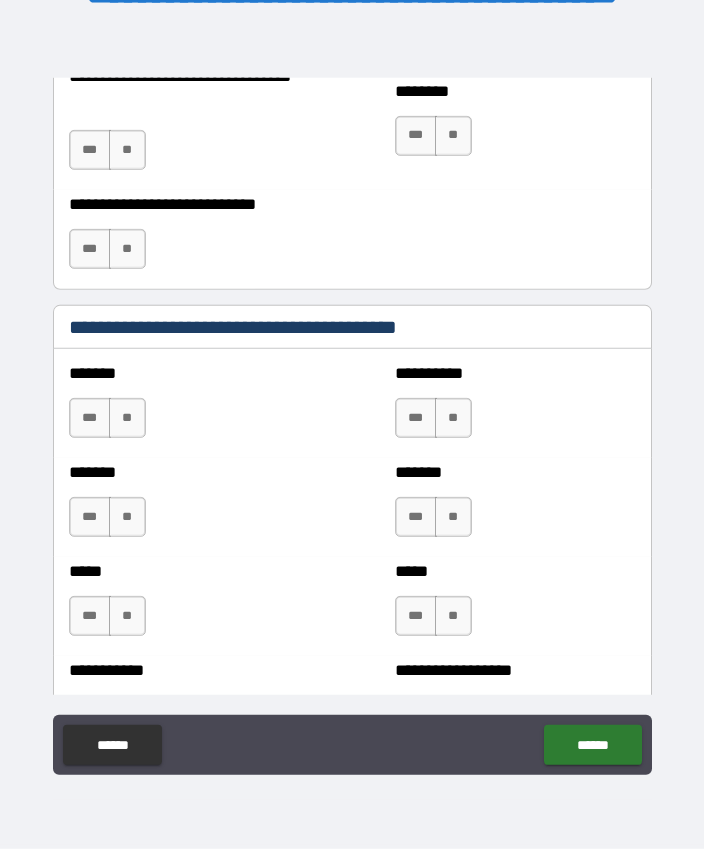 click on "******* *** **" at bounding box center [189, 408] 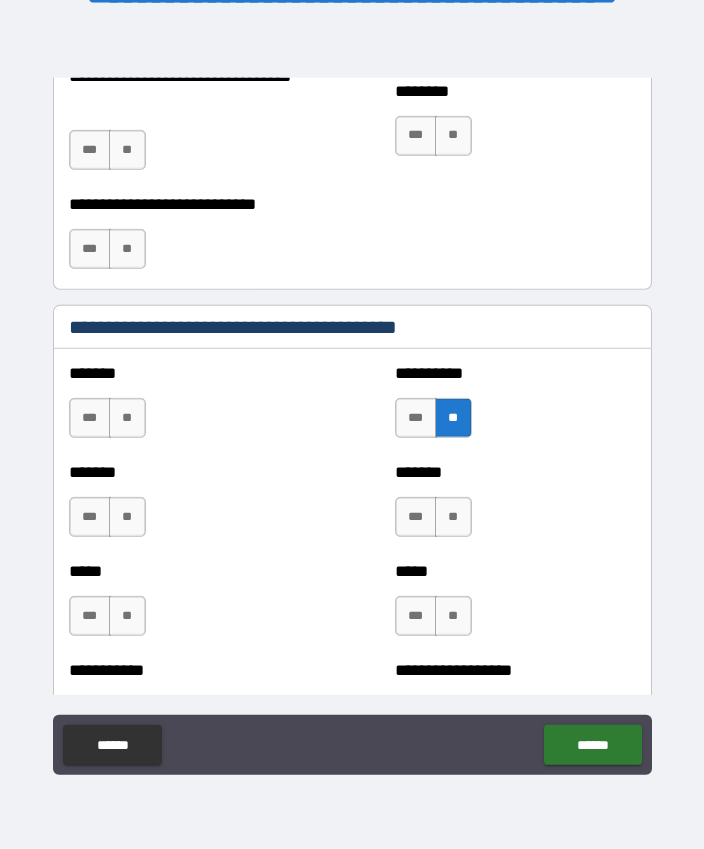 click on "**" at bounding box center [127, 418] 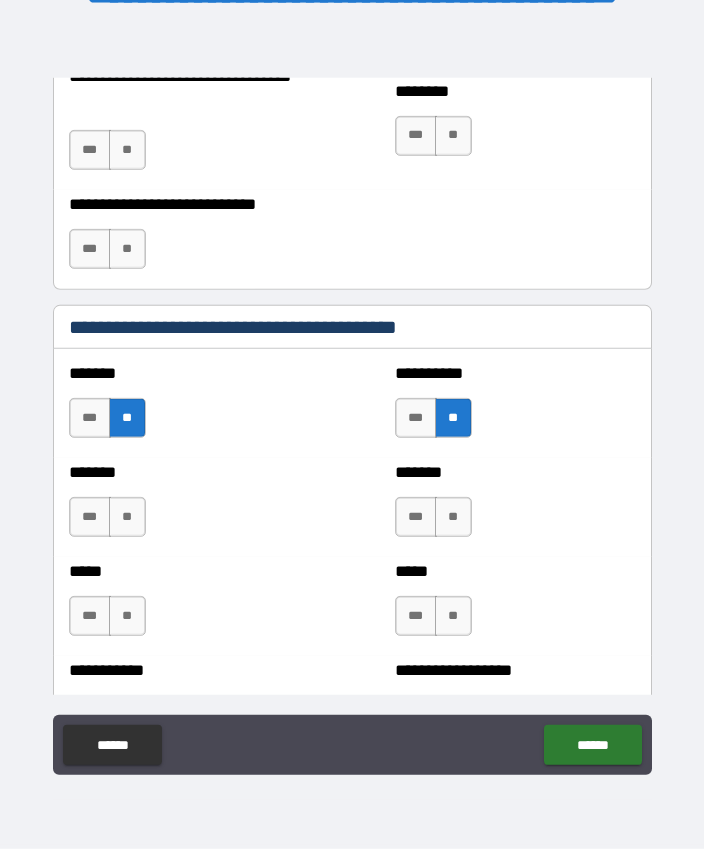 click on "**" at bounding box center (453, 517) 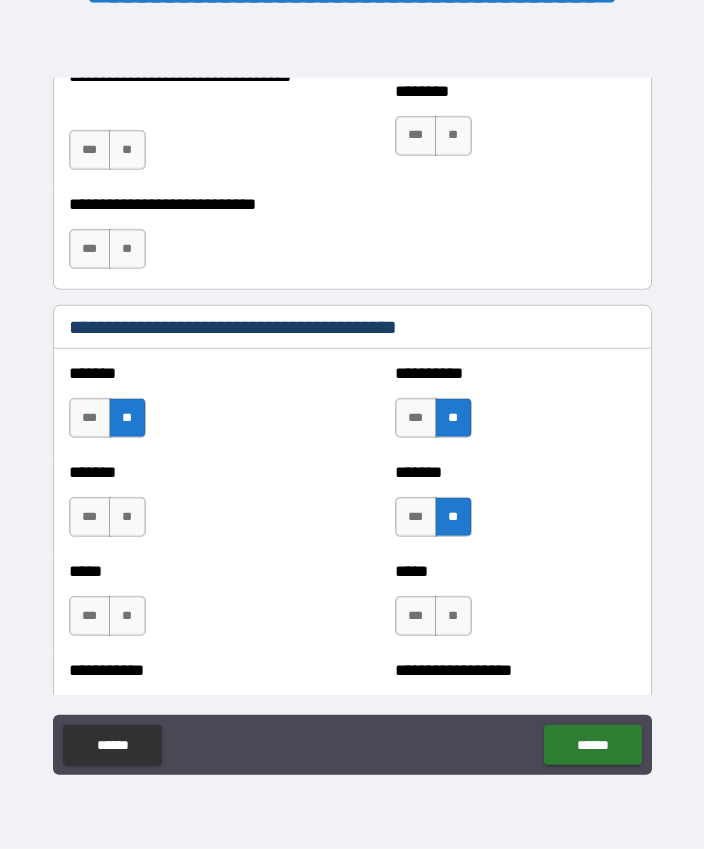 click on "**" at bounding box center (127, 517) 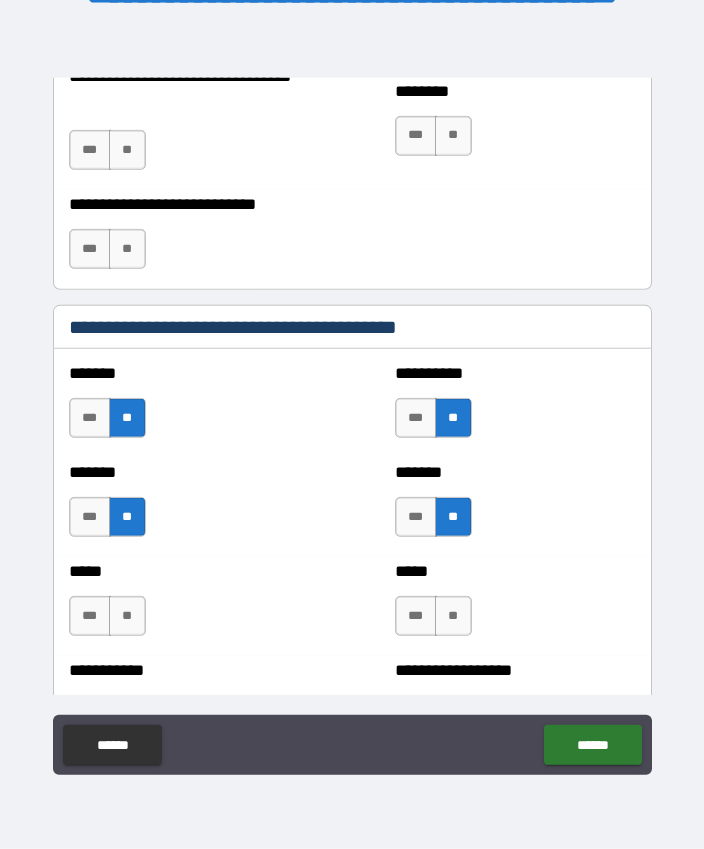 click on "**" at bounding box center [127, 616] 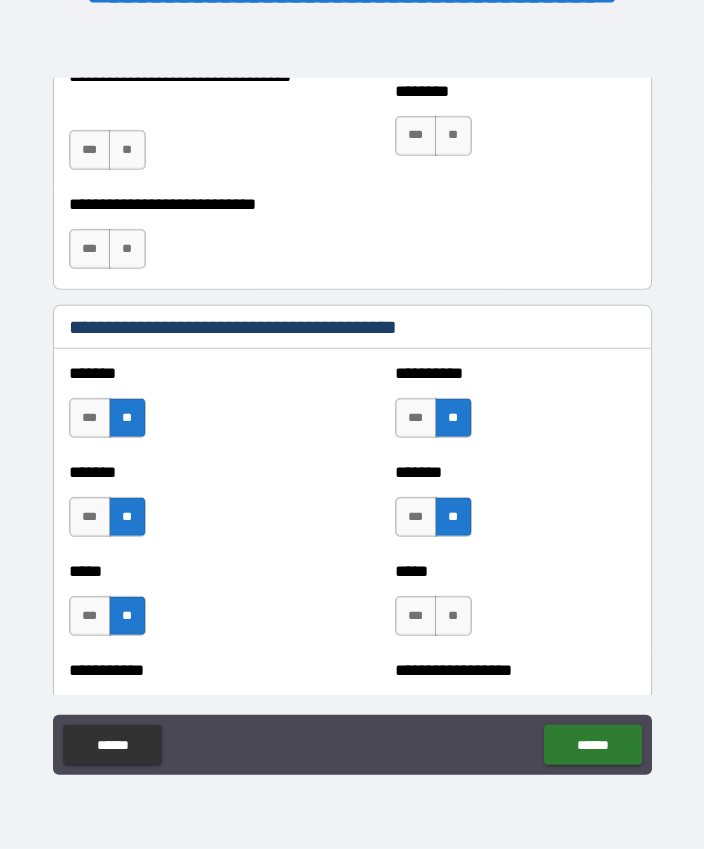 click on "**" at bounding box center [453, 616] 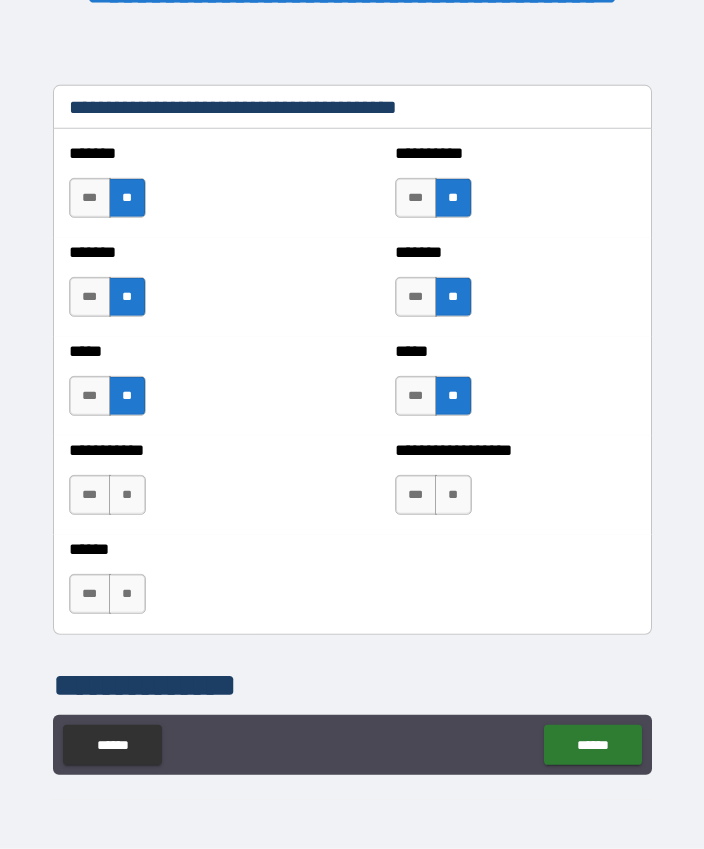 scroll, scrollTop: 1950, scrollLeft: 0, axis: vertical 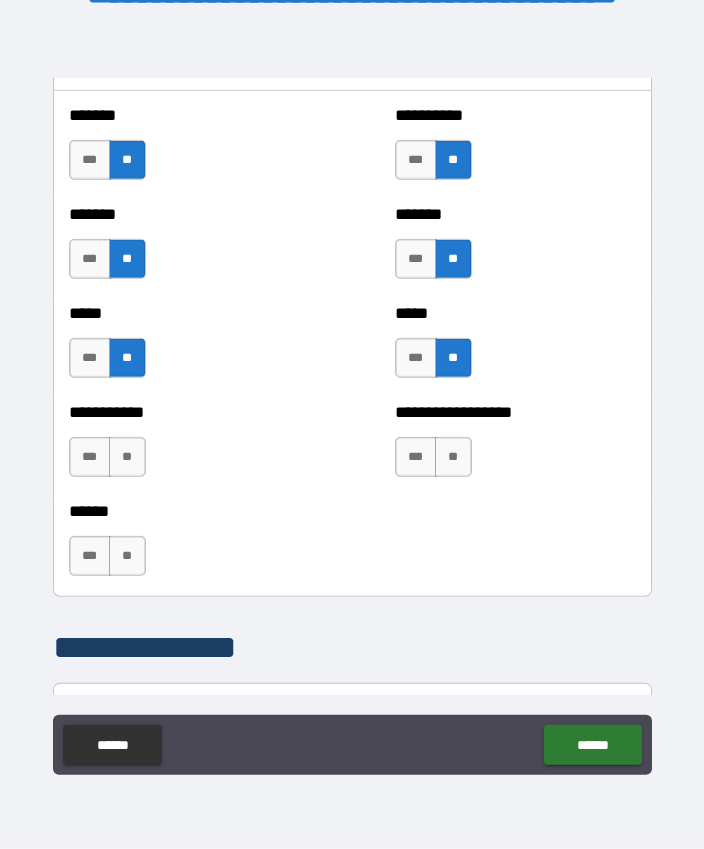 click on "**" at bounding box center (127, 457) 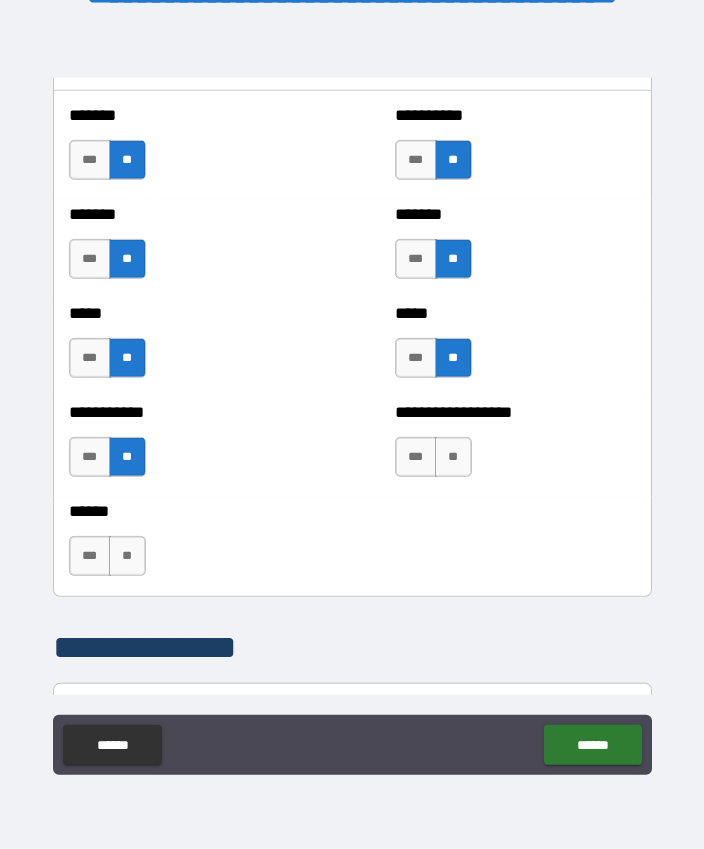 click on "**" at bounding box center (453, 457) 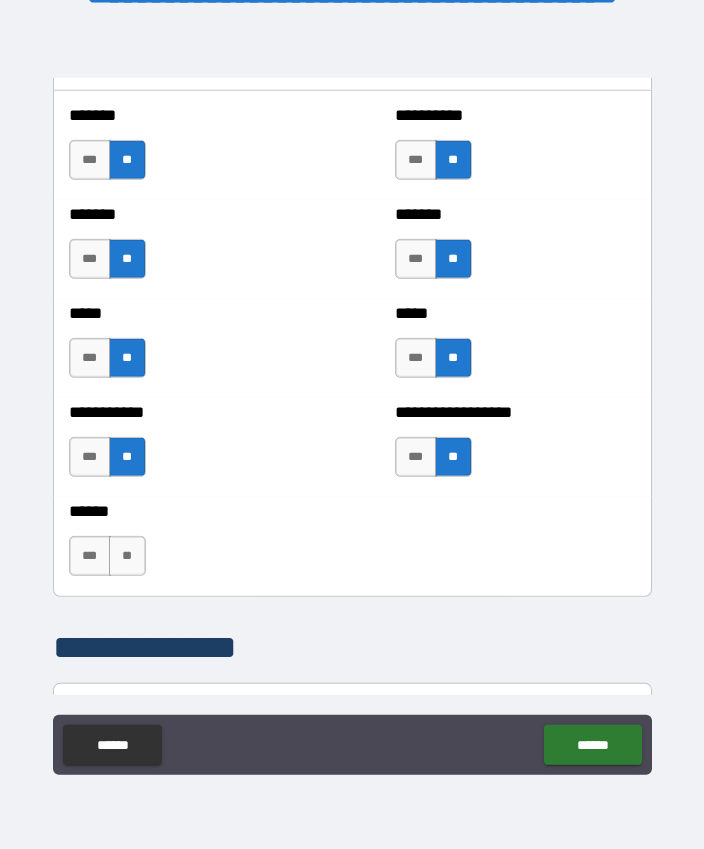 click on "**" at bounding box center [127, 556] 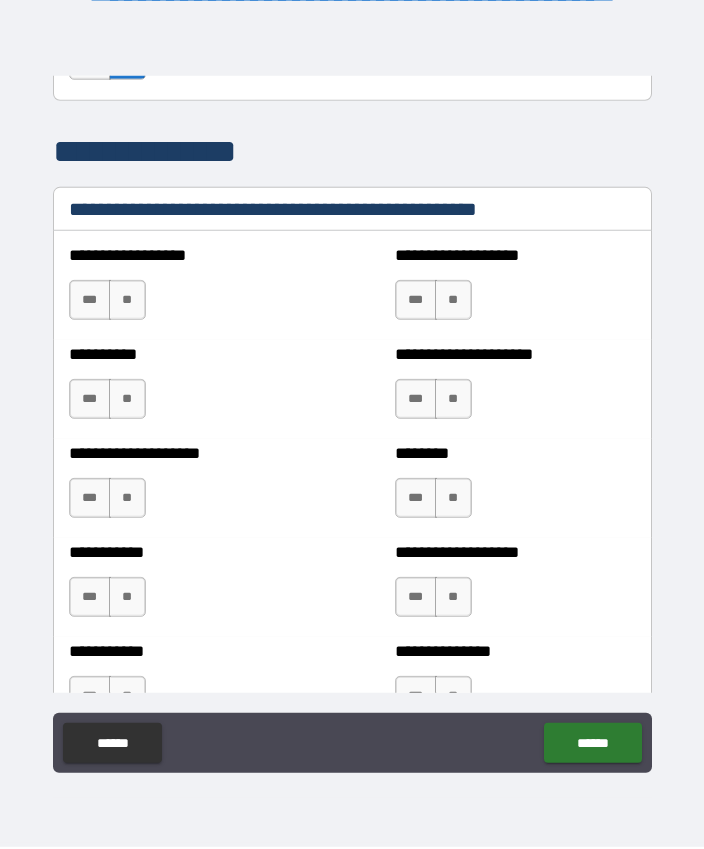 scroll, scrollTop: 2458, scrollLeft: 0, axis: vertical 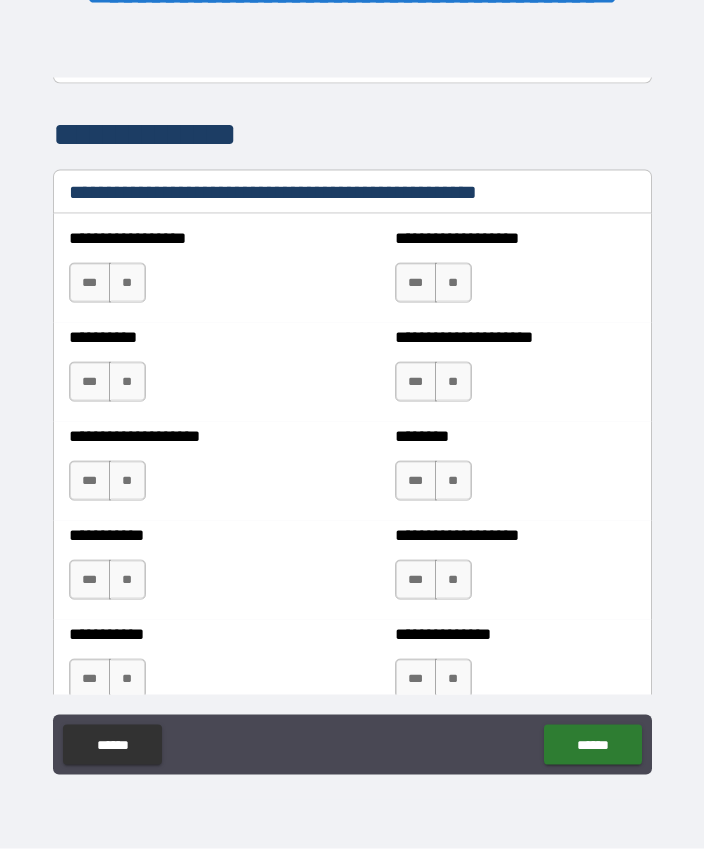 click on "**" at bounding box center (127, 283) 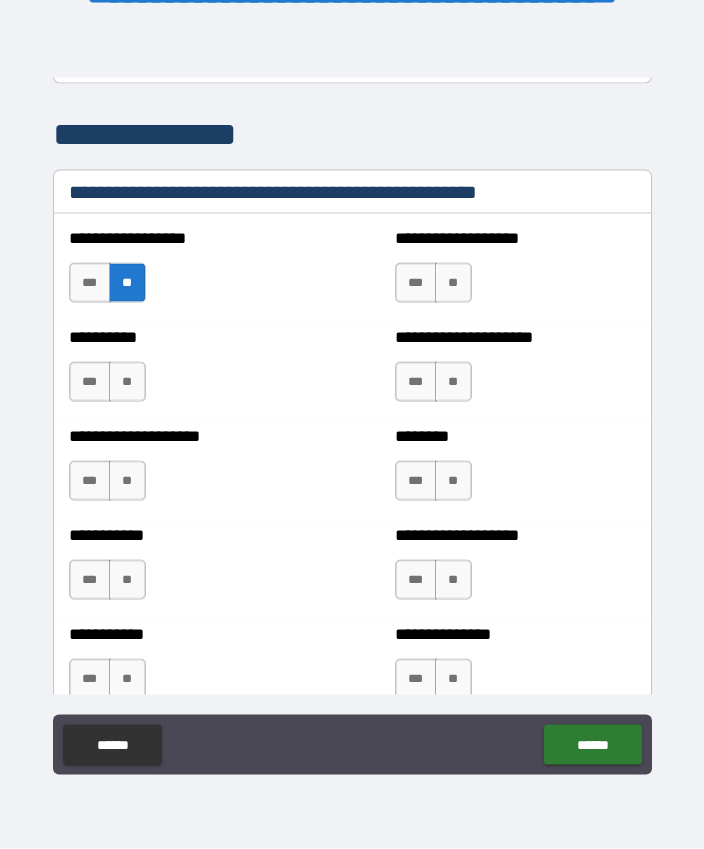 scroll, scrollTop: 55, scrollLeft: 0, axis: vertical 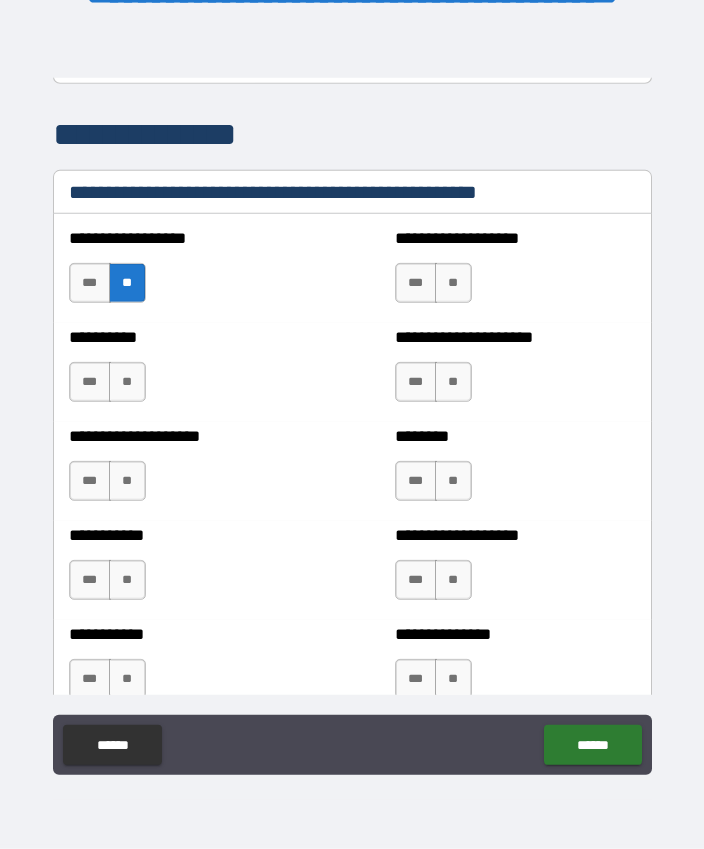 click on "**" at bounding box center (453, 283) 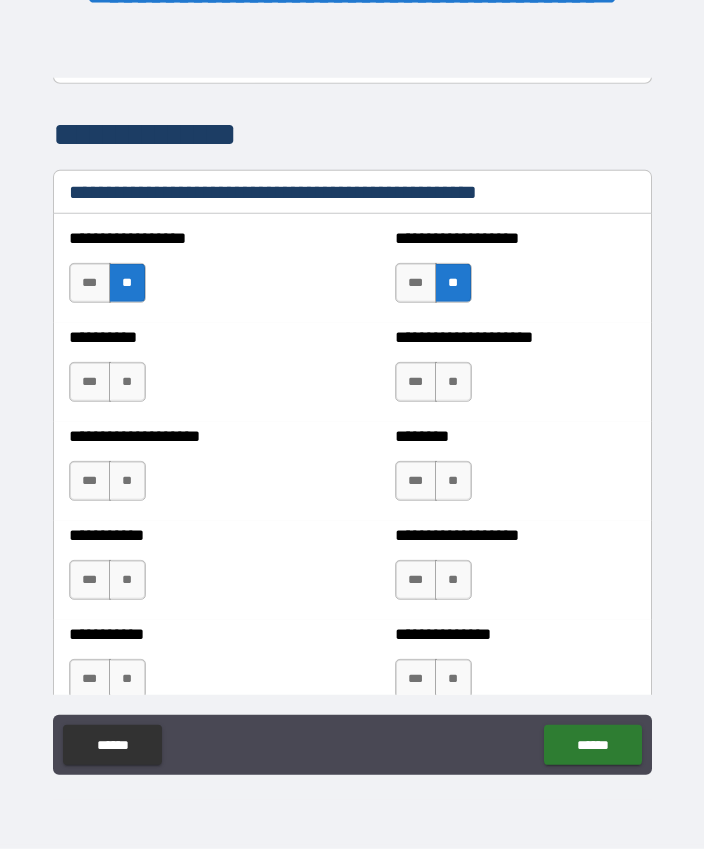 click on "**" at bounding box center [127, 382] 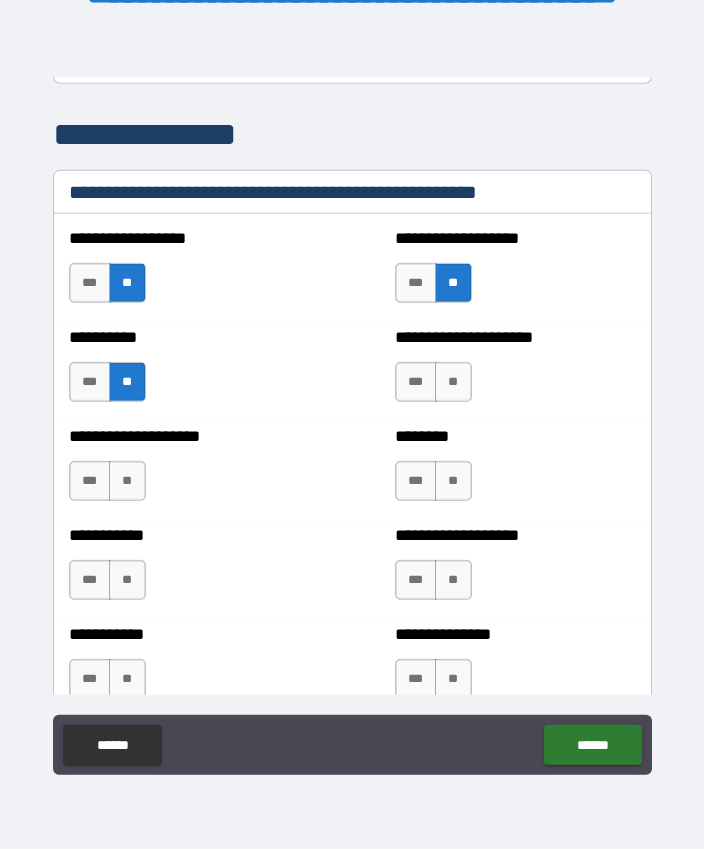 click on "**" at bounding box center [453, 382] 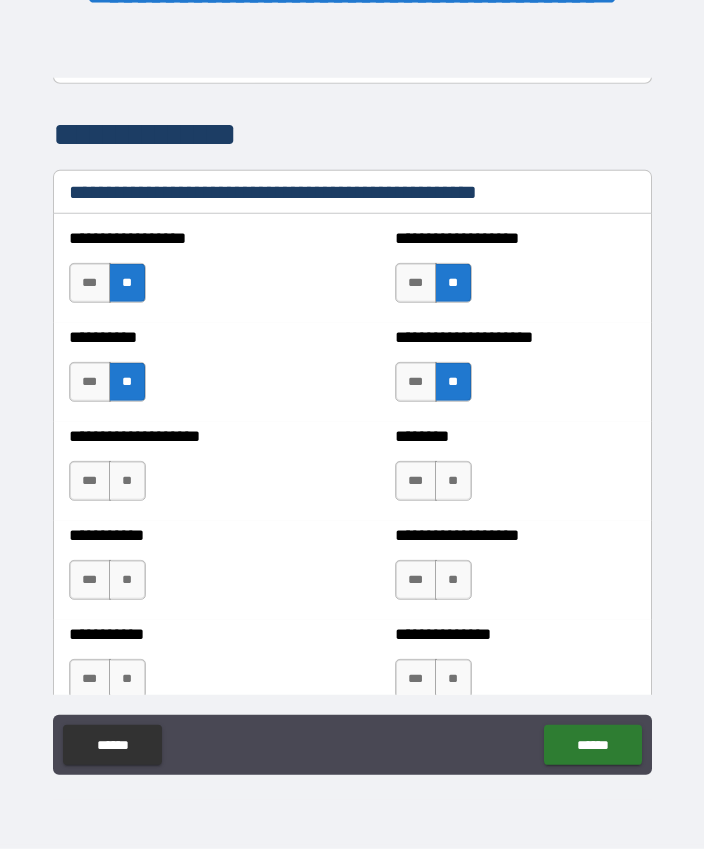 click on "**" at bounding box center (127, 481) 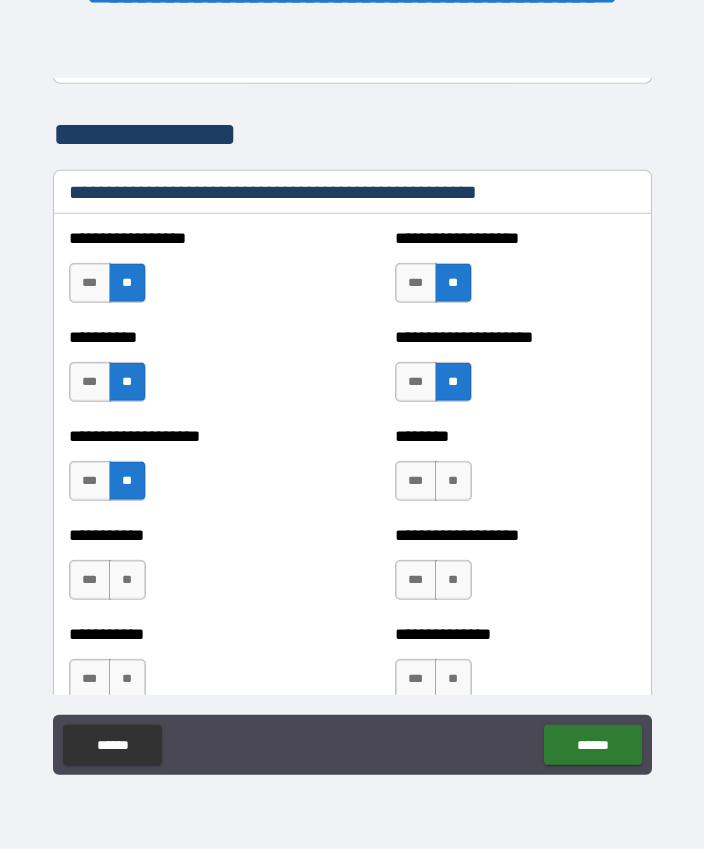 click on "**" at bounding box center (453, 481) 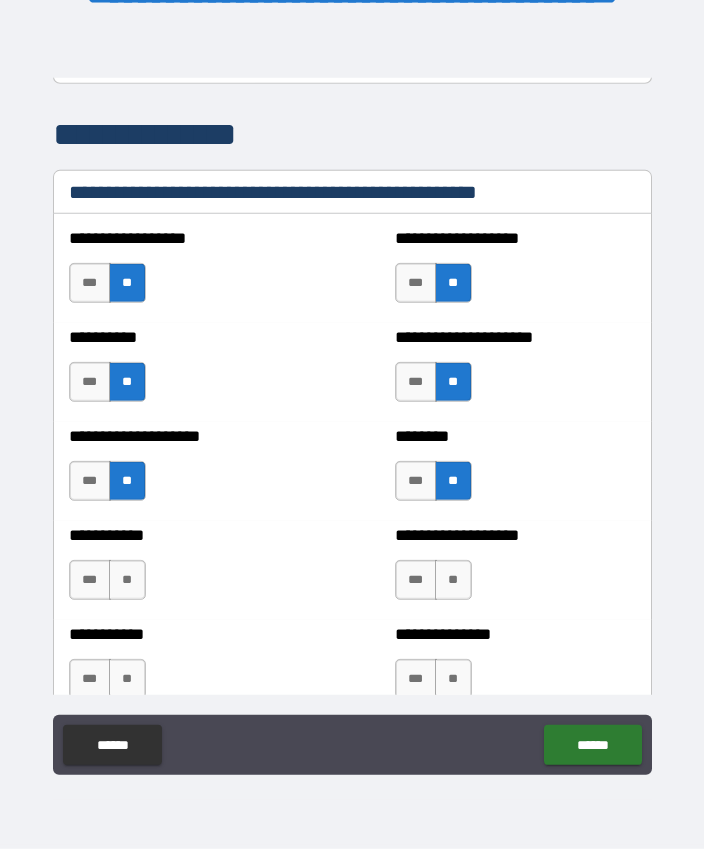 click on "**" at bounding box center (127, 580) 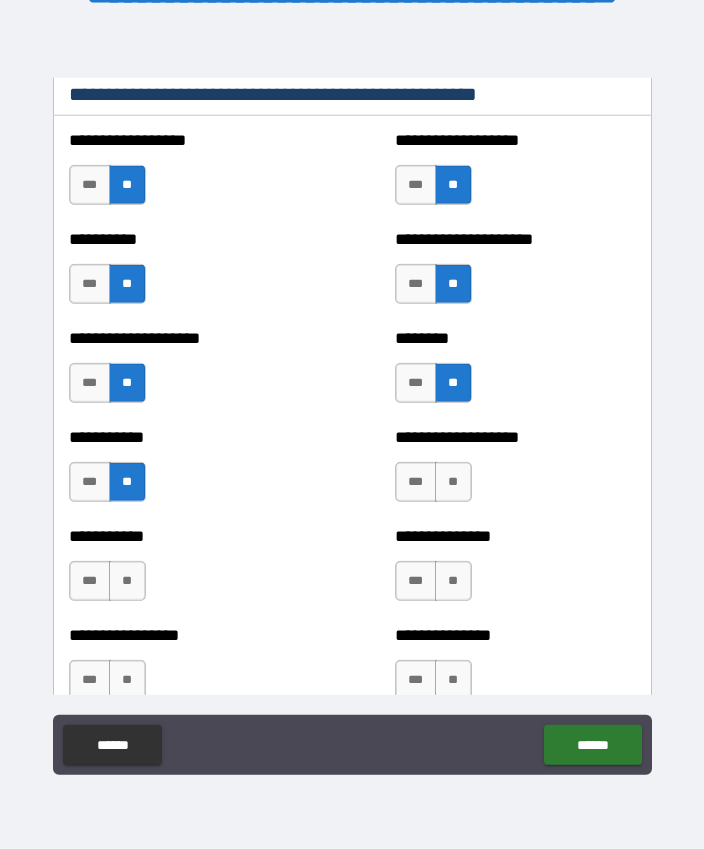 scroll, scrollTop: 2570, scrollLeft: 0, axis: vertical 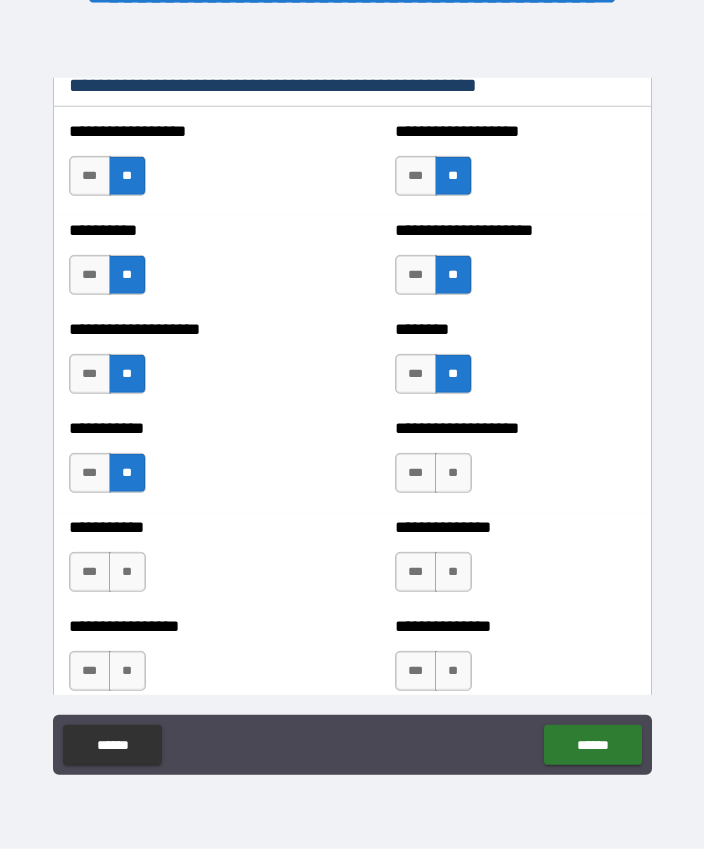 click on "**" at bounding box center (127, 572) 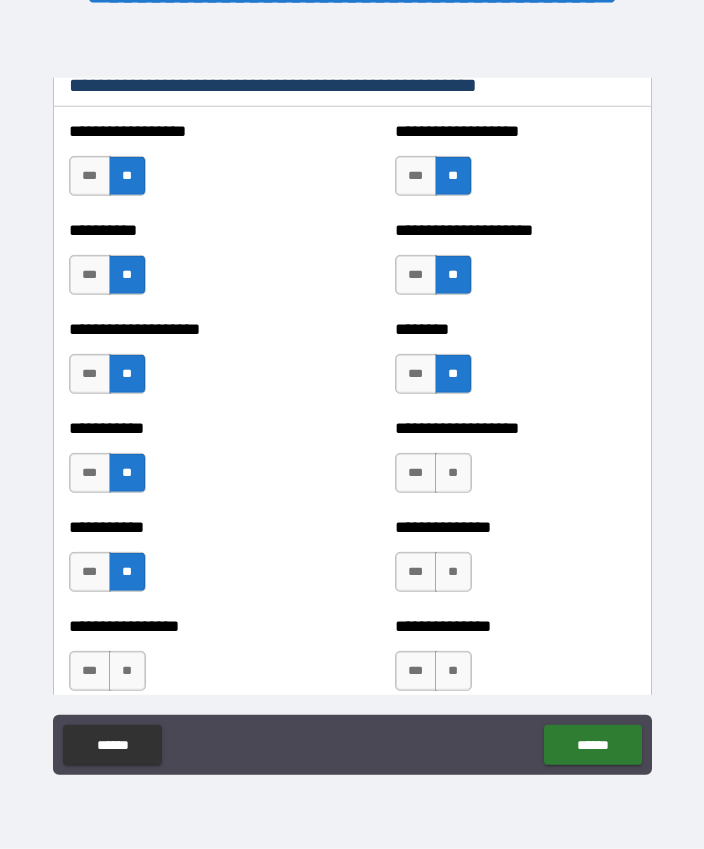 click on "***" at bounding box center (416, 473) 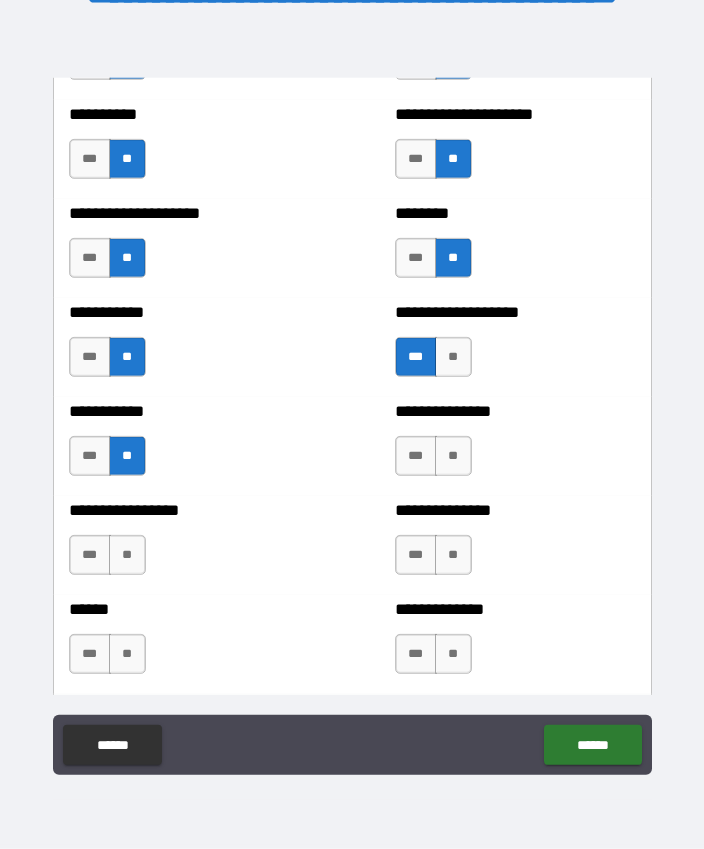 scroll, scrollTop: 2686, scrollLeft: 0, axis: vertical 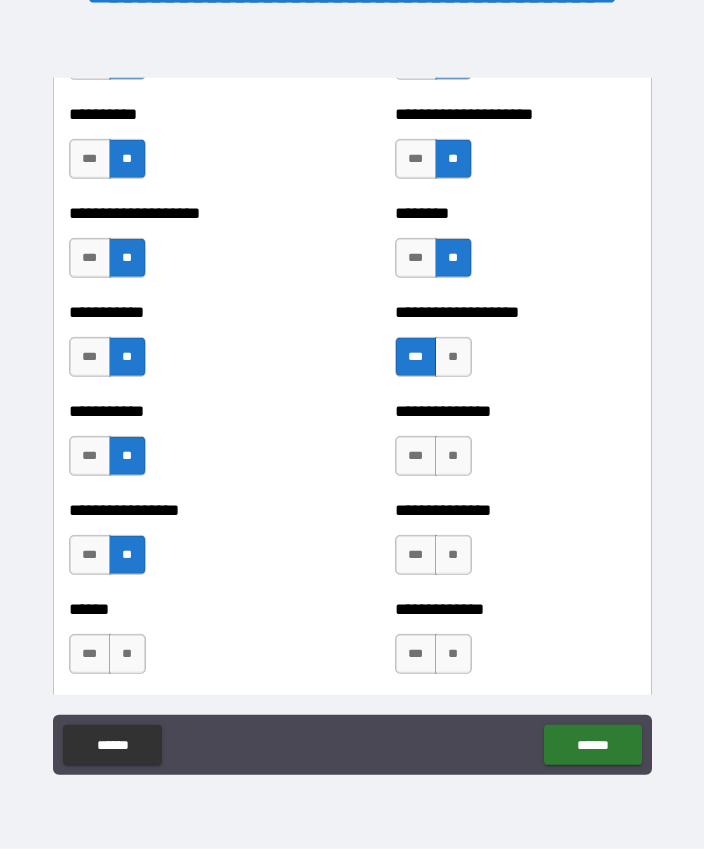 click on "**" at bounding box center (127, 654) 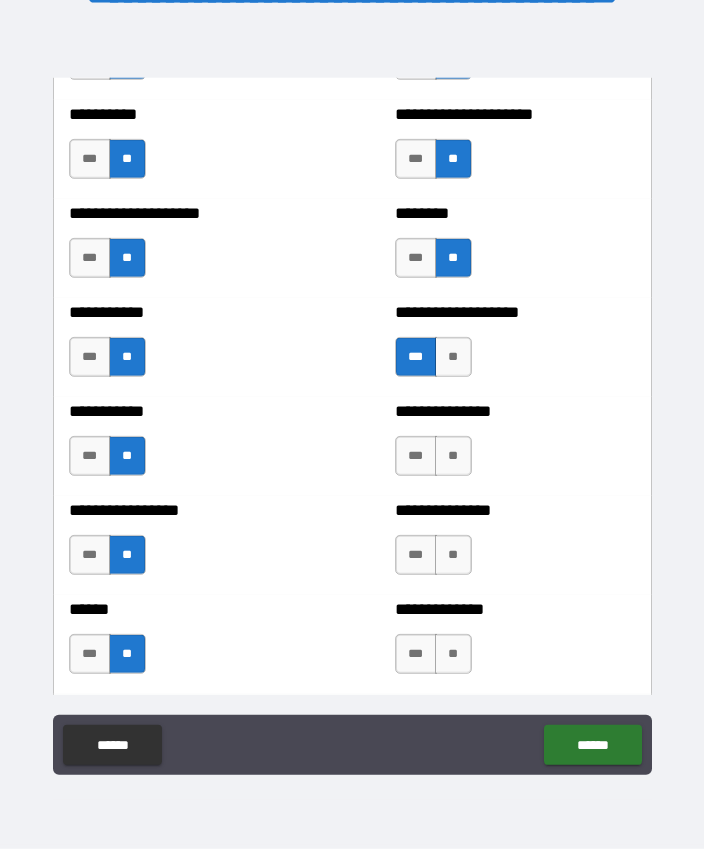 click on "**" at bounding box center [453, 555] 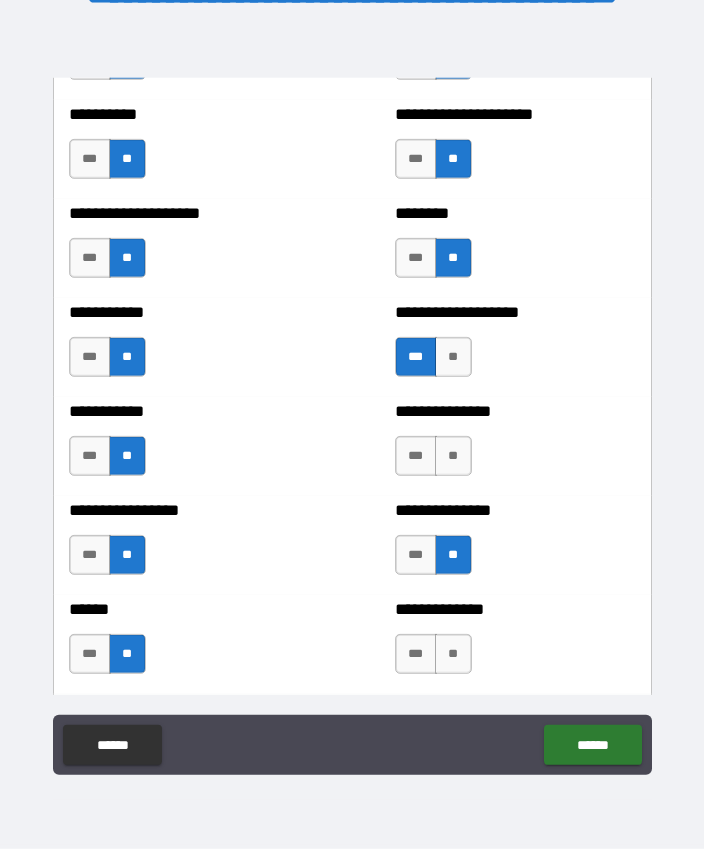 click on "**" at bounding box center [453, 654] 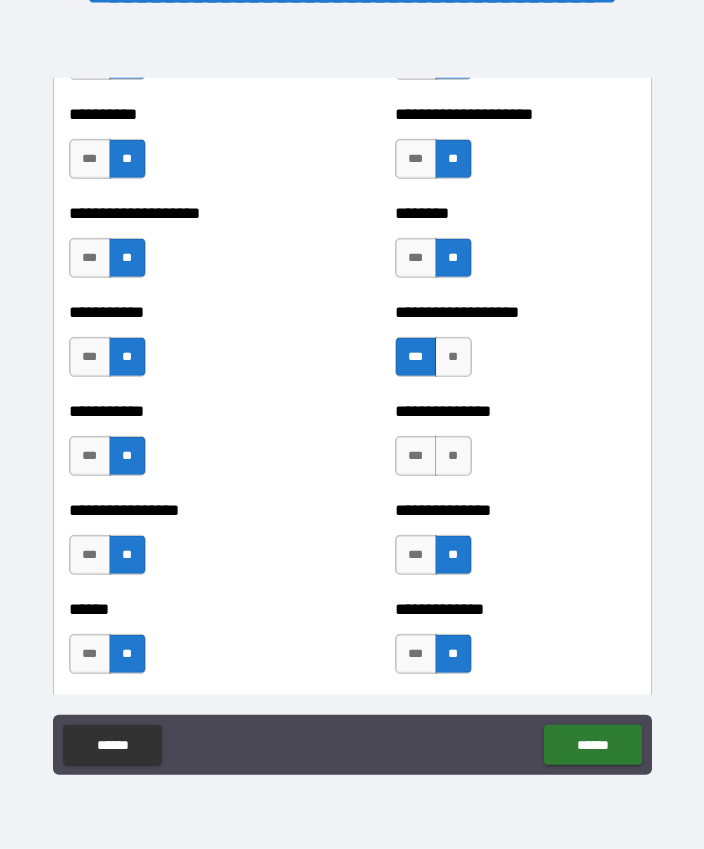 click on "**" at bounding box center (453, 456) 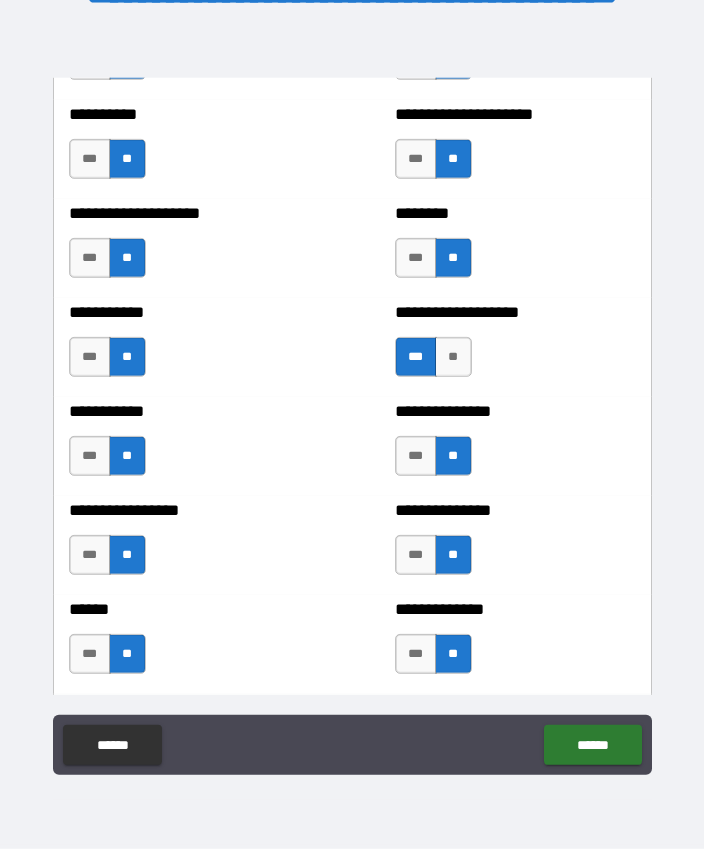 scroll, scrollTop: 55, scrollLeft: 0, axis: vertical 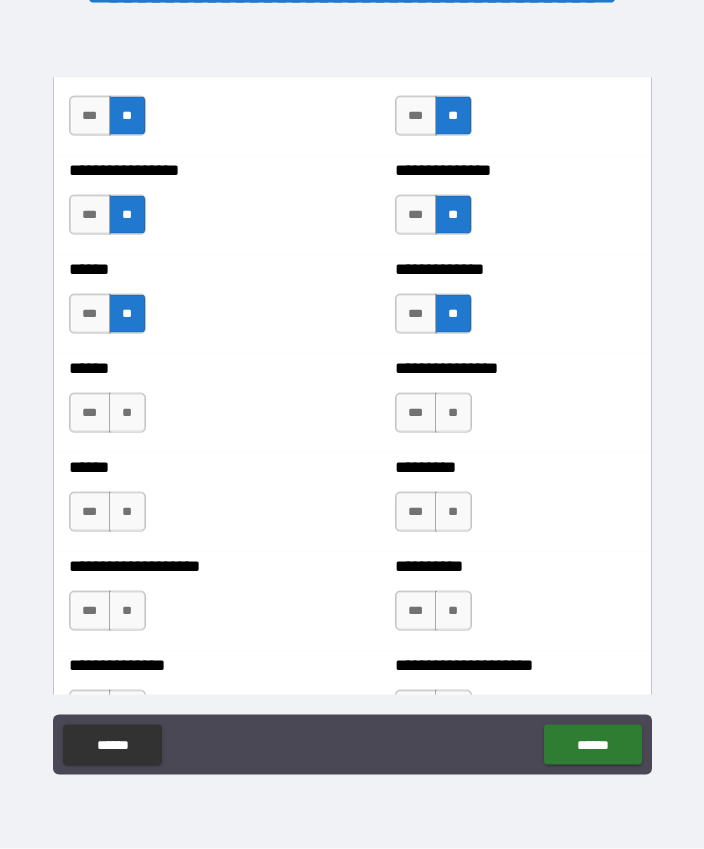 click on "**" at bounding box center [127, 413] 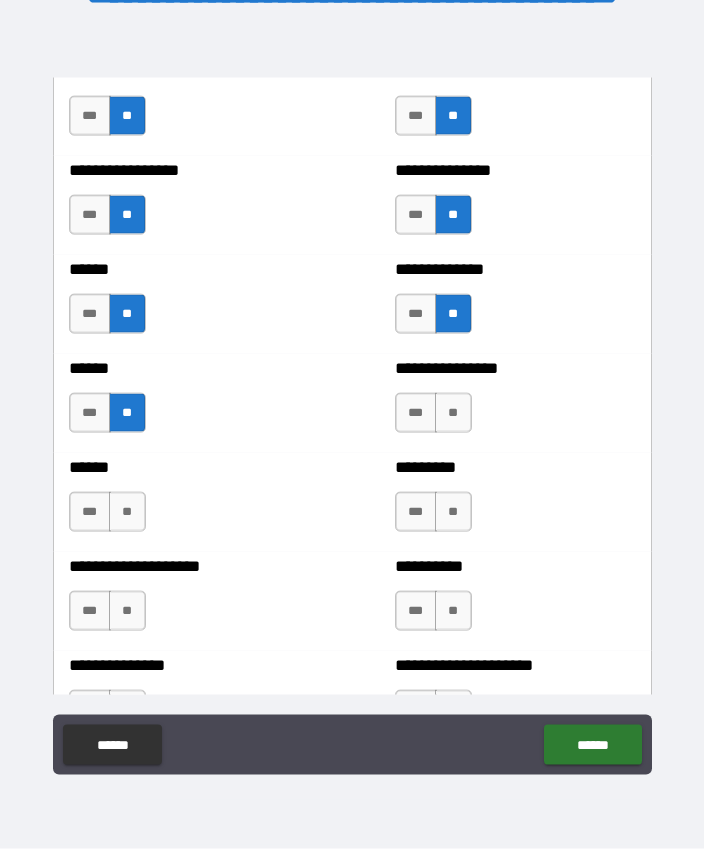 click on "**" at bounding box center [453, 413] 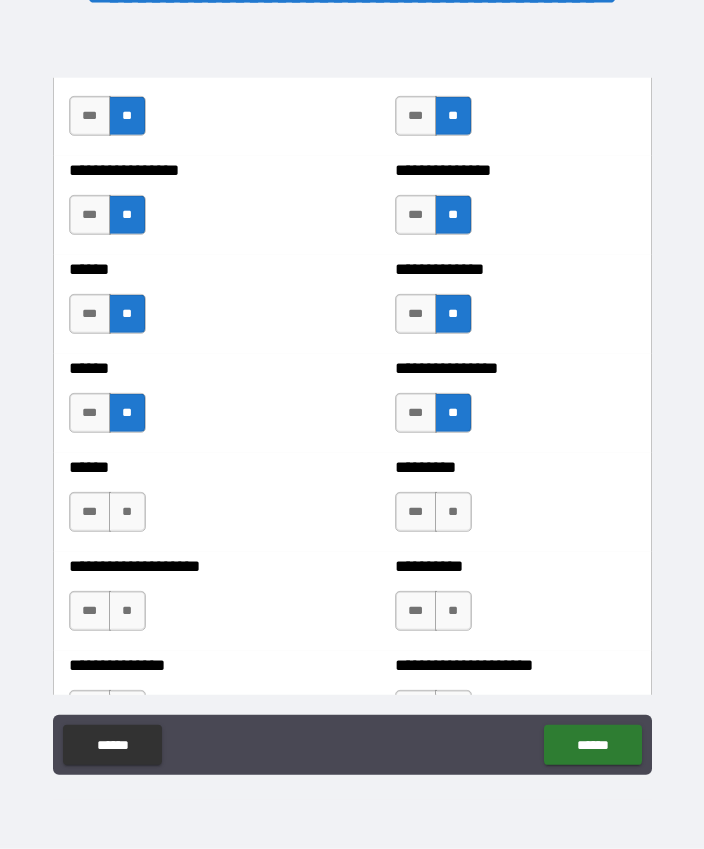 click on "**" at bounding box center (127, 512) 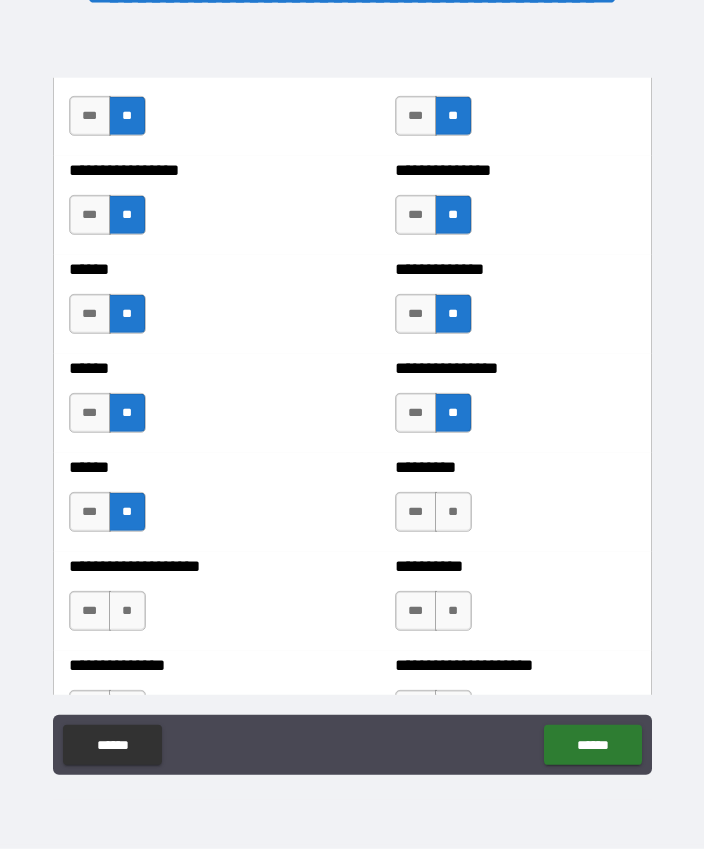 click on "**" at bounding box center (453, 512) 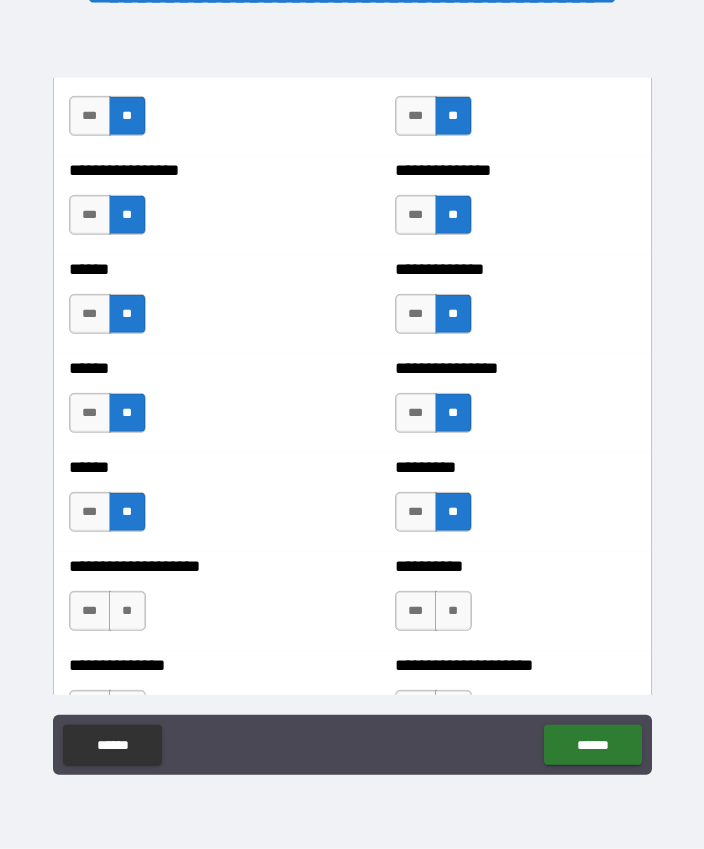 click on "**" at bounding box center [127, 611] 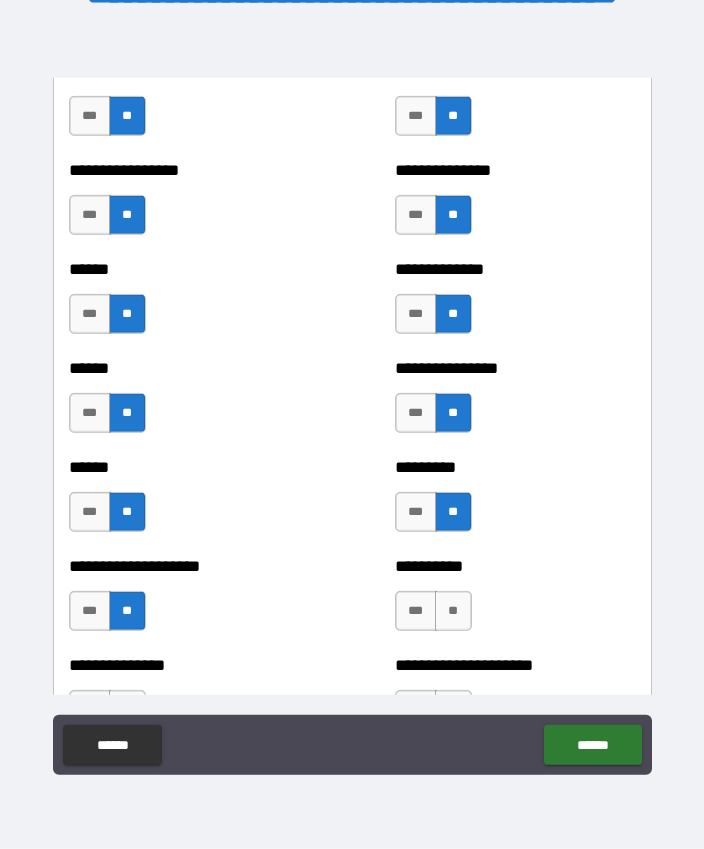 click on "**" at bounding box center (453, 611) 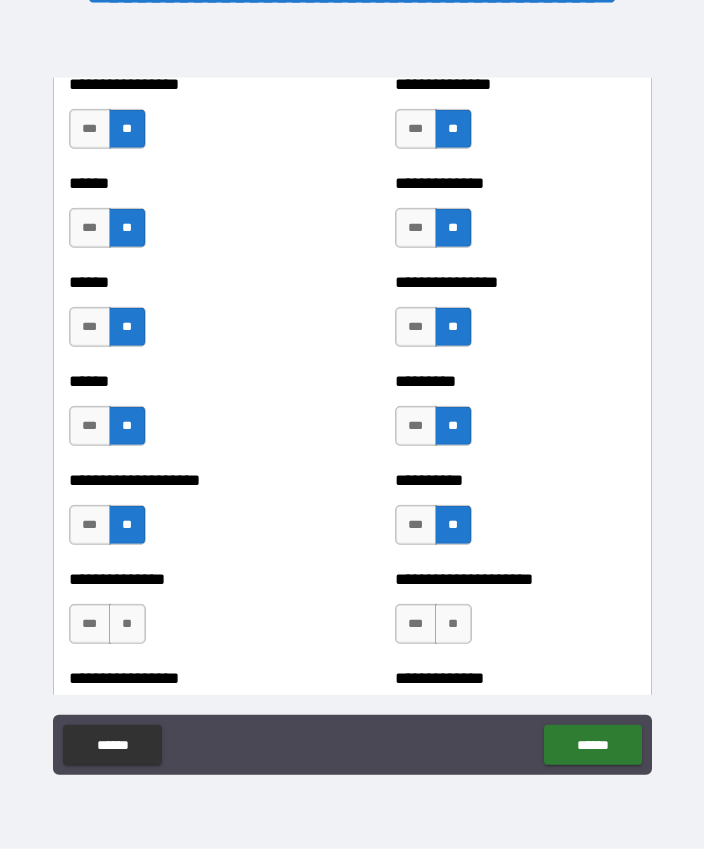 scroll, scrollTop: 3288, scrollLeft: 0, axis: vertical 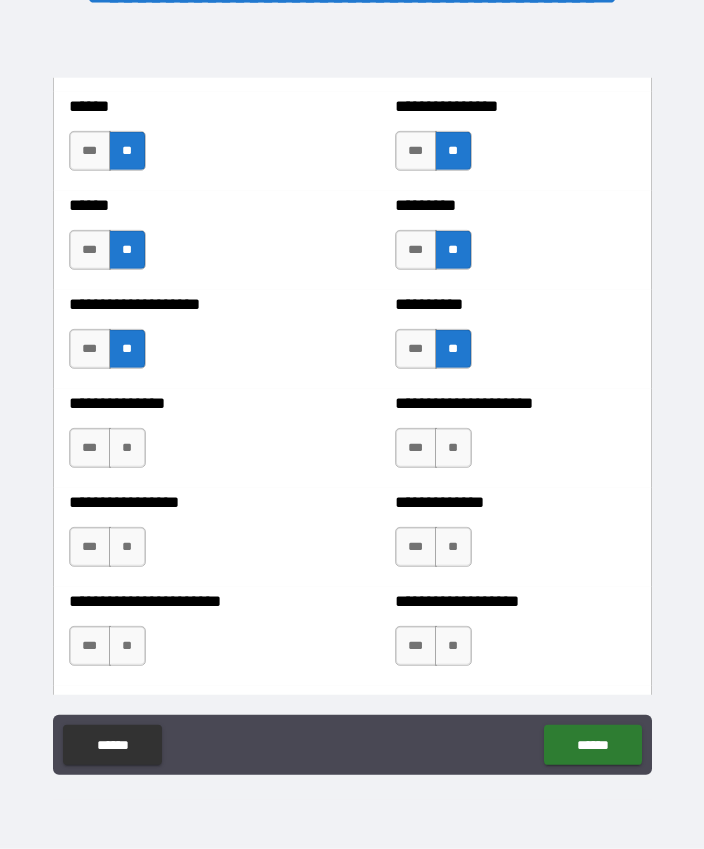 click on "**" at bounding box center (127, 547) 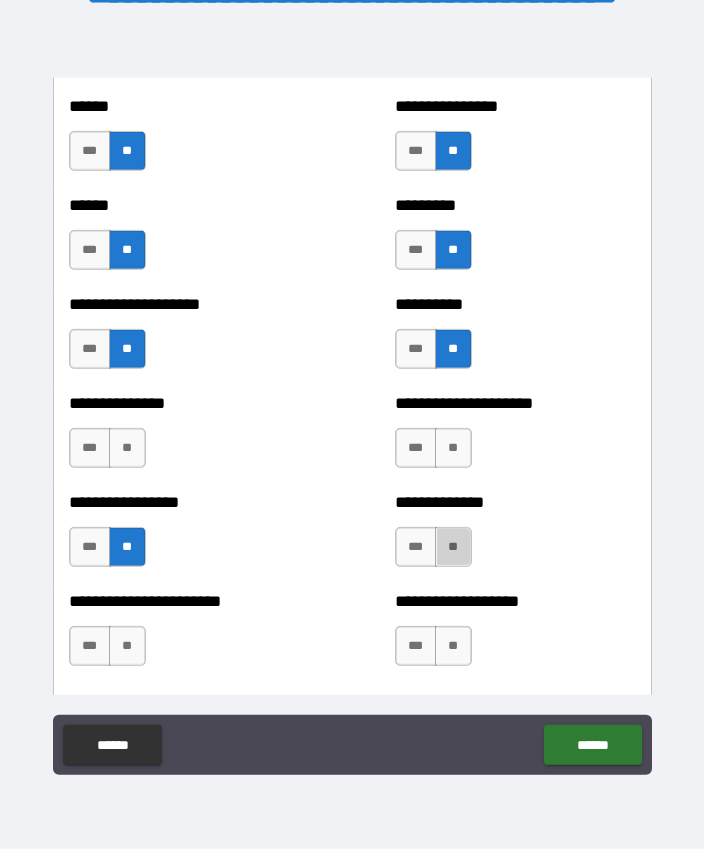 click on "**" at bounding box center (453, 547) 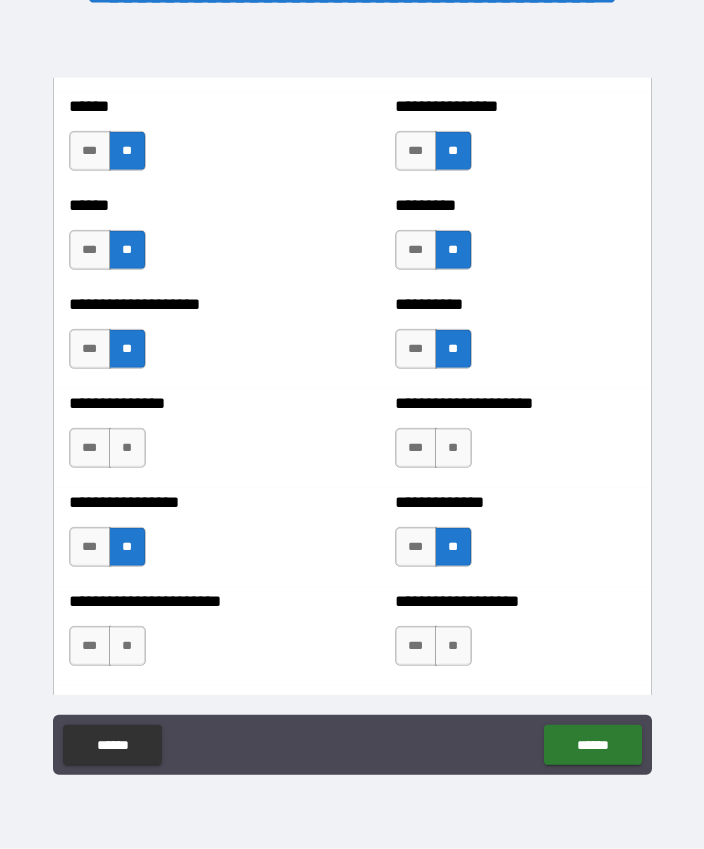 click on "*** **" at bounding box center (107, 448) 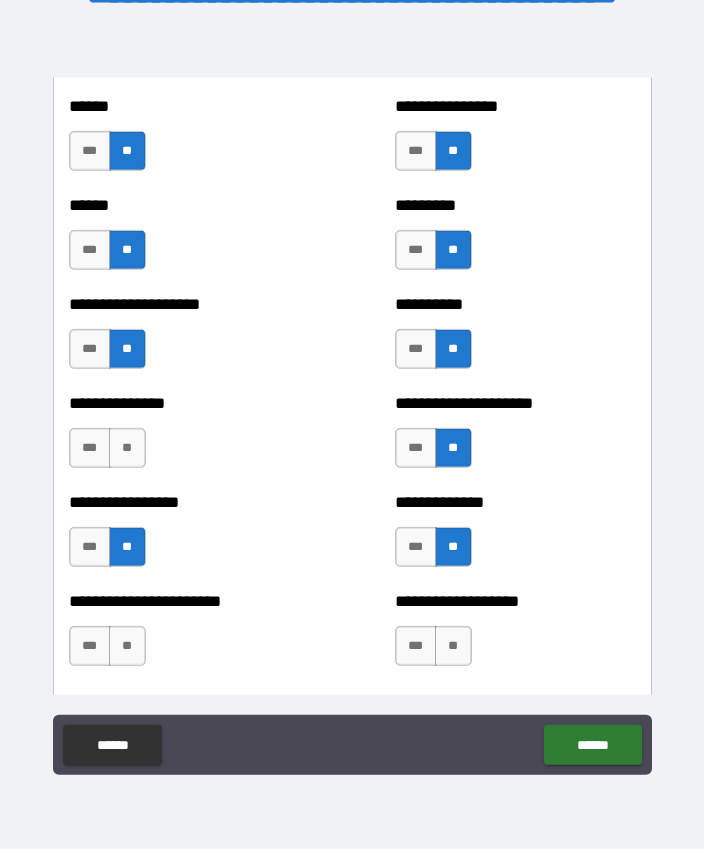 click on "**" at bounding box center [127, 646] 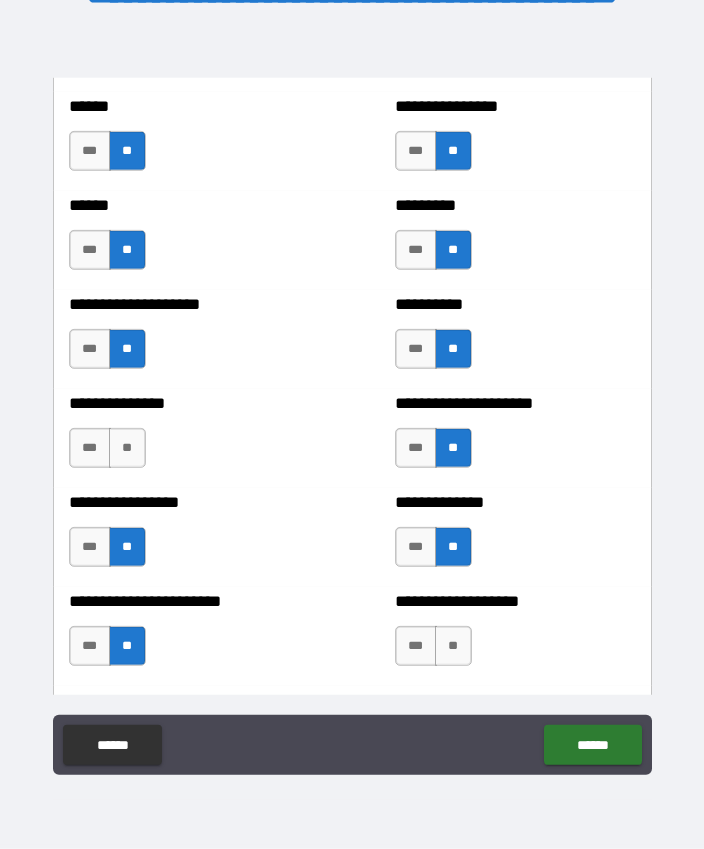 click on "**" at bounding box center [453, 646] 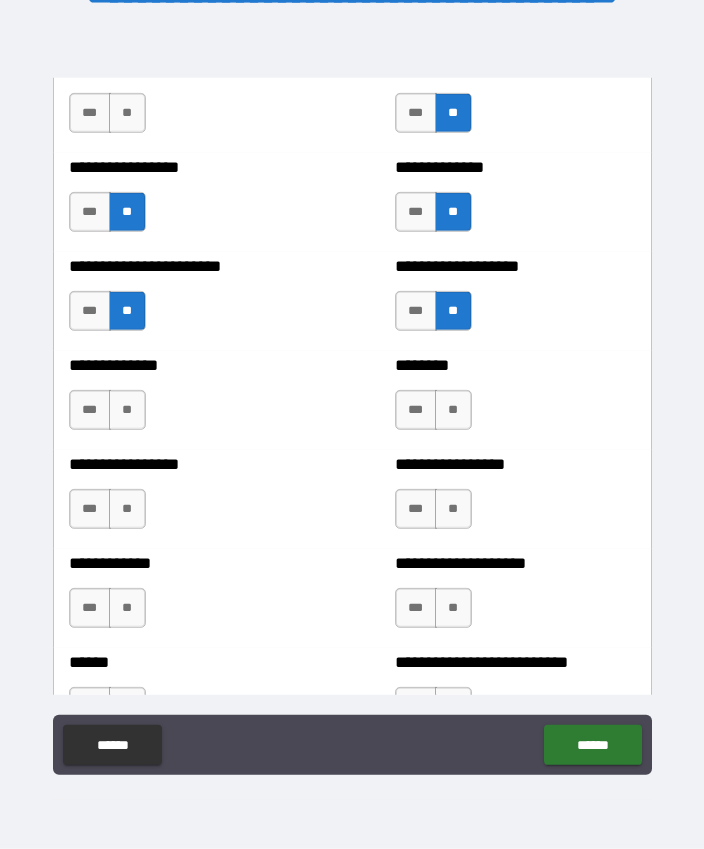 scroll, scrollTop: 3631, scrollLeft: 0, axis: vertical 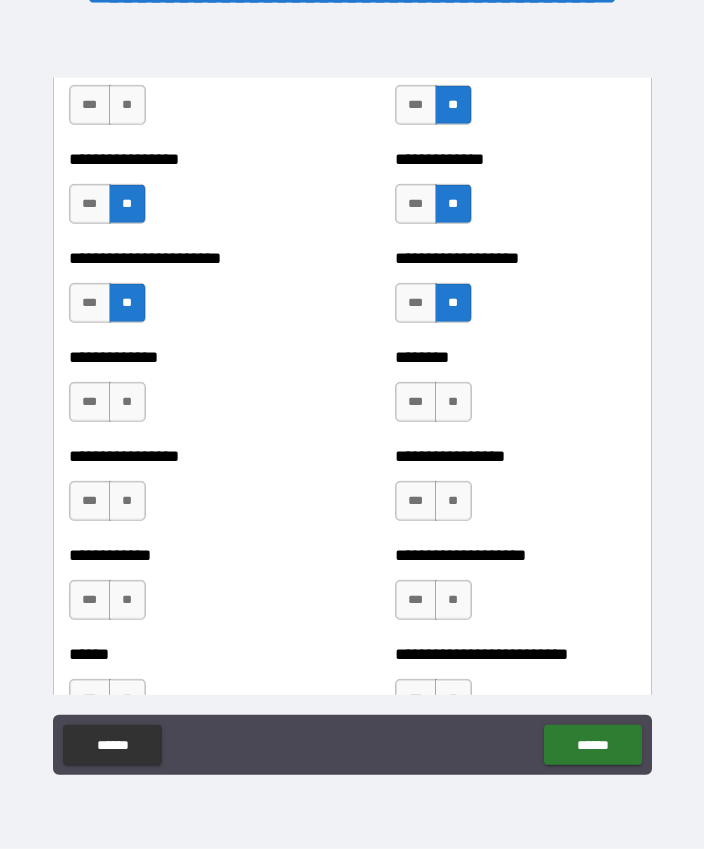 click on "**" at bounding box center [127, 600] 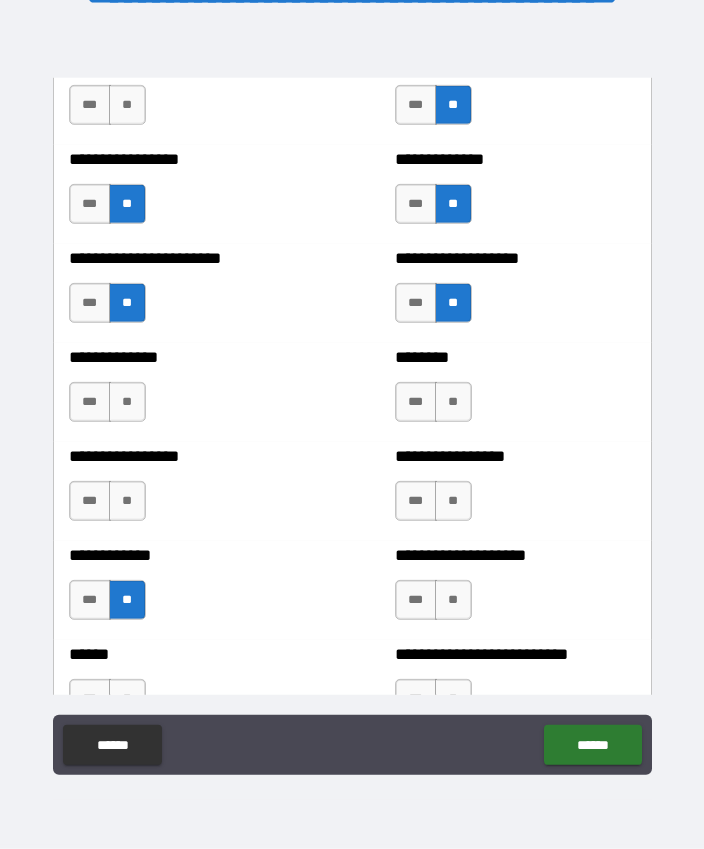 click on "**" at bounding box center [453, 600] 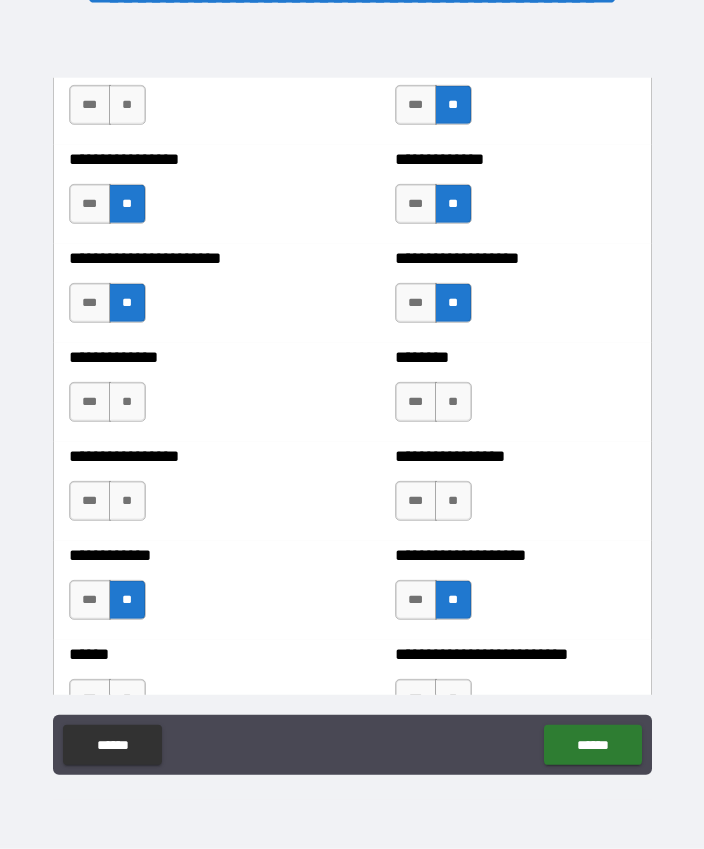 click on "**" at bounding box center [127, 501] 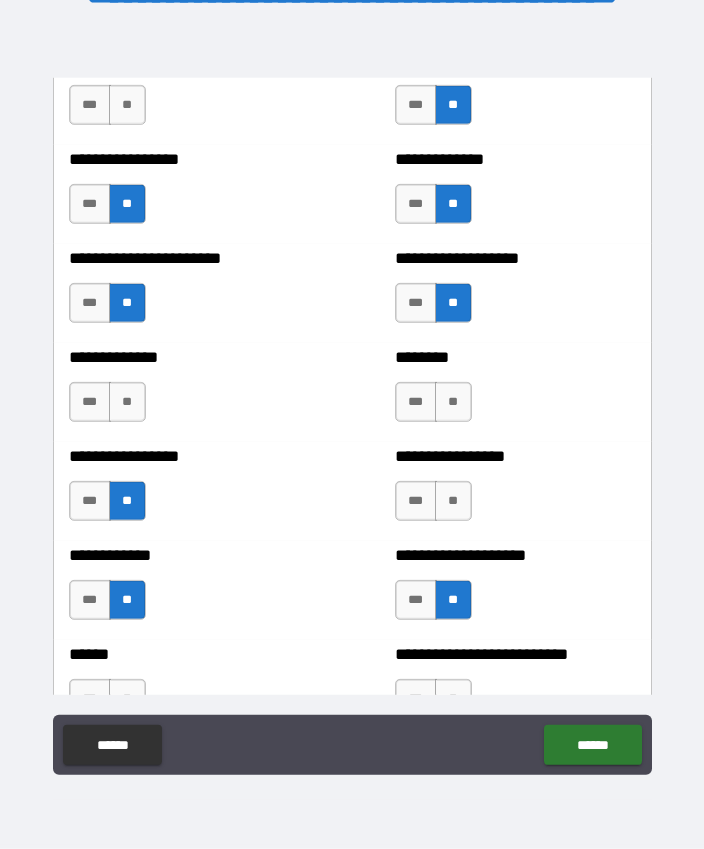 click on "**" at bounding box center [453, 501] 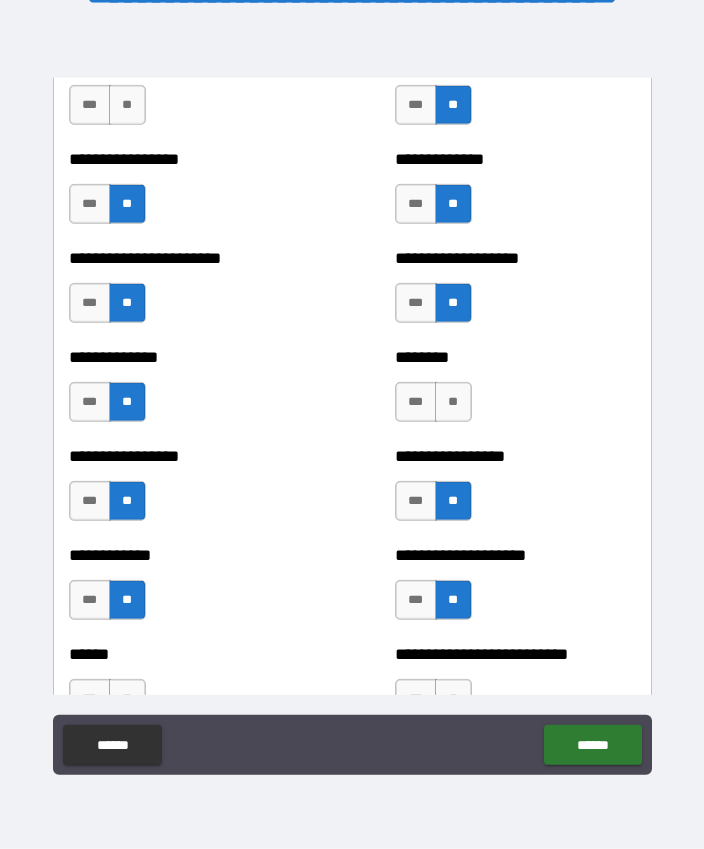 click on "**" at bounding box center (453, 402) 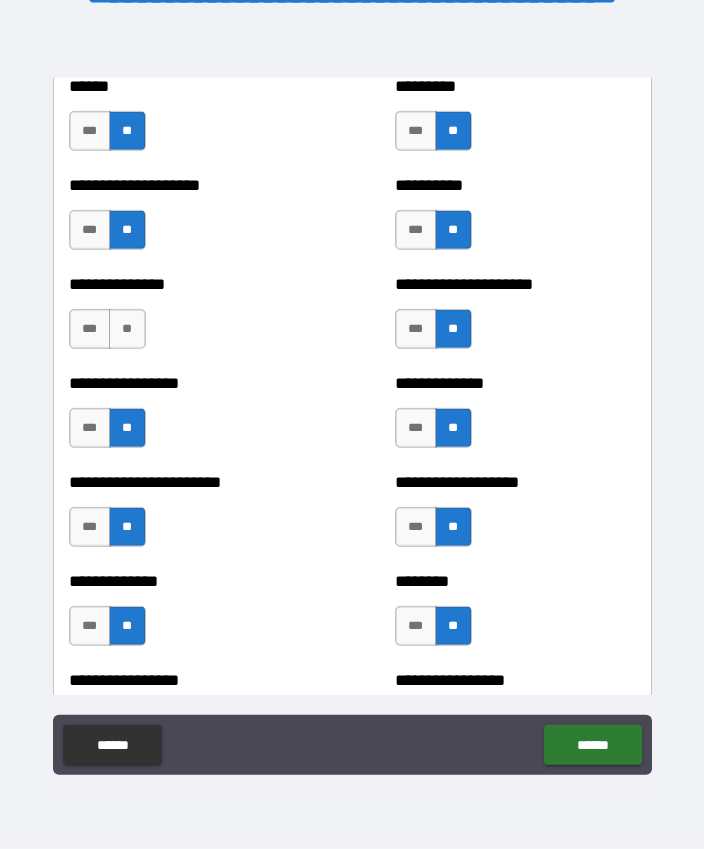 scroll, scrollTop: 3384, scrollLeft: 0, axis: vertical 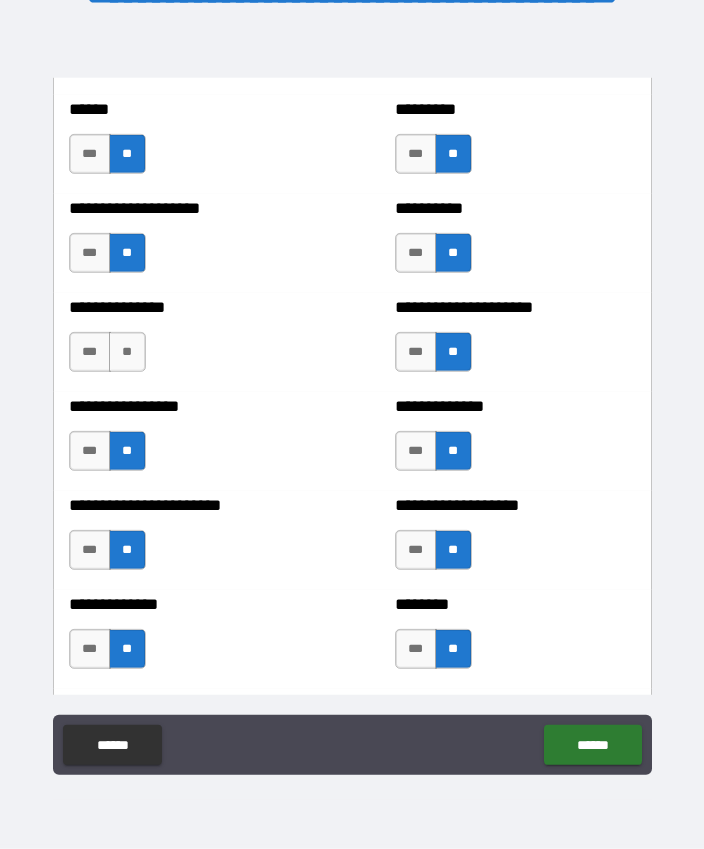 click on "**" at bounding box center [127, 352] 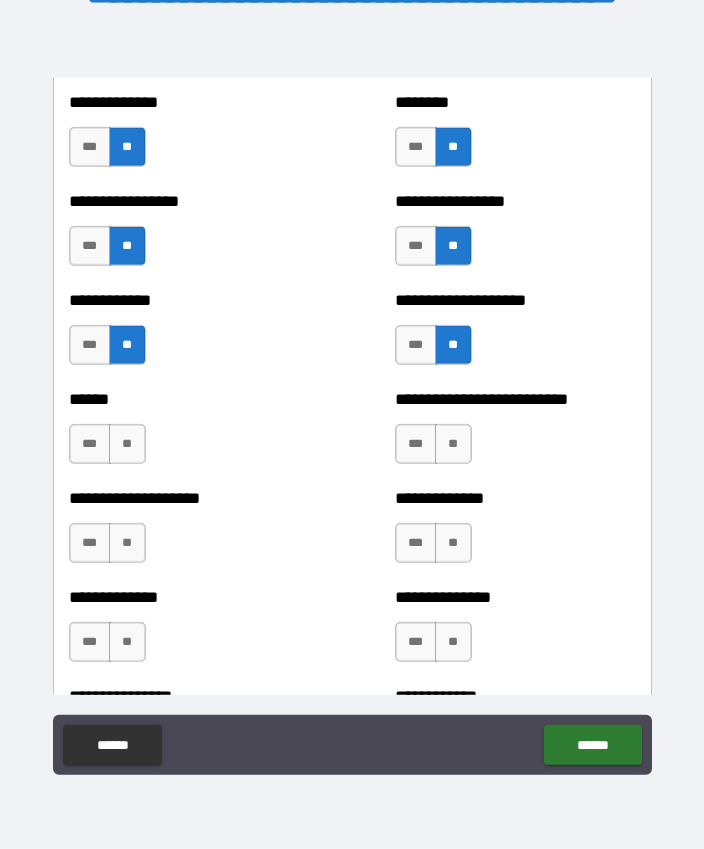 scroll, scrollTop: 3891, scrollLeft: 0, axis: vertical 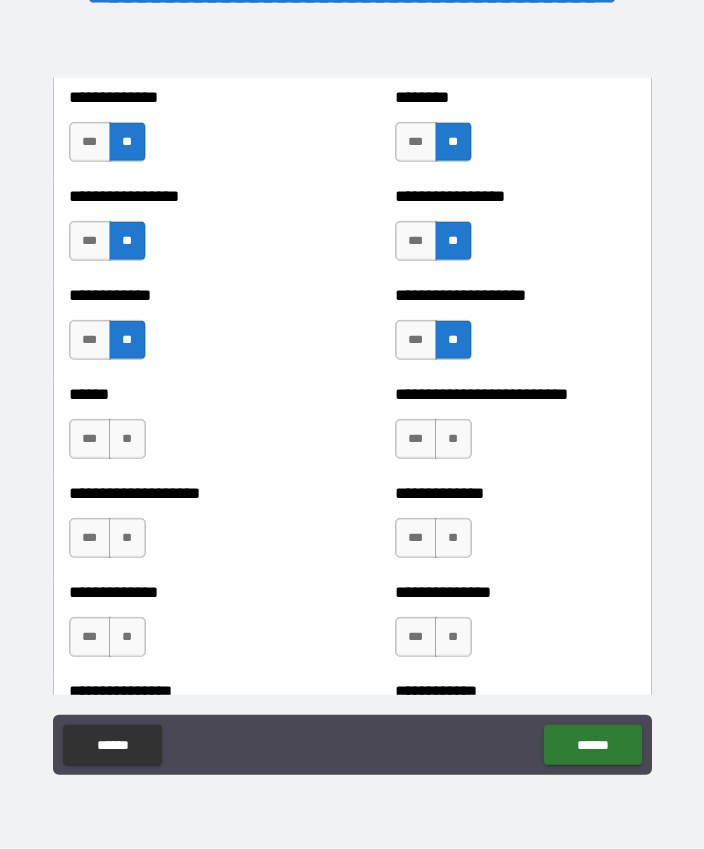 click on "**" at bounding box center [127, 538] 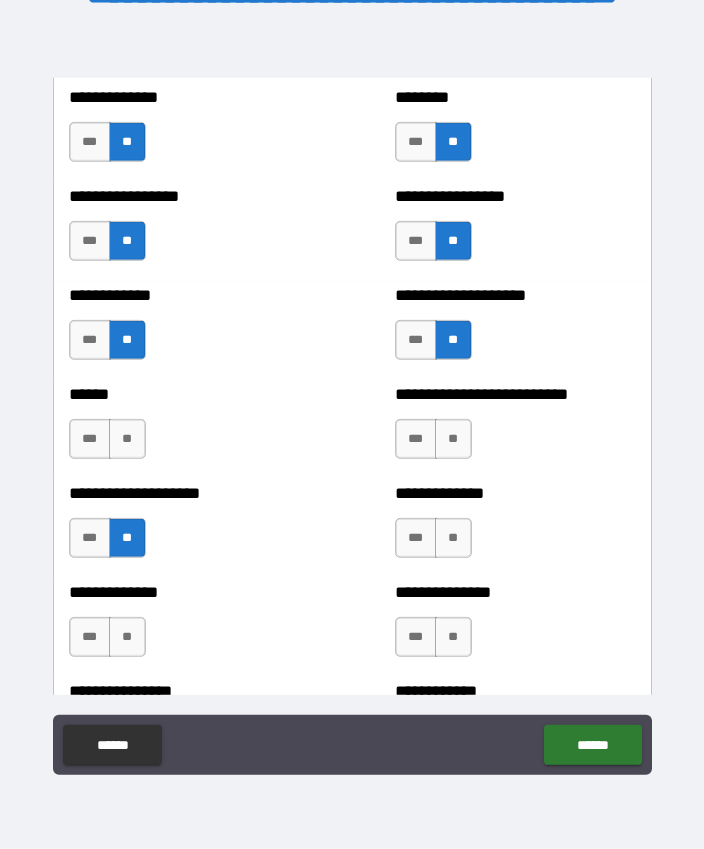 click on "***" at bounding box center (90, 439) 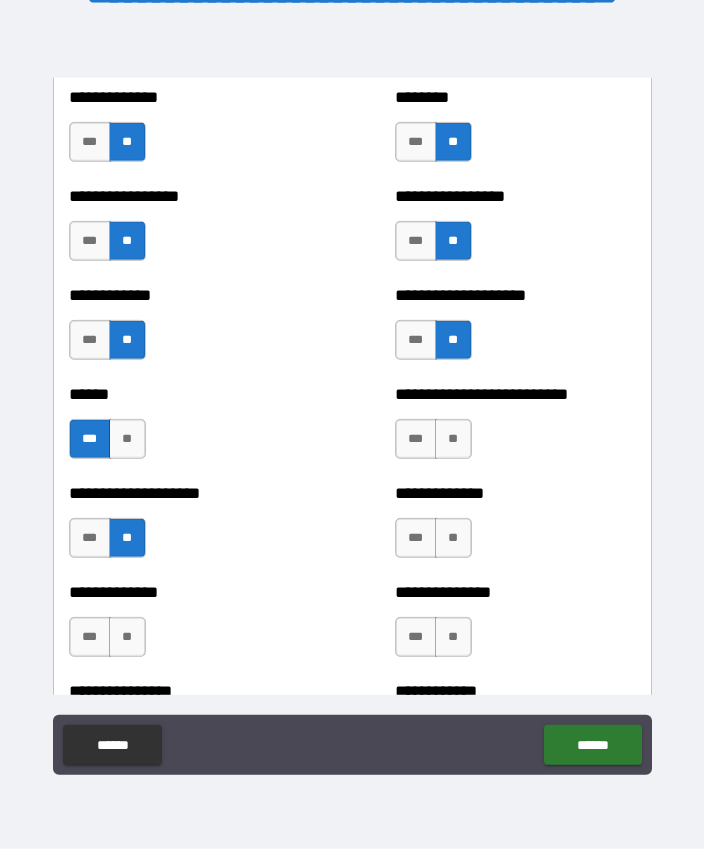 click on "**" at bounding box center (453, 439) 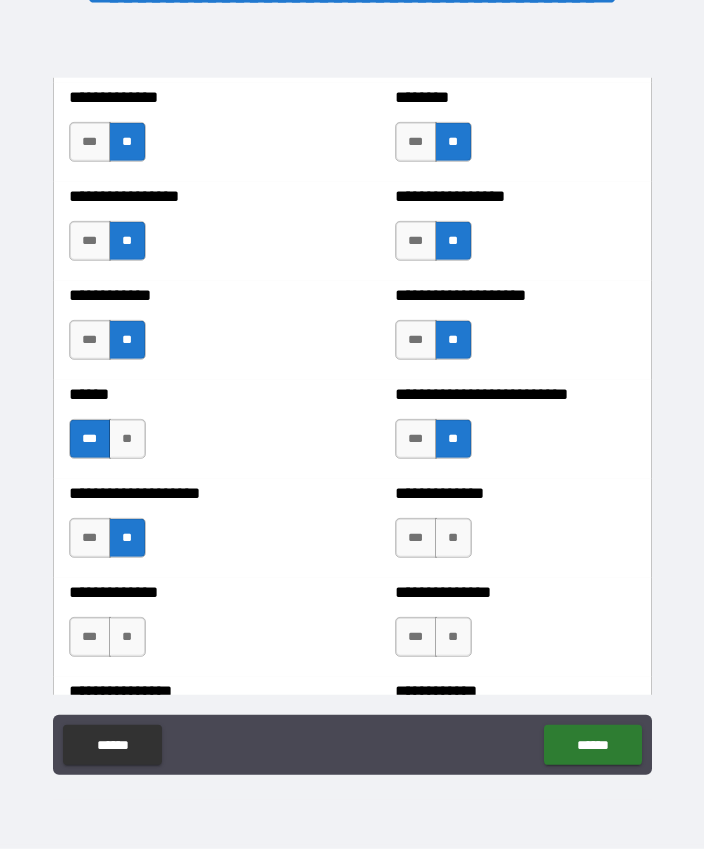 click on "**" at bounding box center [453, 538] 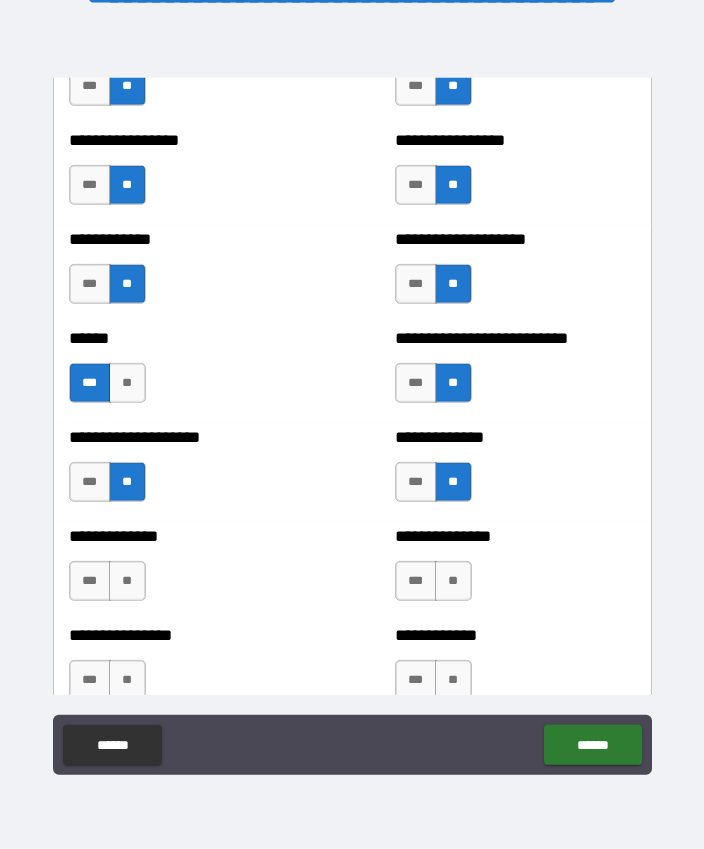 scroll, scrollTop: 3948, scrollLeft: 0, axis: vertical 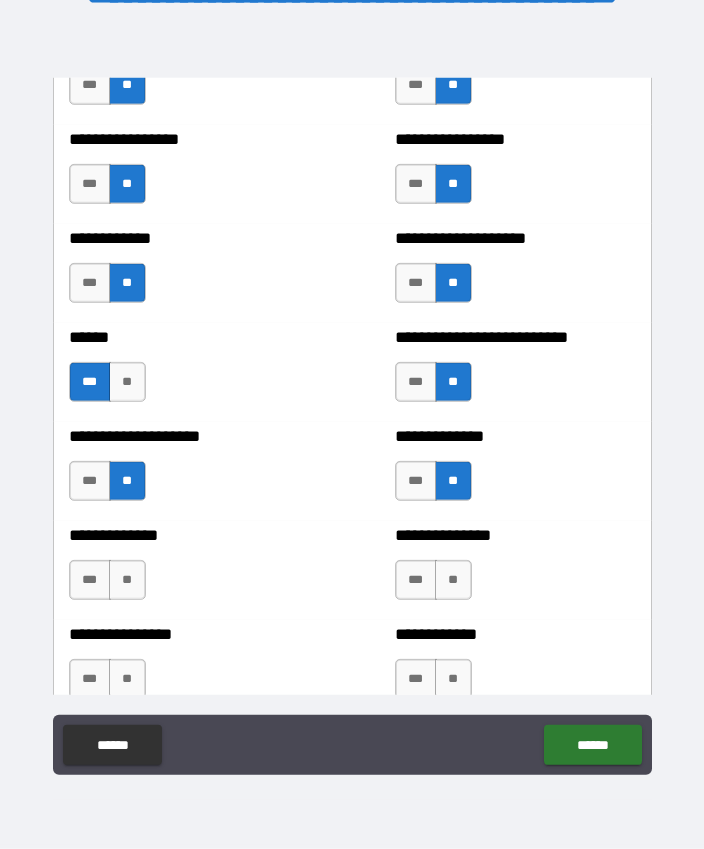 click on "**" at bounding box center (127, 580) 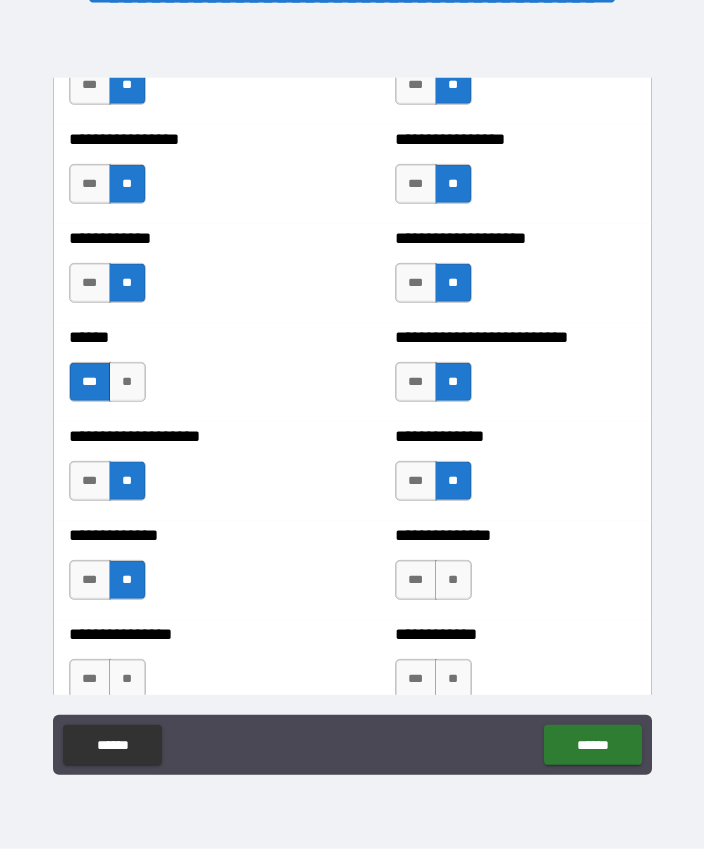 click on "**" at bounding box center (453, 580) 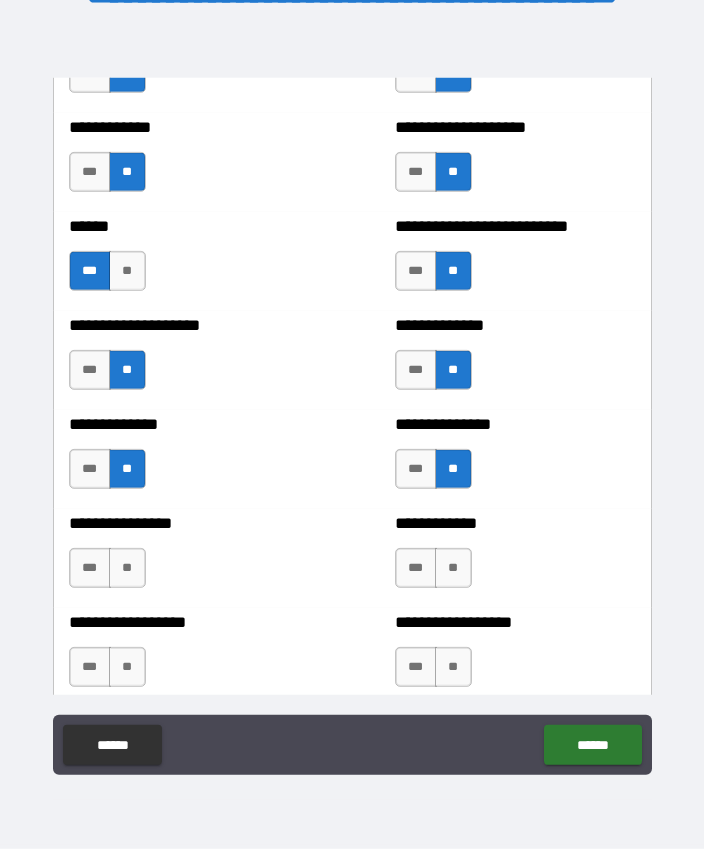 scroll, scrollTop: 4060, scrollLeft: 0, axis: vertical 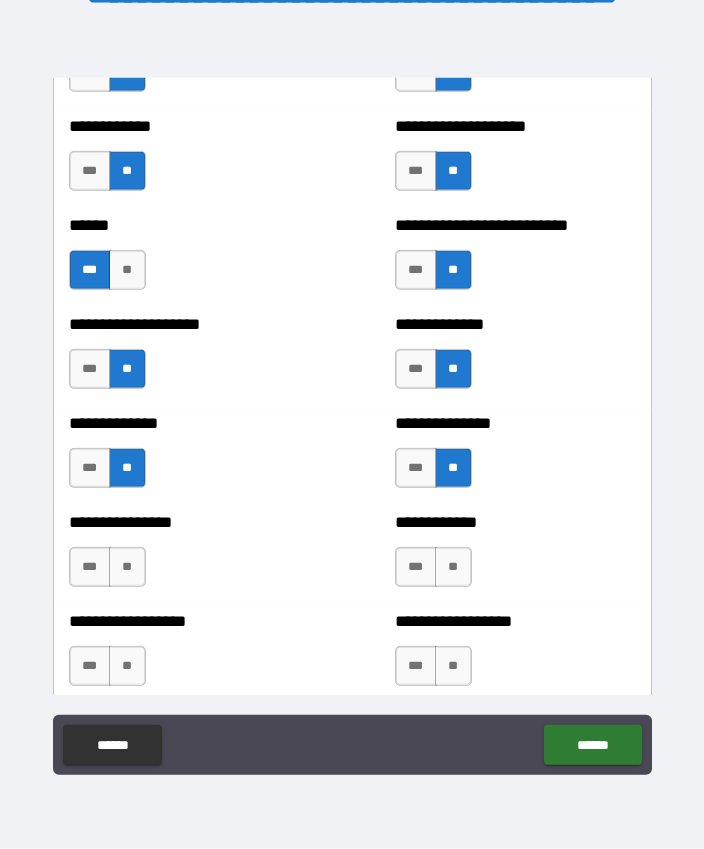 click on "**" at bounding box center [127, 567] 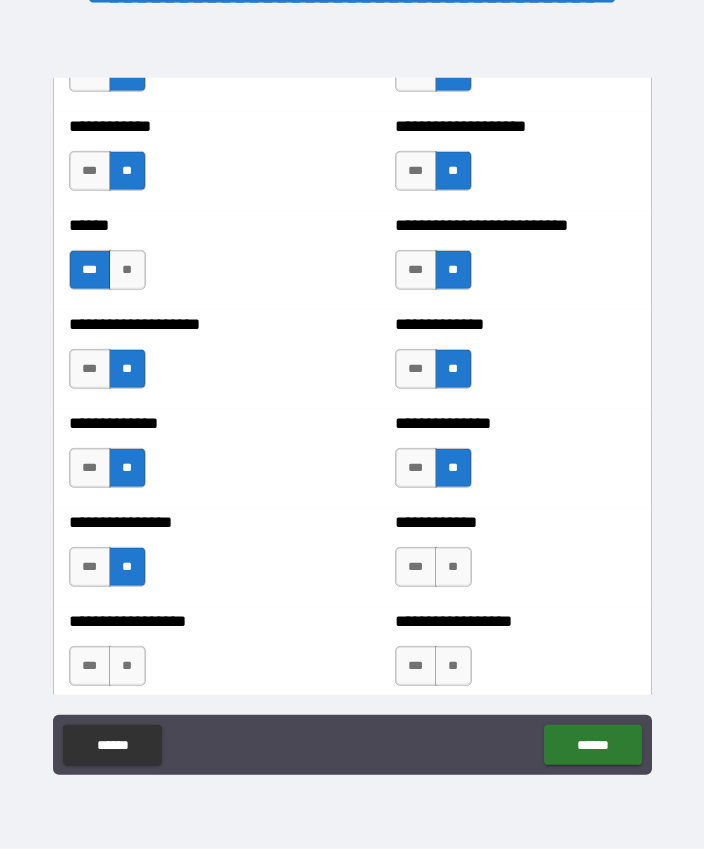 click on "**" at bounding box center (453, 567) 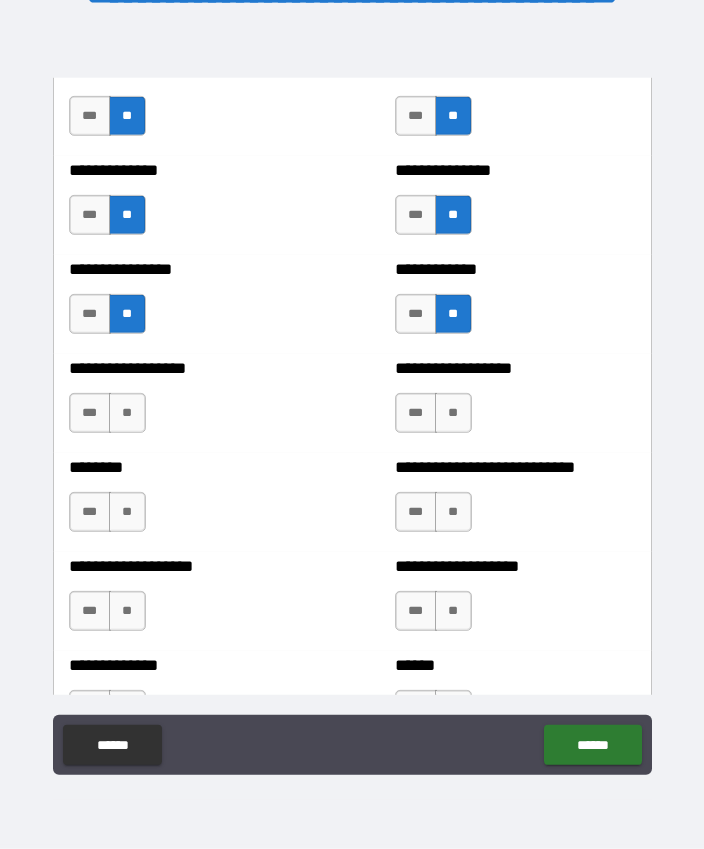 scroll, scrollTop: 4355, scrollLeft: 0, axis: vertical 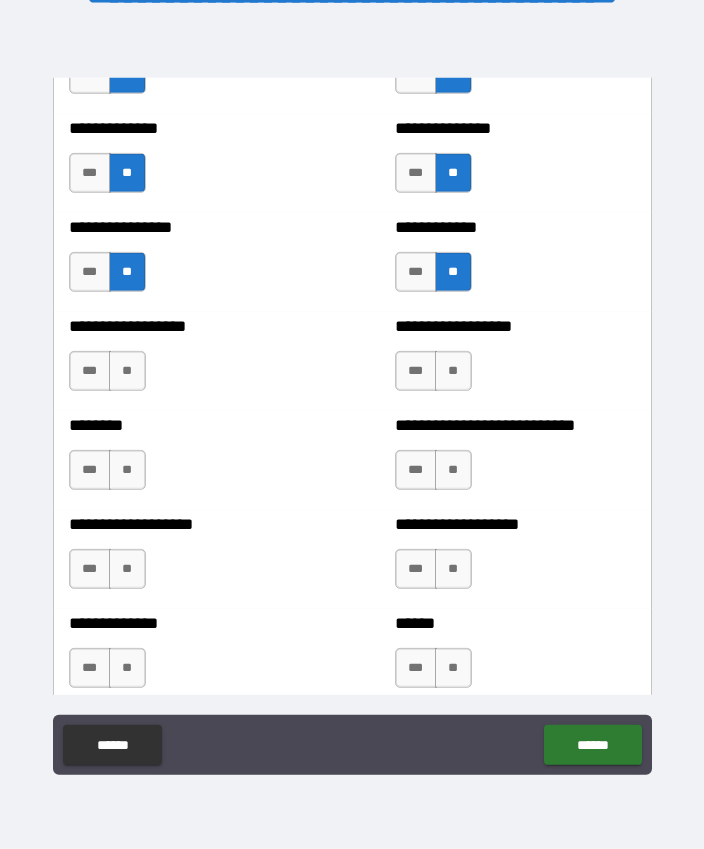 click on "**" at bounding box center (127, 569) 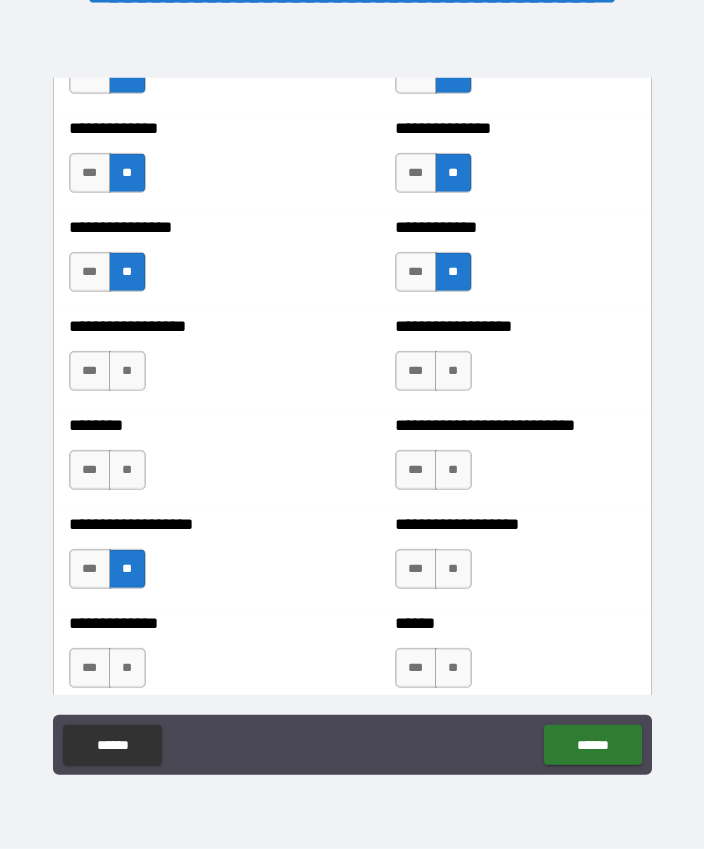 click on "**" at bounding box center [453, 569] 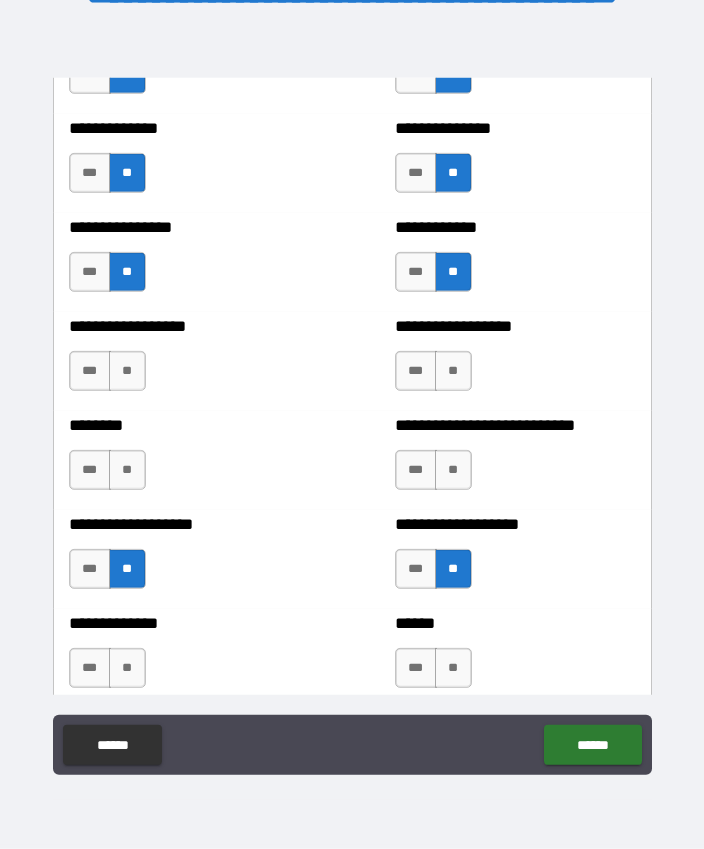 click on "**" at bounding box center [127, 470] 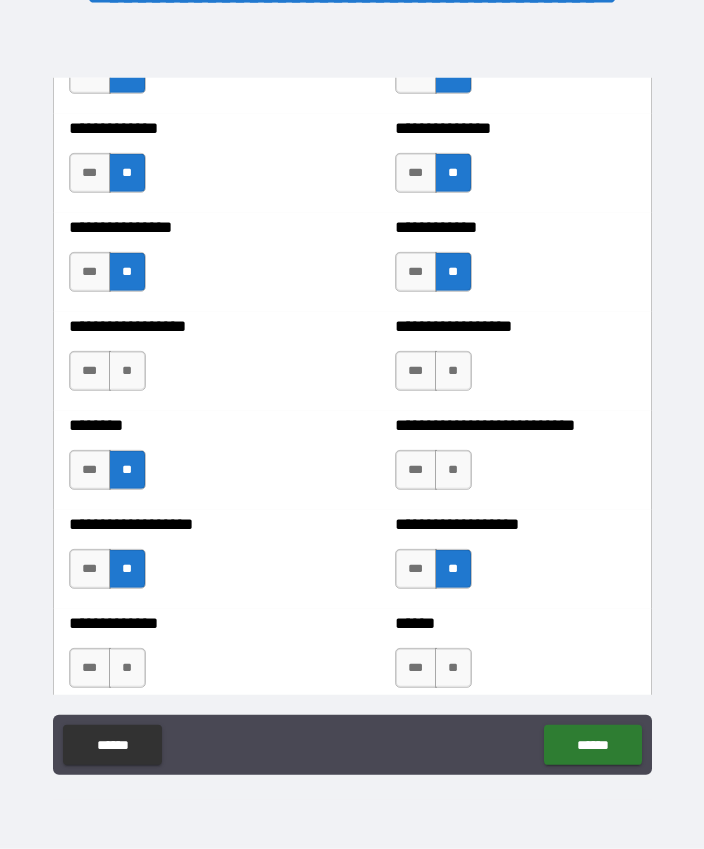 click on "**" at bounding box center [127, 371] 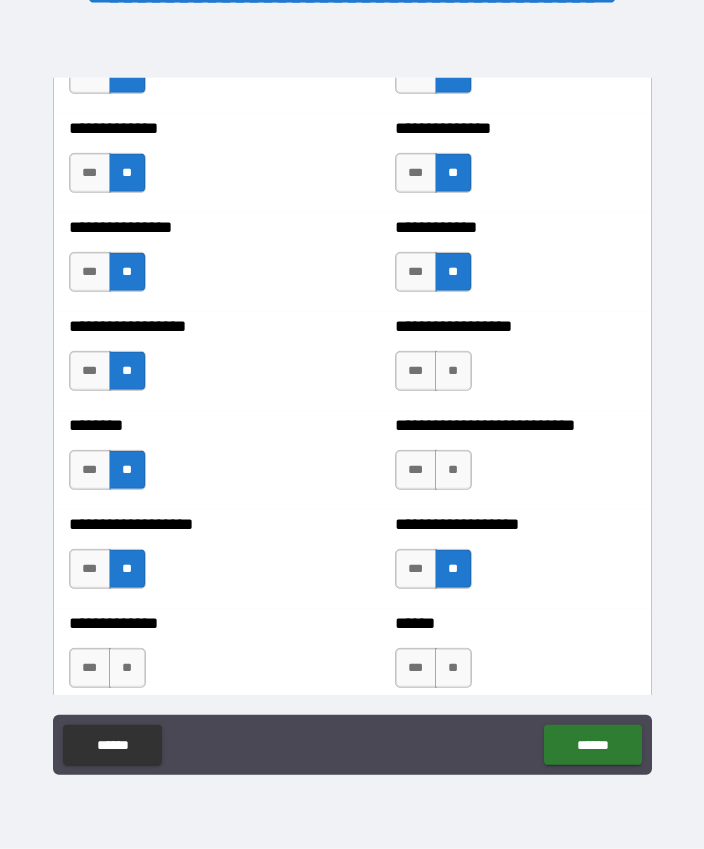 click on "**" at bounding box center (453, 371) 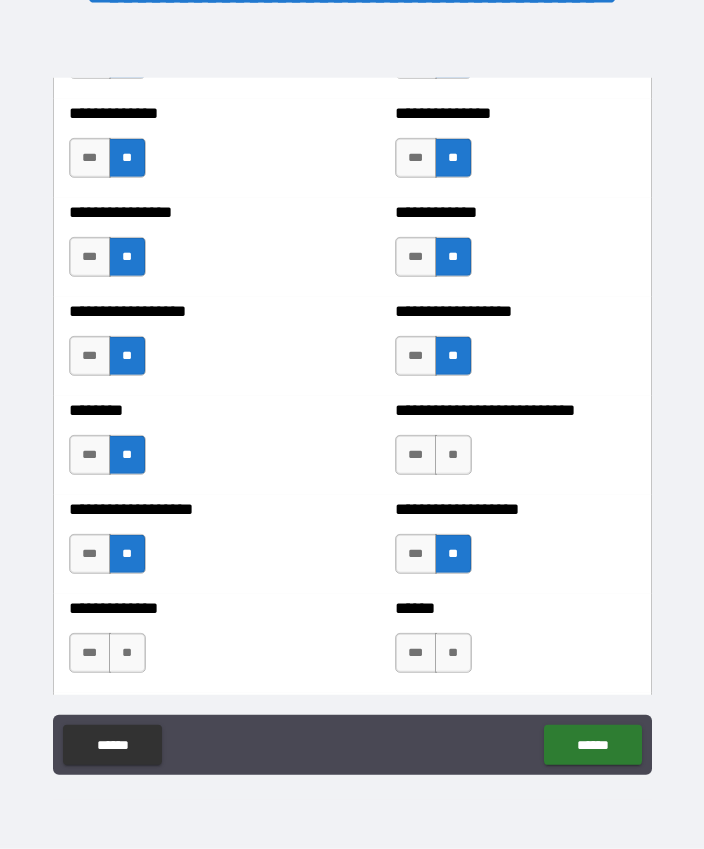 click on "**" at bounding box center [453, 455] 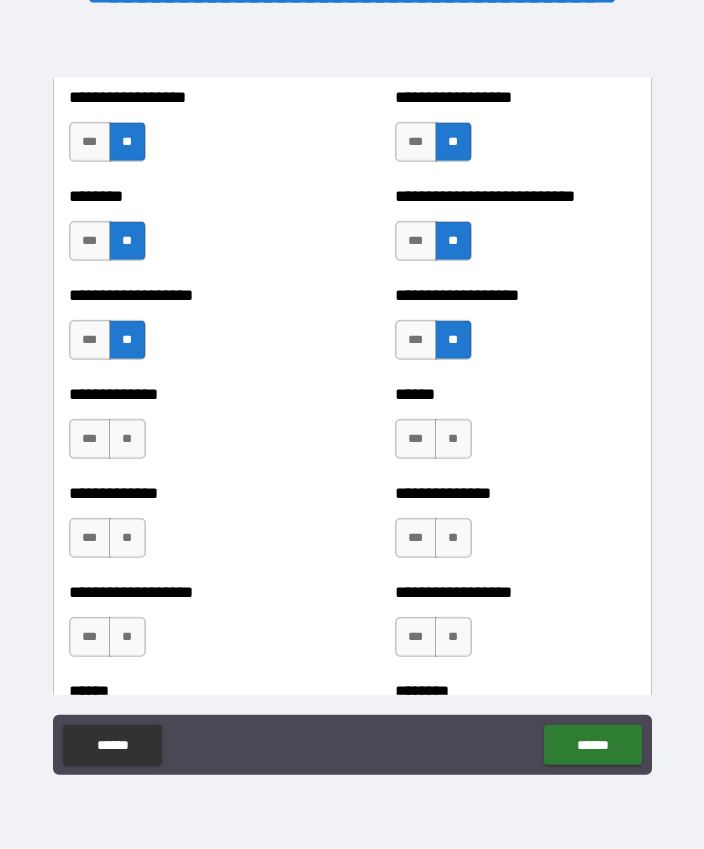 scroll, scrollTop: 4644, scrollLeft: 0, axis: vertical 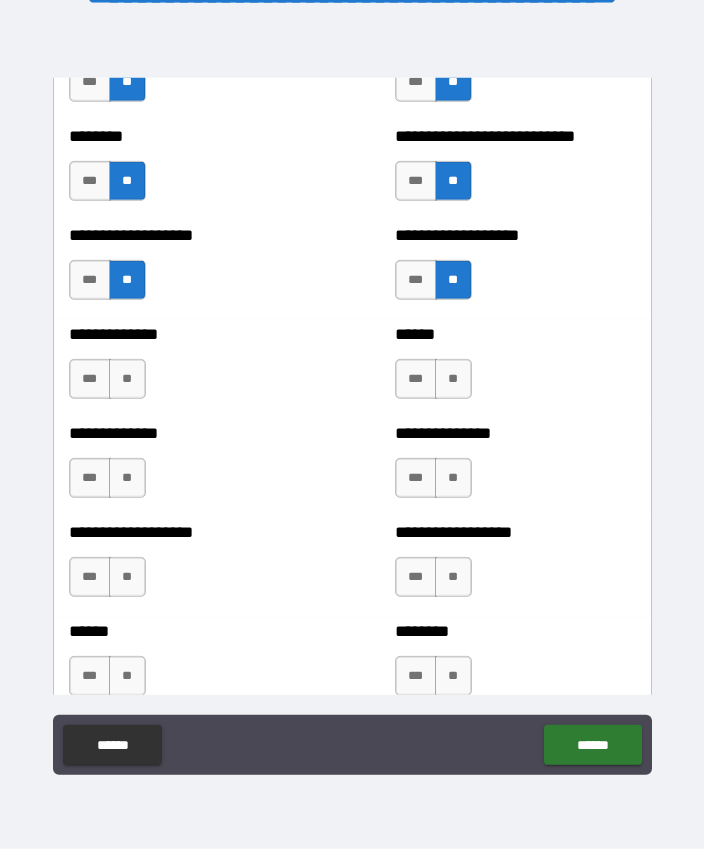 click on "**" at bounding box center [127, 478] 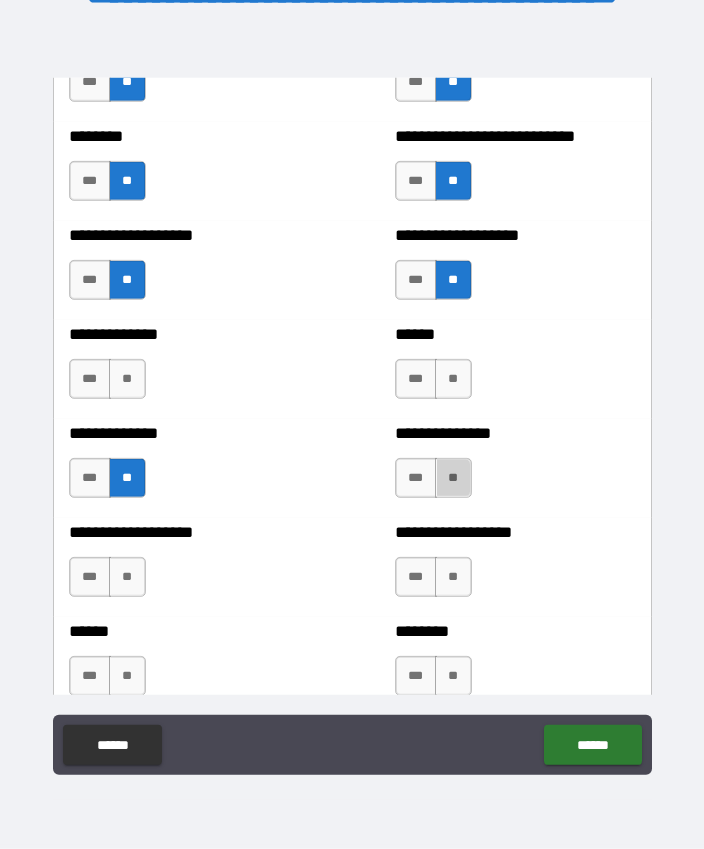 click on "**" at bounding box center [453, 478] 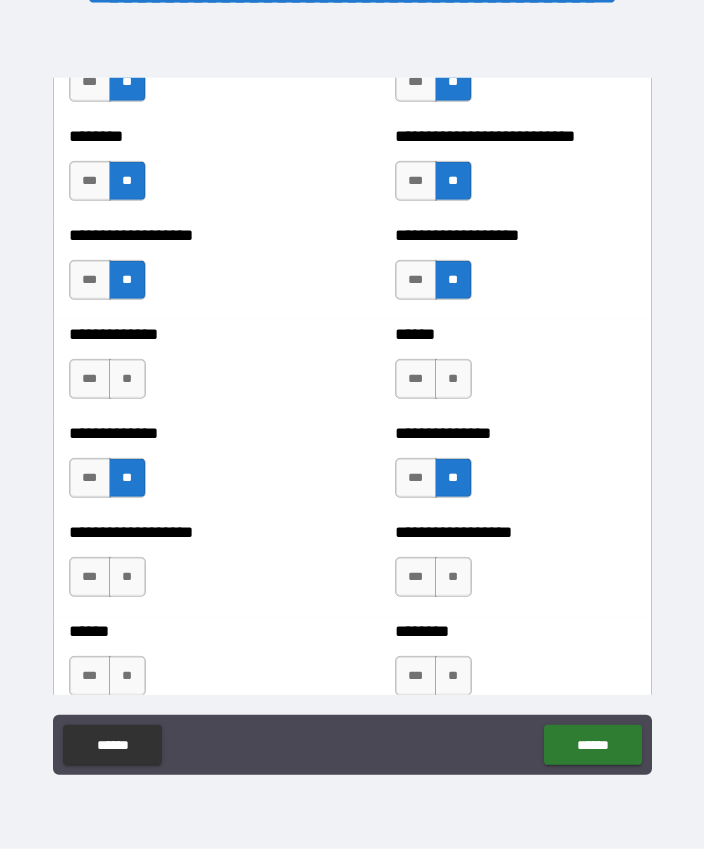 click on "**********" at bounding box center (189, 369) 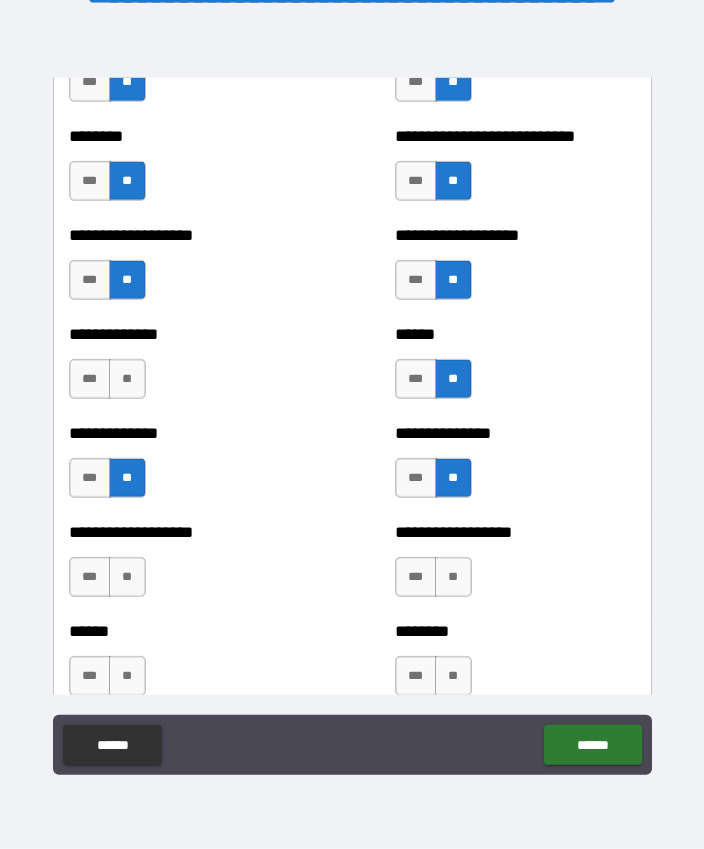 click on "**" at bounding box center [127, 379] 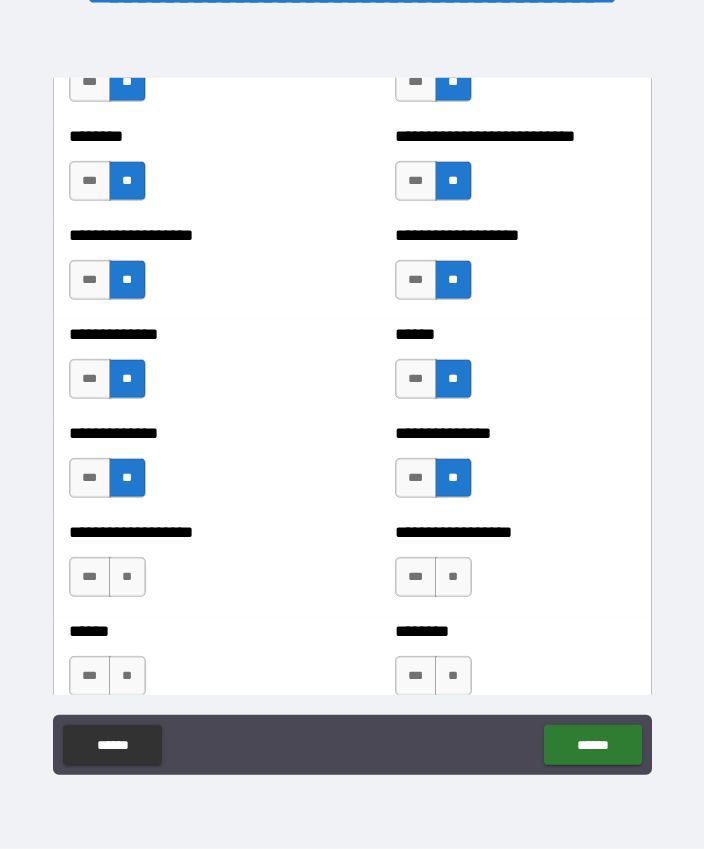 click on "**" at bounding box center (127, 577) 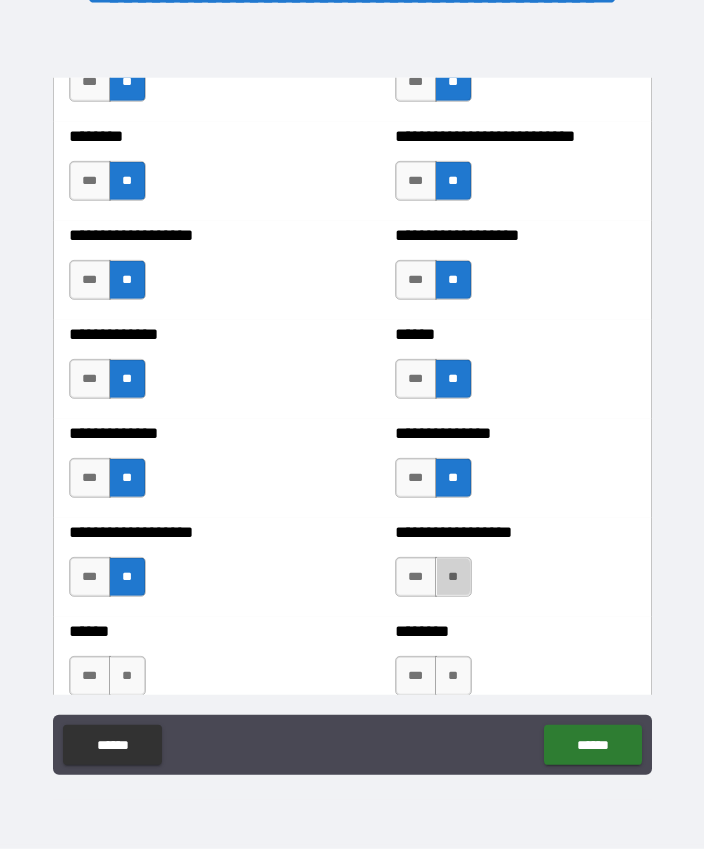 click on "**" at bounding box center [453, 577] 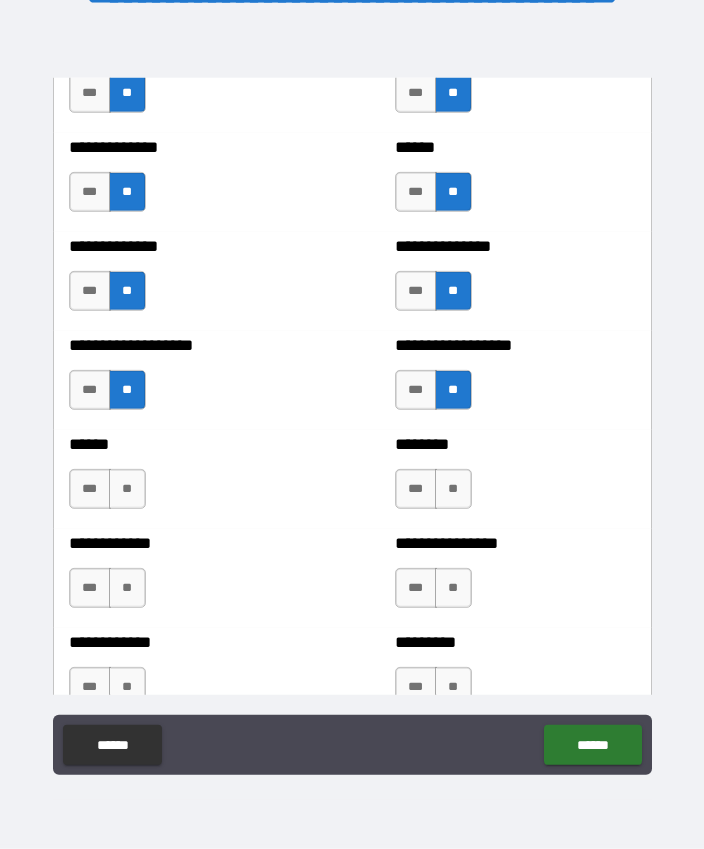 scroll, scrollTop: 4856, scrollLeft: 0, axis: vertical 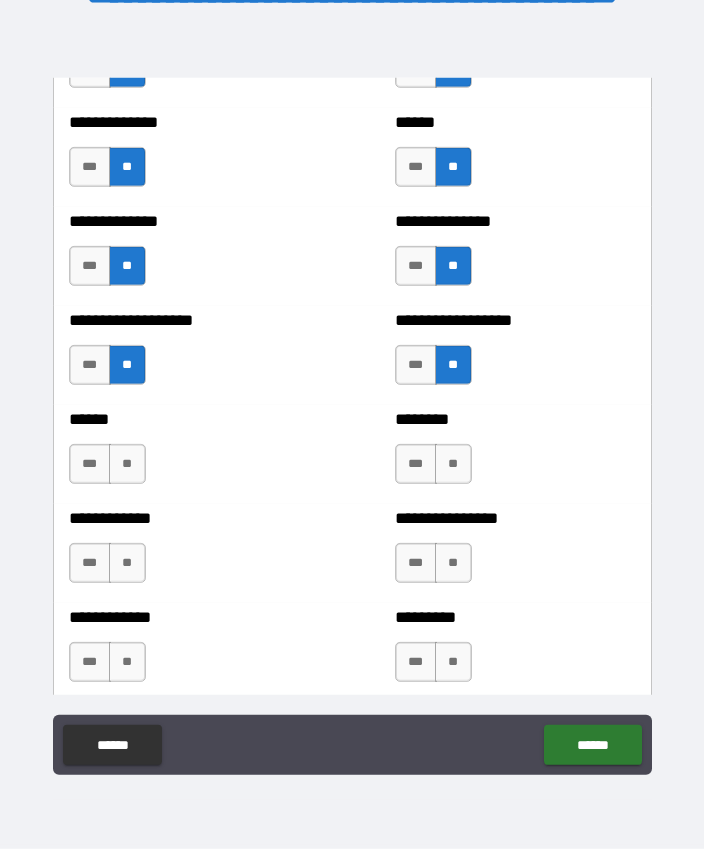 click on "**" at bounding box center (127, 464) 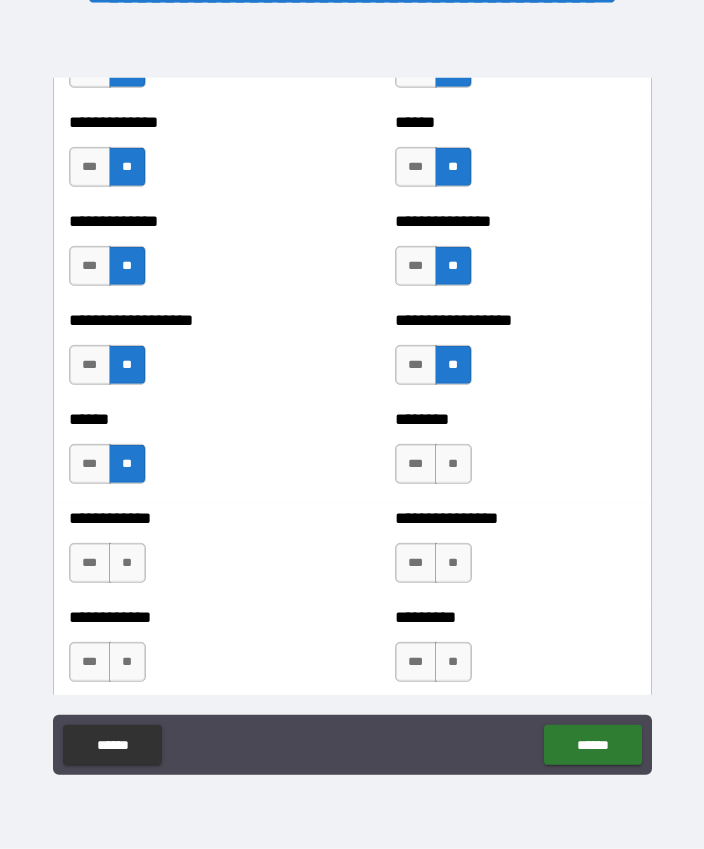 click on "**" at bounding box center (453, 464) 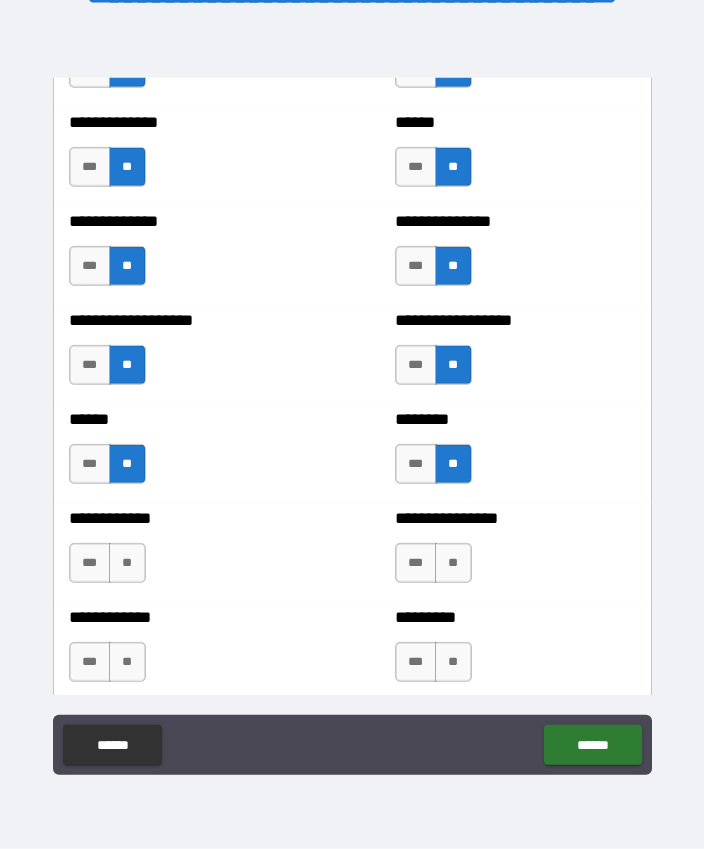 click on "**" at bounding box center (127, 563) 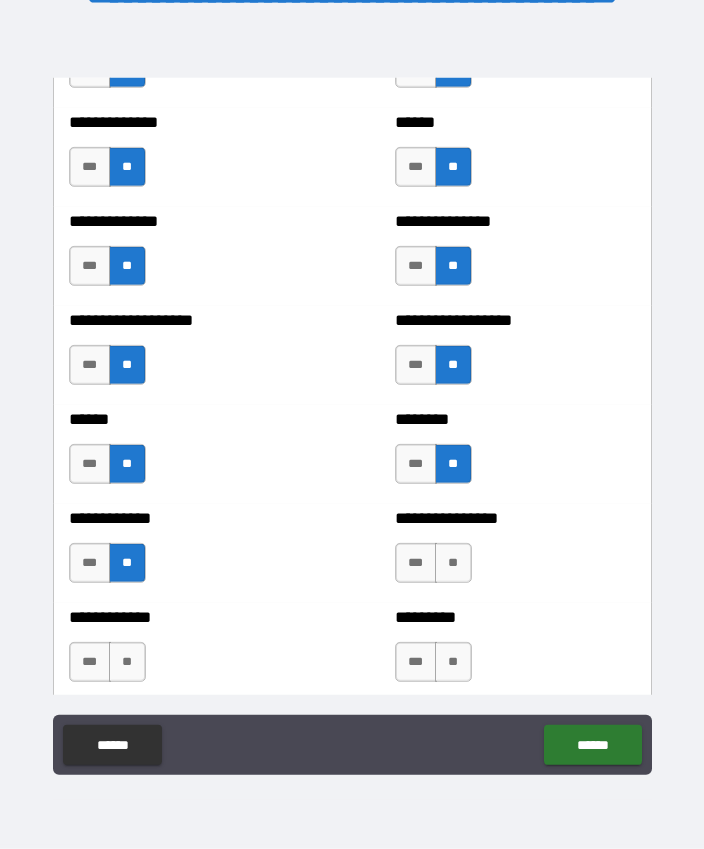 click on "***" at bounding box center (416, 563) 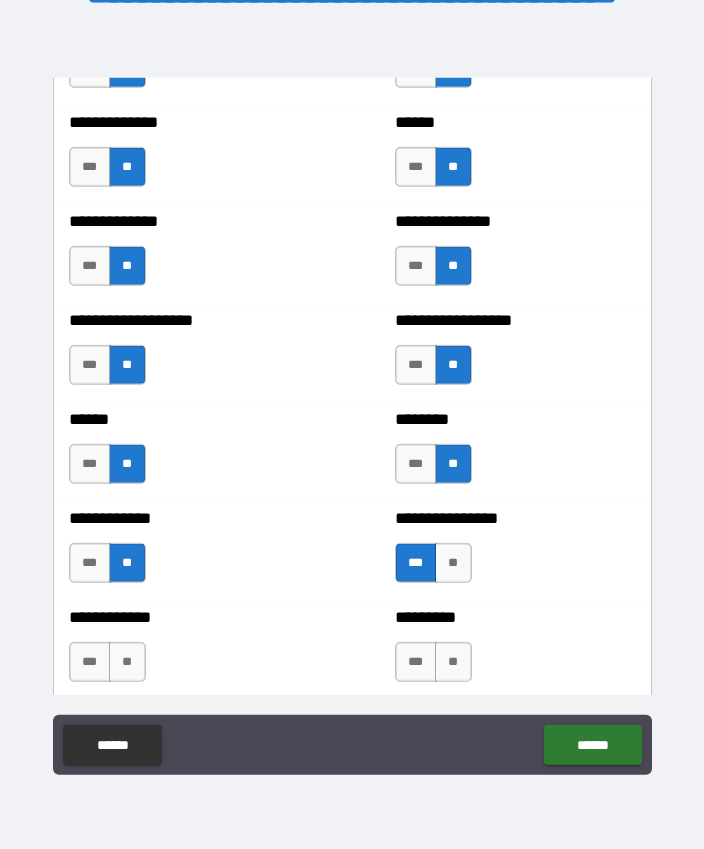 scroll, scrollTop: 4932, scrollLeft: 0, axis: vertical 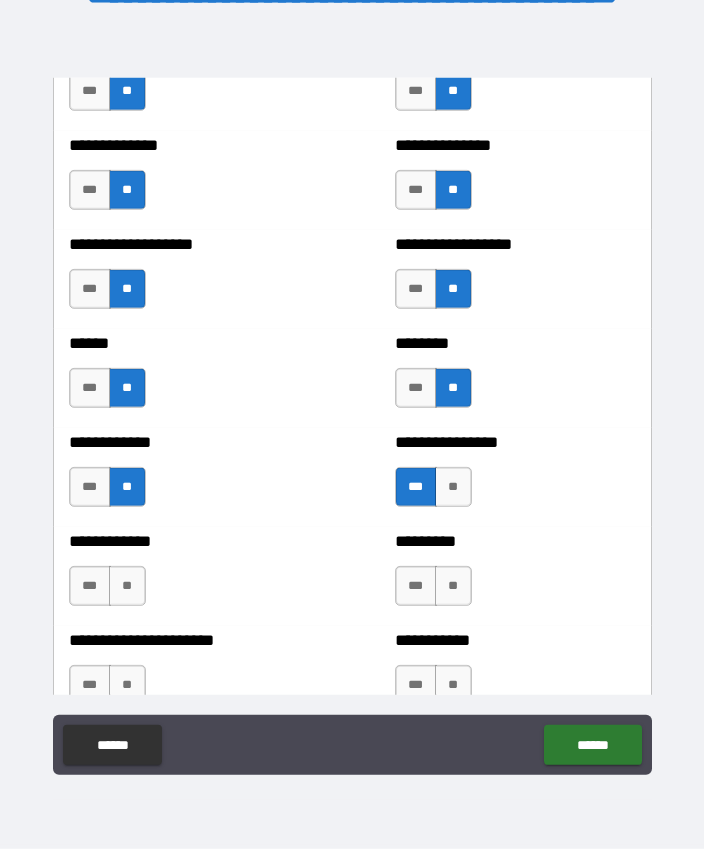click on "**" at bounding box center (127, 586) 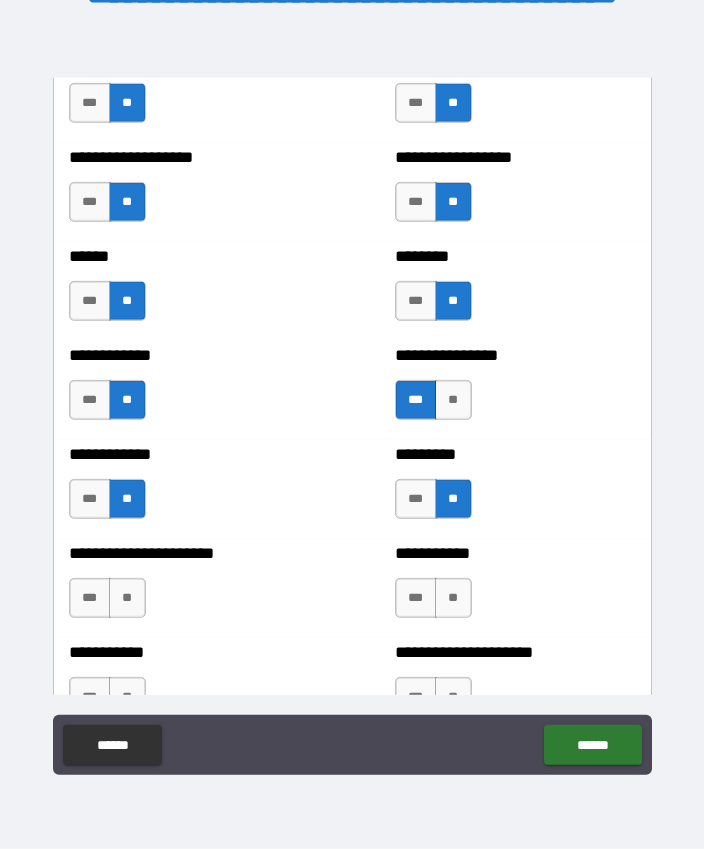 scroll, scrollTop: 5089, scrollLeft: 0, axis: vertical 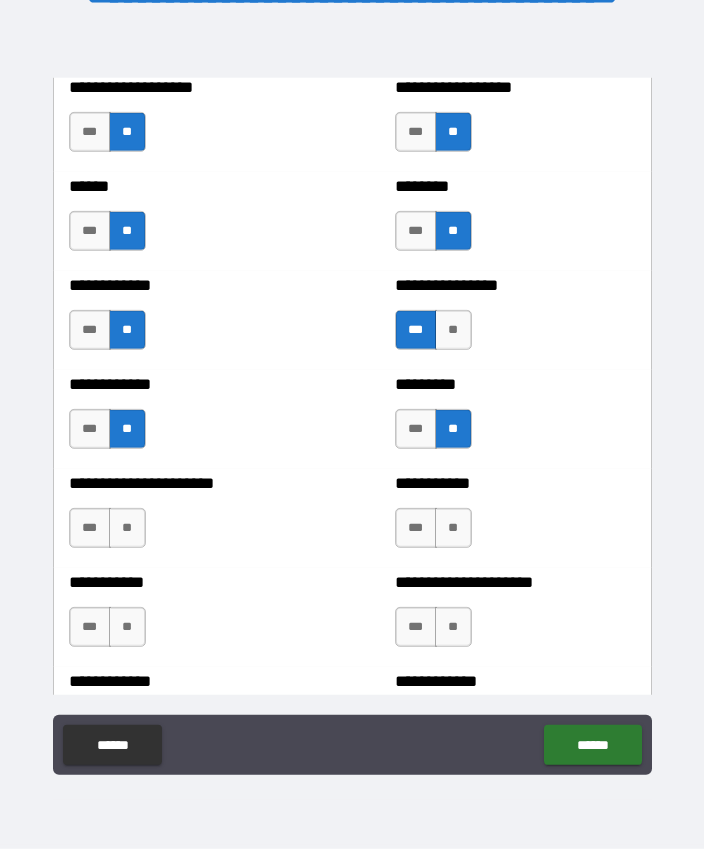 click on "**" at bounding box center (127, 528) 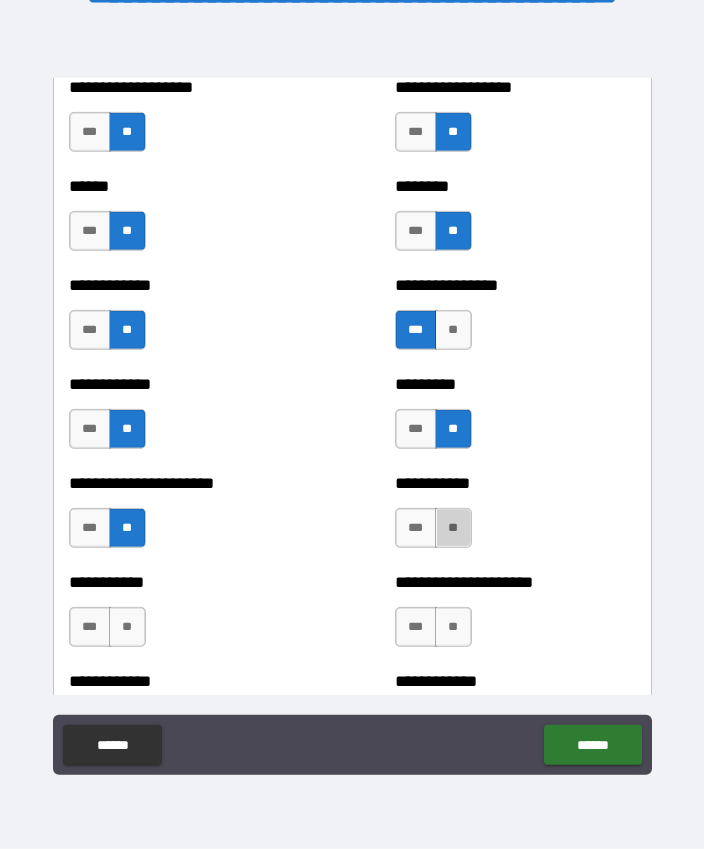 click on "**" at bounding box center (453, 528) 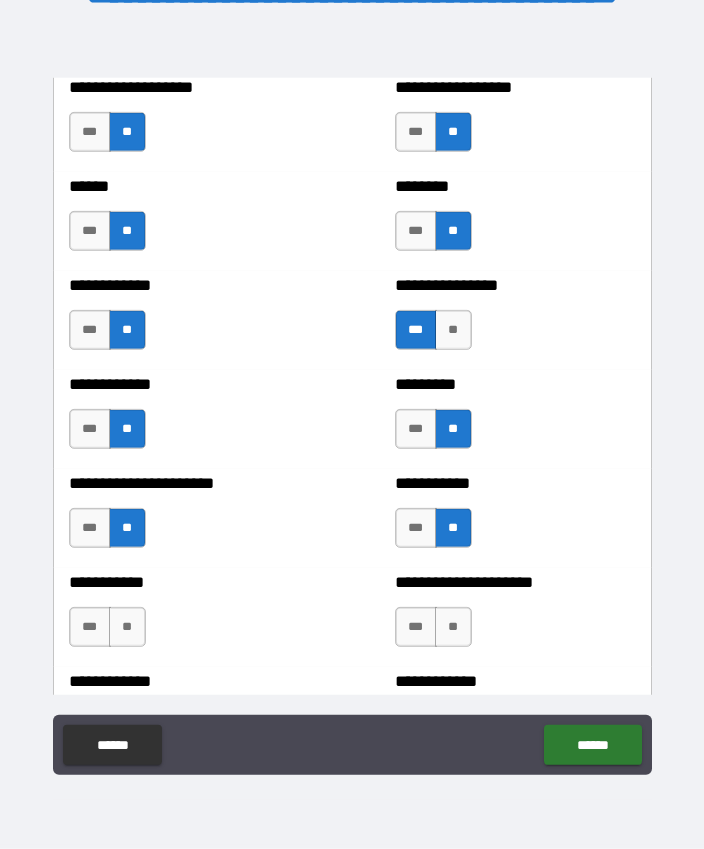 click on "**" at bounding box center [127, 627] 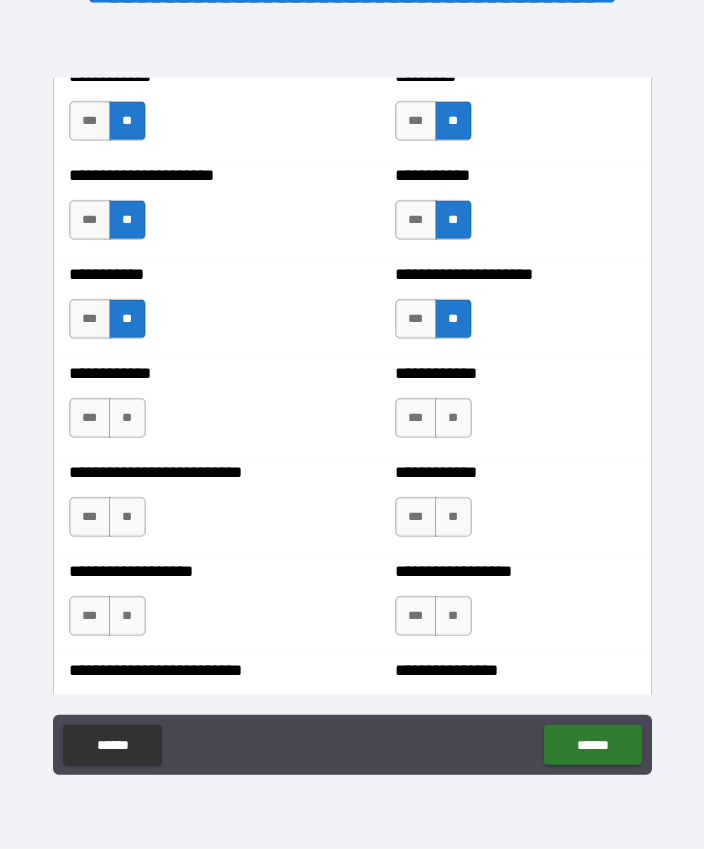 scroll, scrollTop: 5397, scrollLeft: 0, axis: vertical 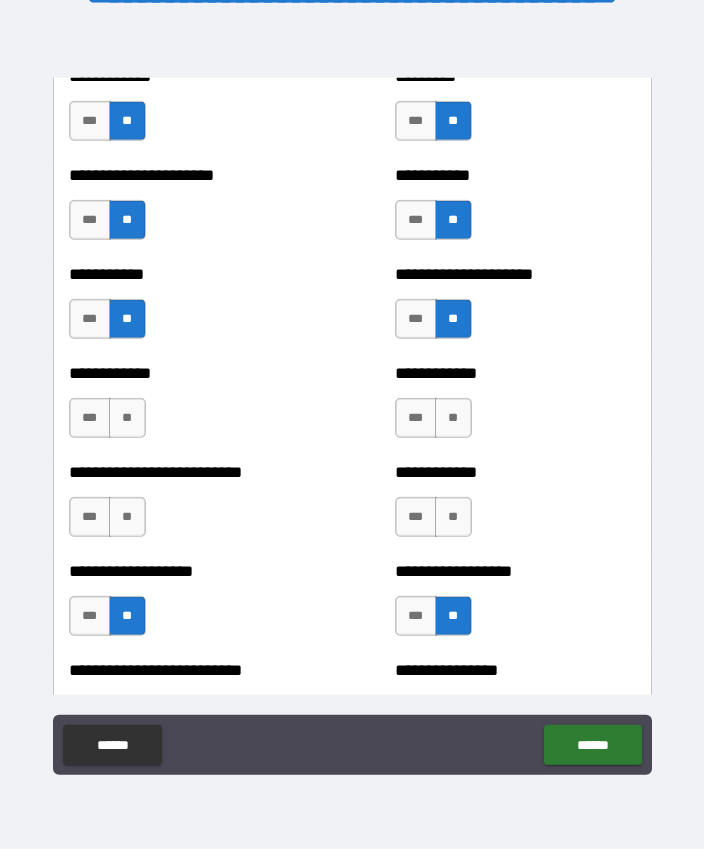 click on "**" at bounding box center [127, 517] 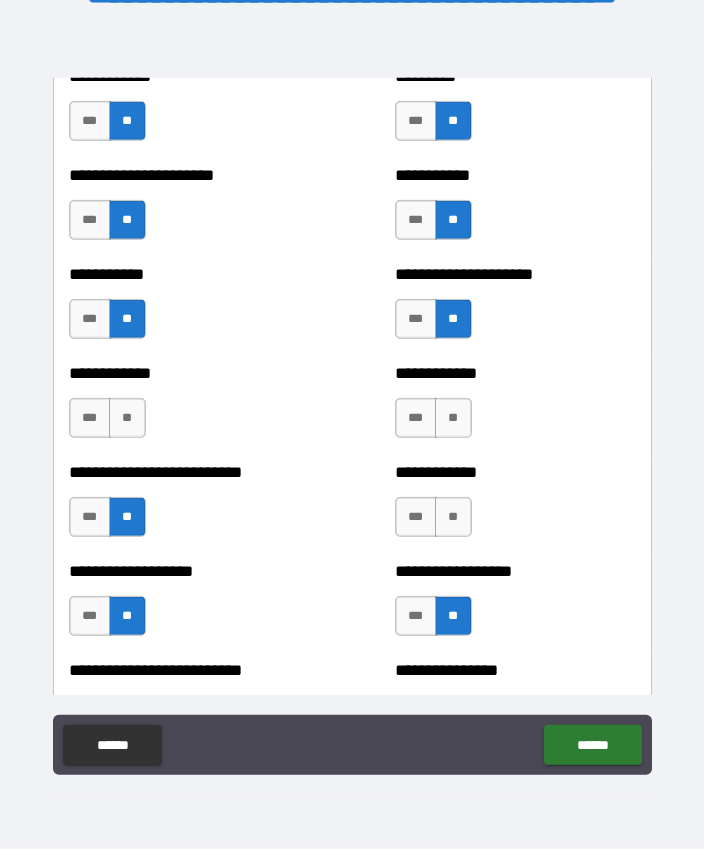click on "**" at bounding box center [453, 517] 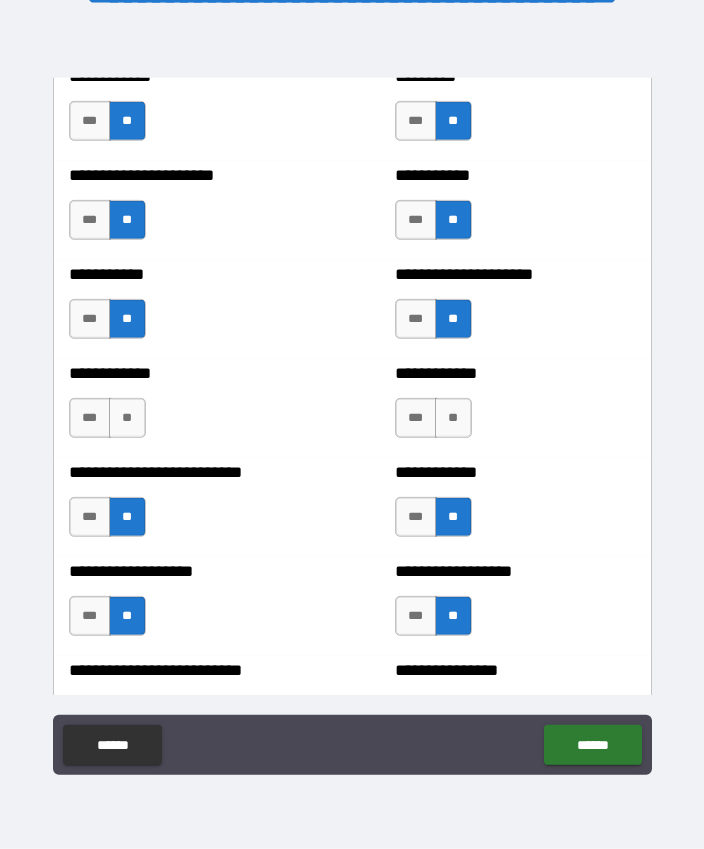 click on "**********" at bounding box center (189, 408) 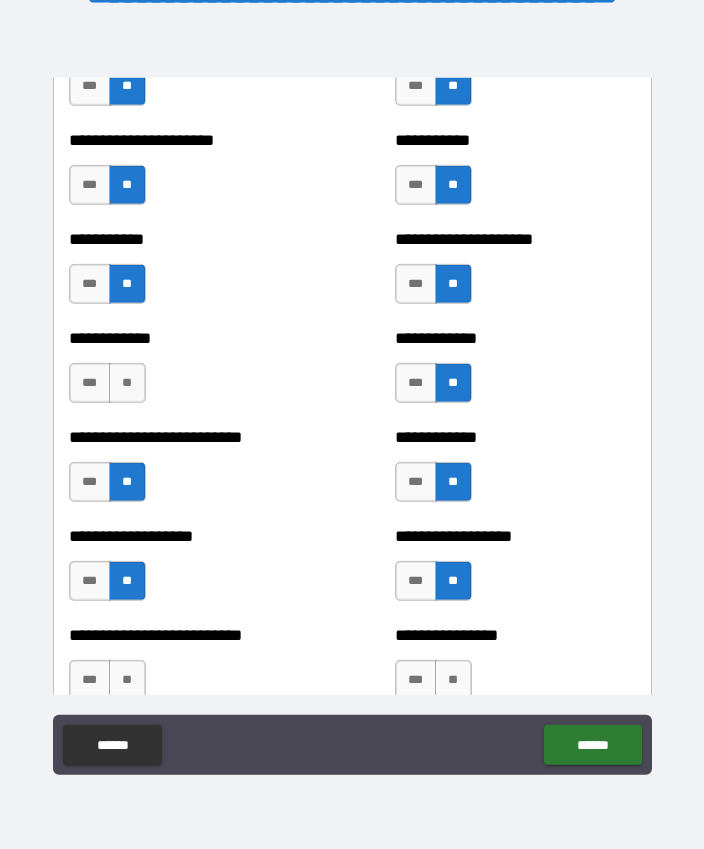 click on "**" at bounding box center [127, 383] 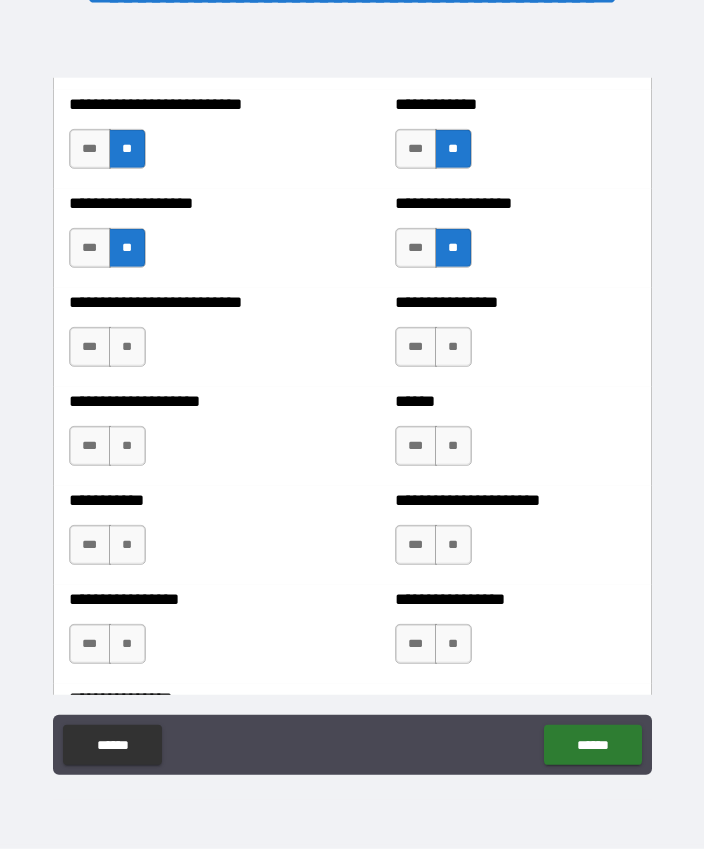 scroll, scrollTop: 5799, scrollLeft: 0, axis: vertical 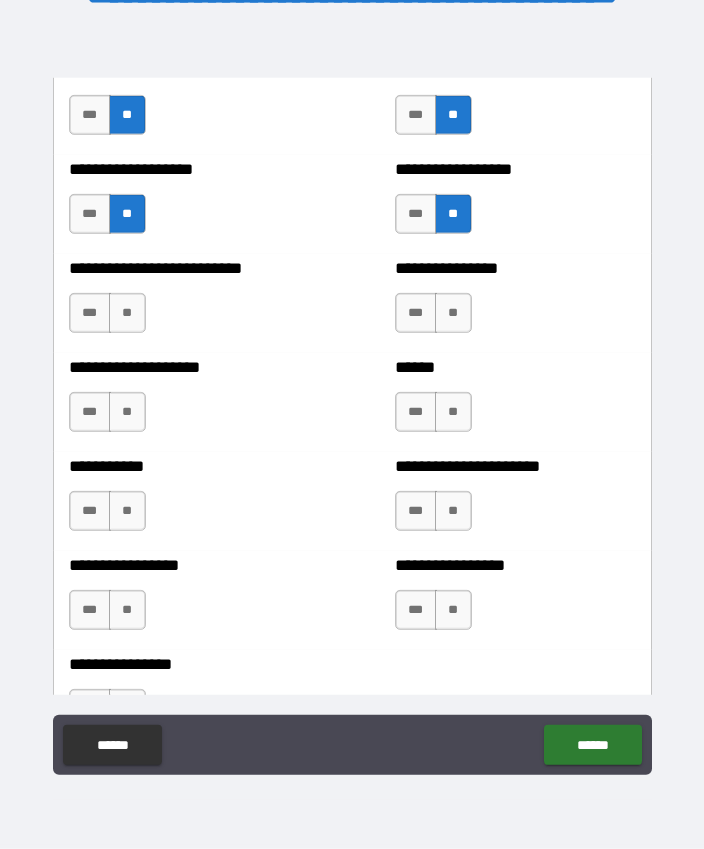 click on "**" at bounding box center (127, 610) 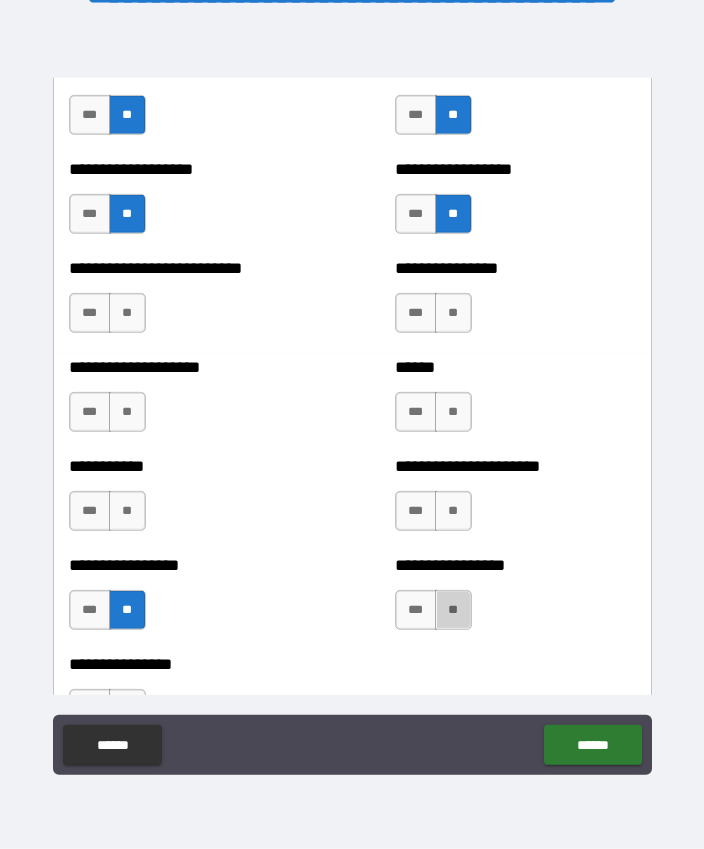 click on "**" at bounding box center (453, 610) 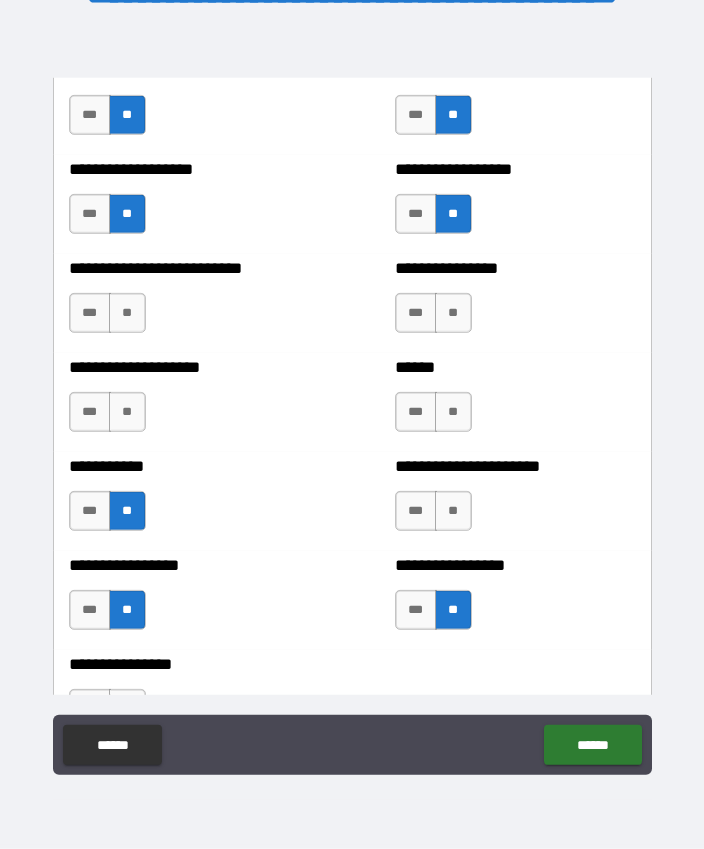 click on "**" at bounding box center (453, 511) 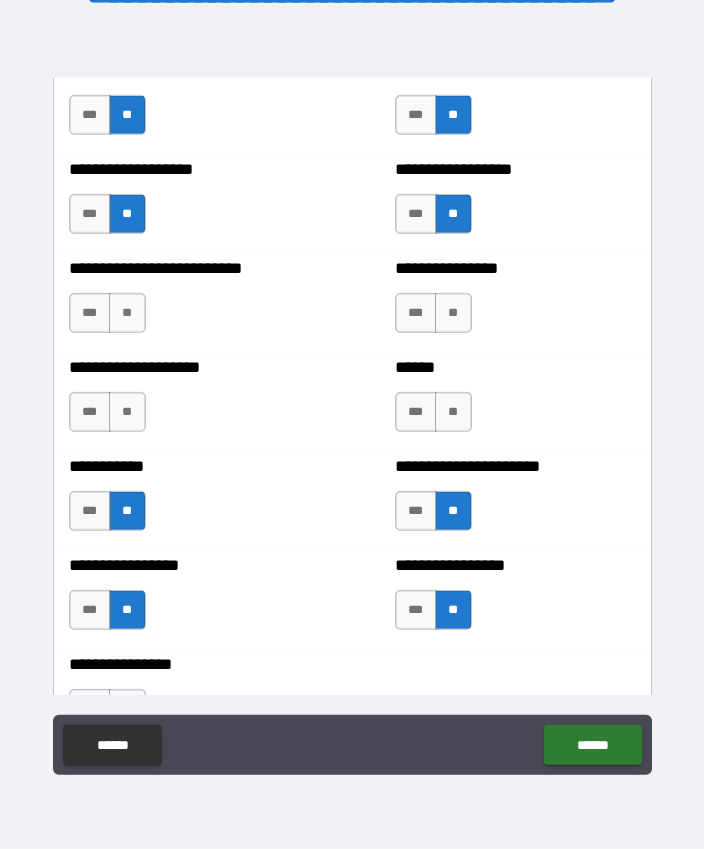 click on "**" at bounding box center (127, 412) 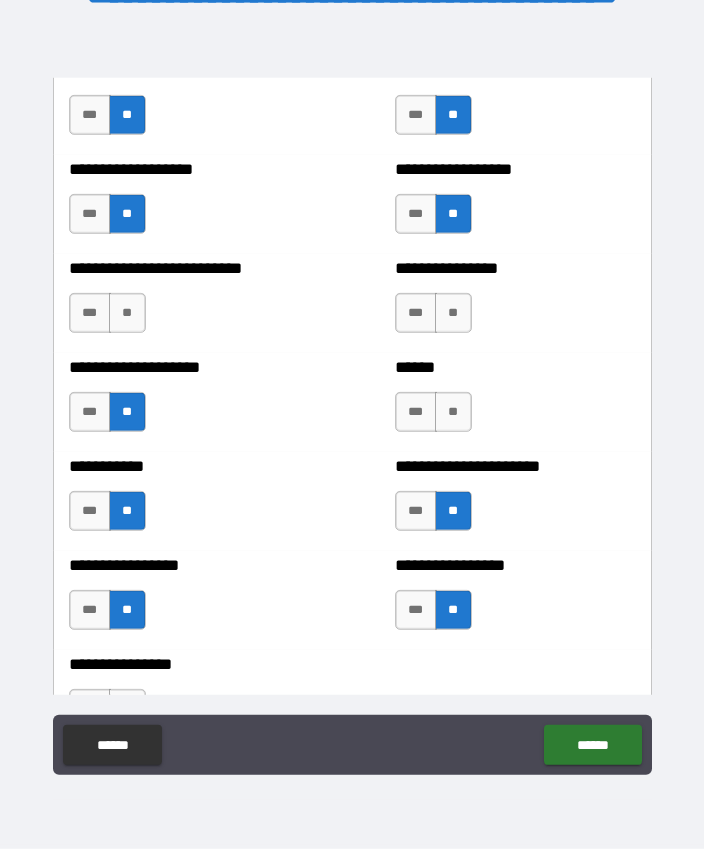 click on "**" at bounding box center [453, 412] 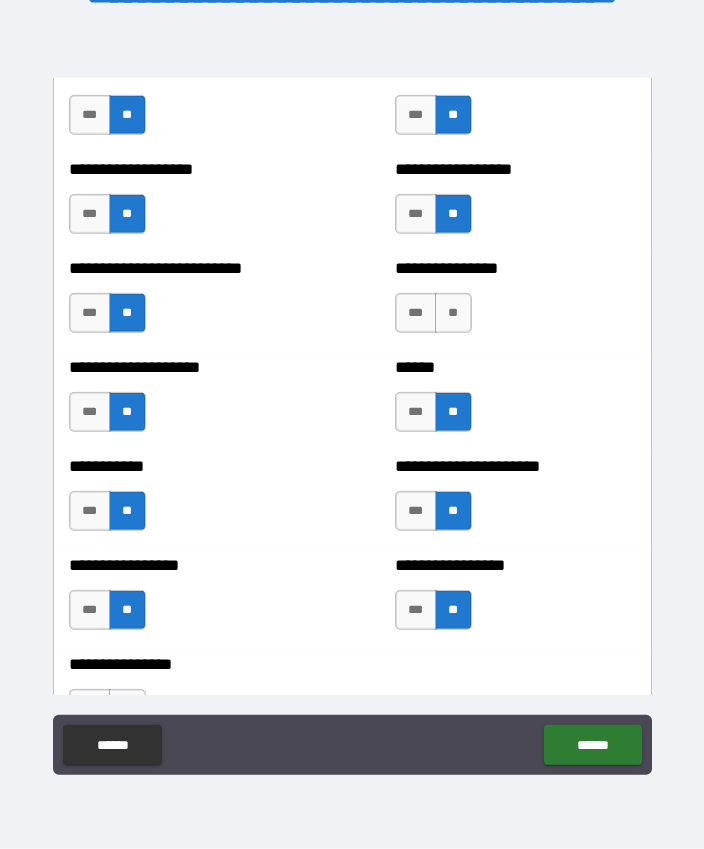 click on "**" at bounding box center [453, 313] 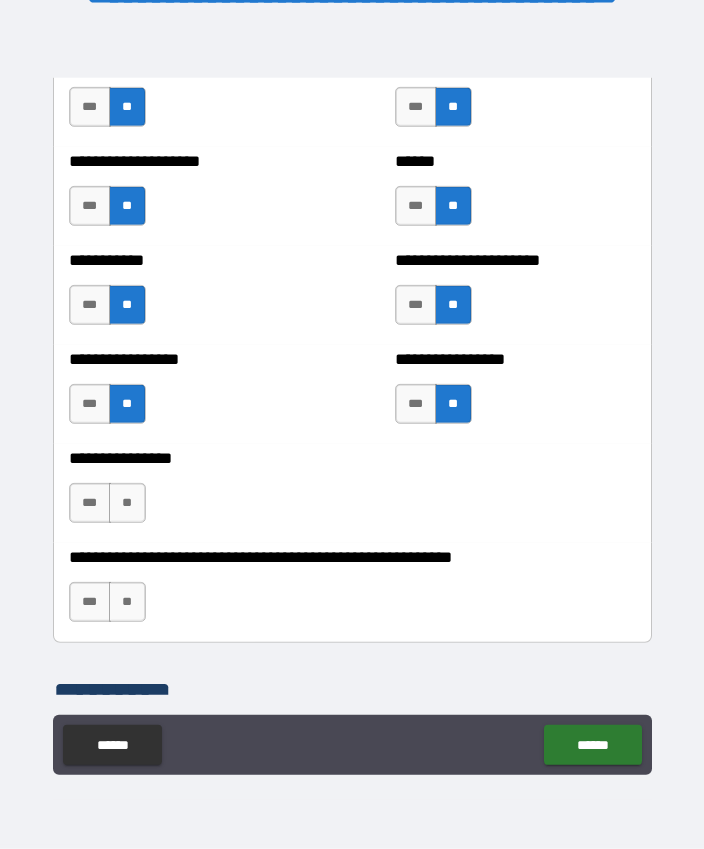 scroll, scrollTop: 6019, scrollLeft: 0, axis: vertical 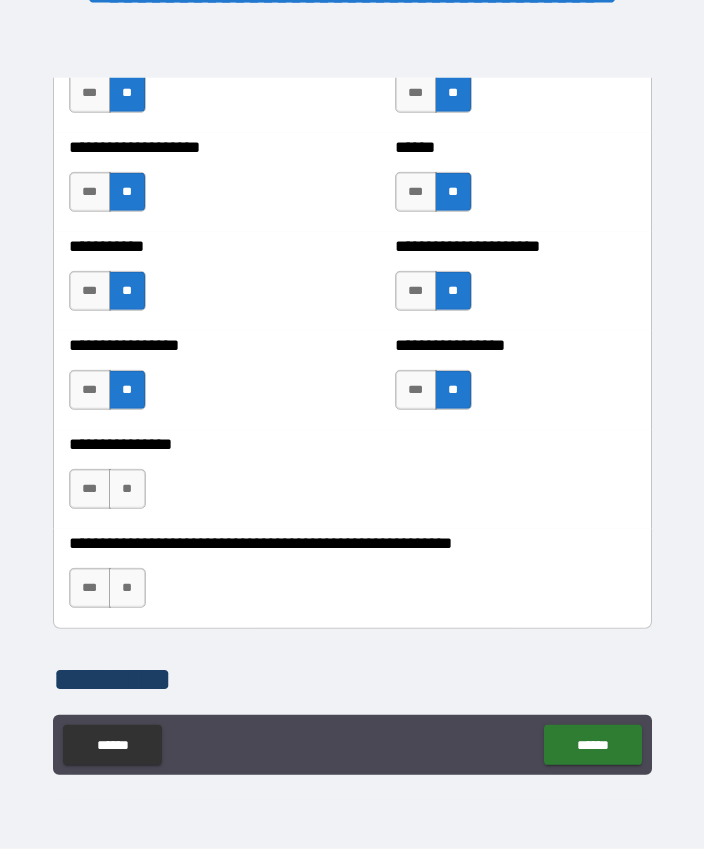 click on "**" at bounding box center [127, 489] 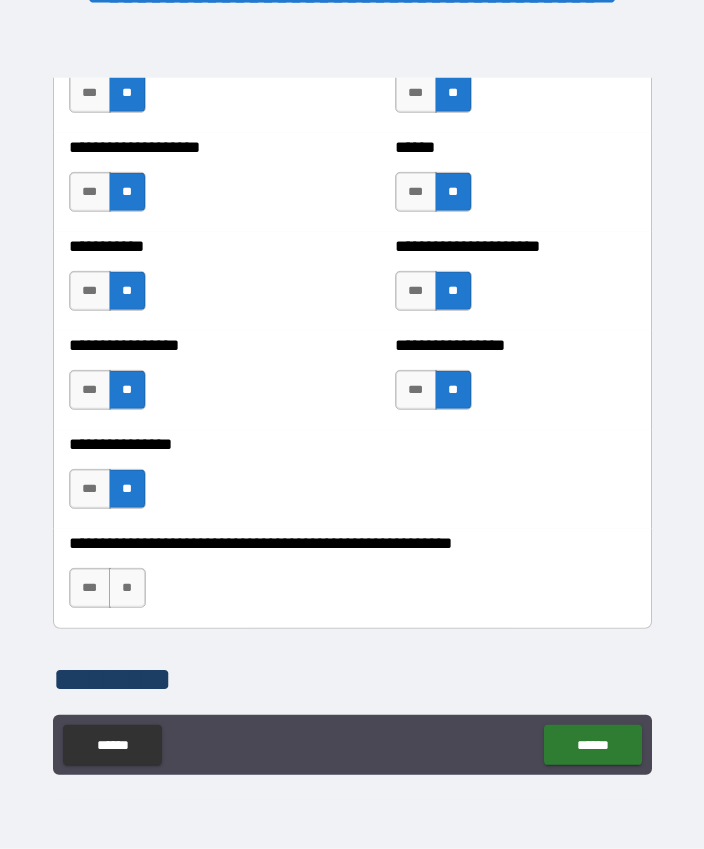 click on "**" at bounding box center (127, 588) 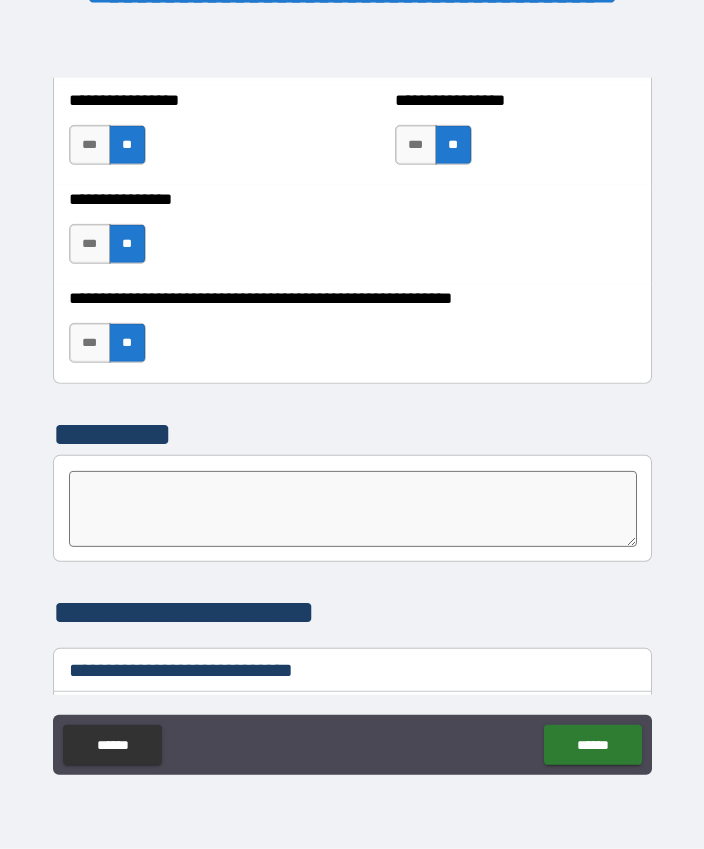 scroll, scrollTop: 6263, scrollLeft: 0, axis: vertical 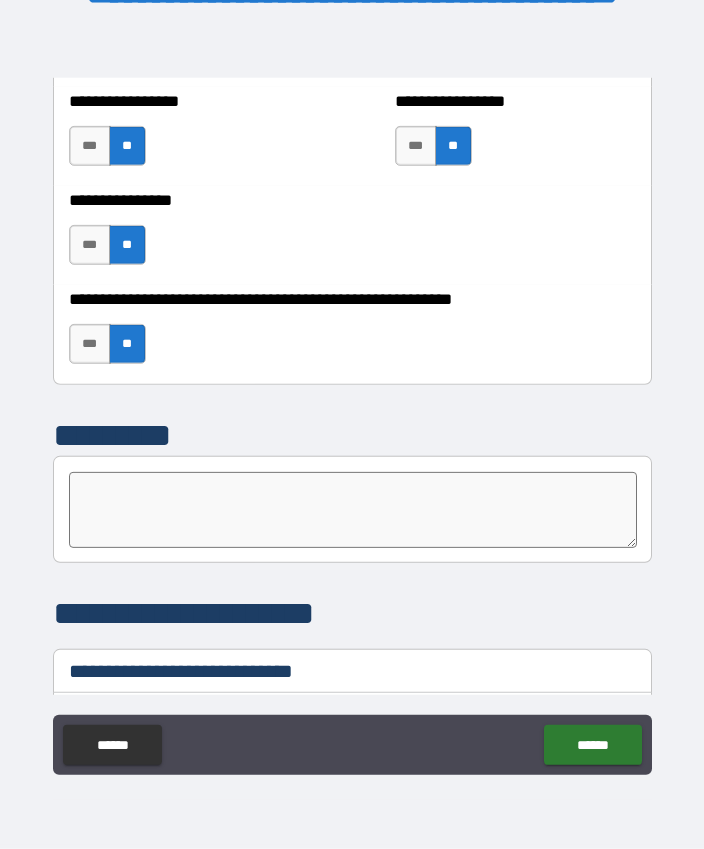 click on "***" at bounding box center [90, 344] 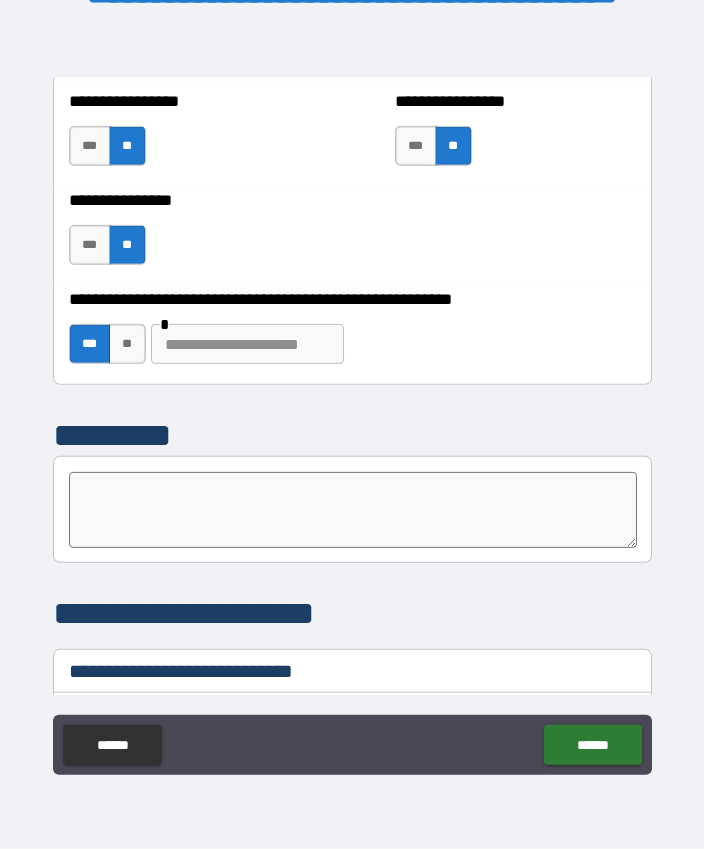 click on "**" at bounding box center (127, 344) 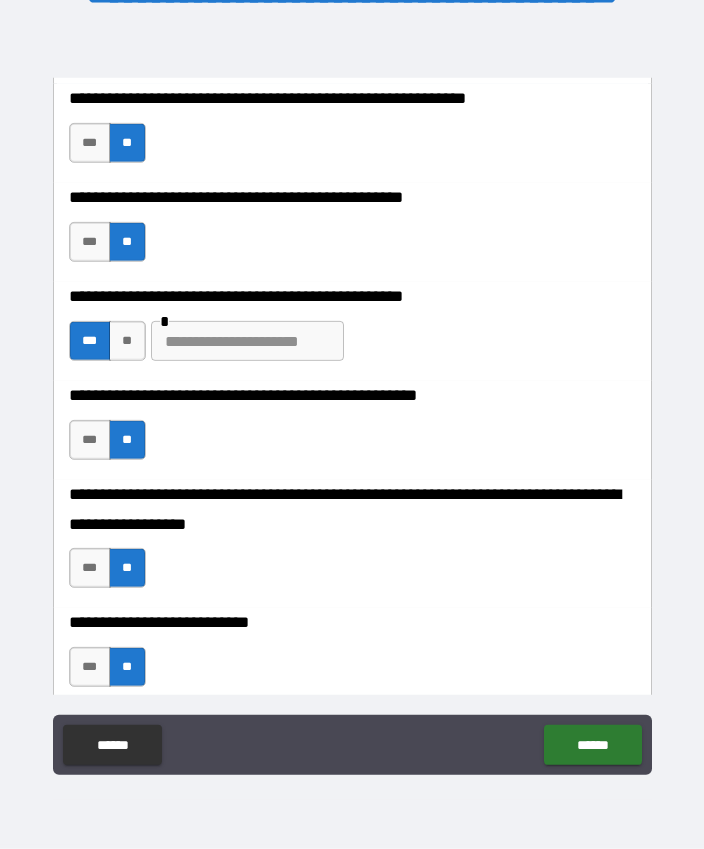 scroll, scrollTop: 597, scrollLeft: 0, axis: vertical 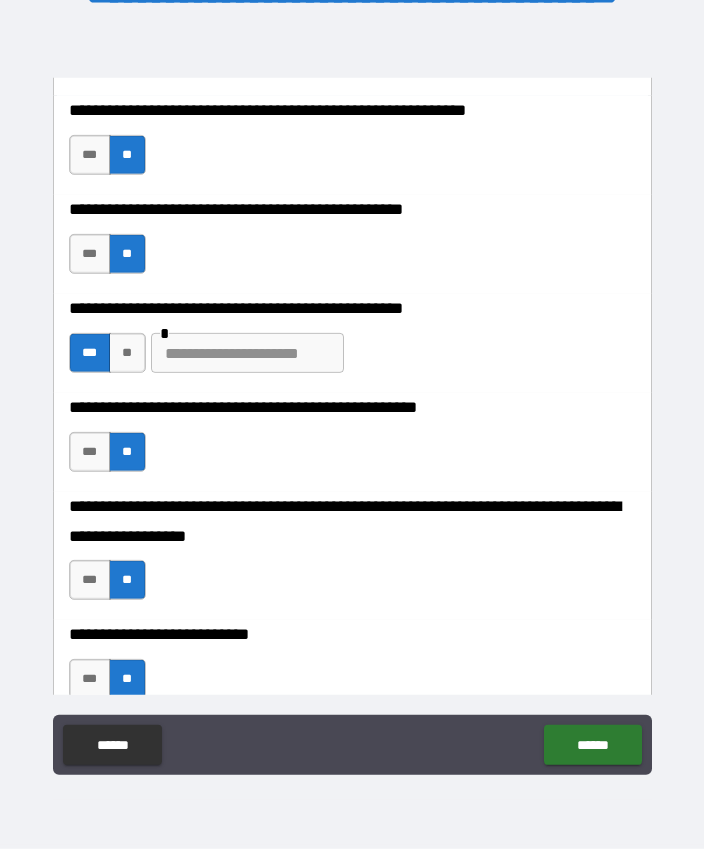 click at bounding box center (247, 353) 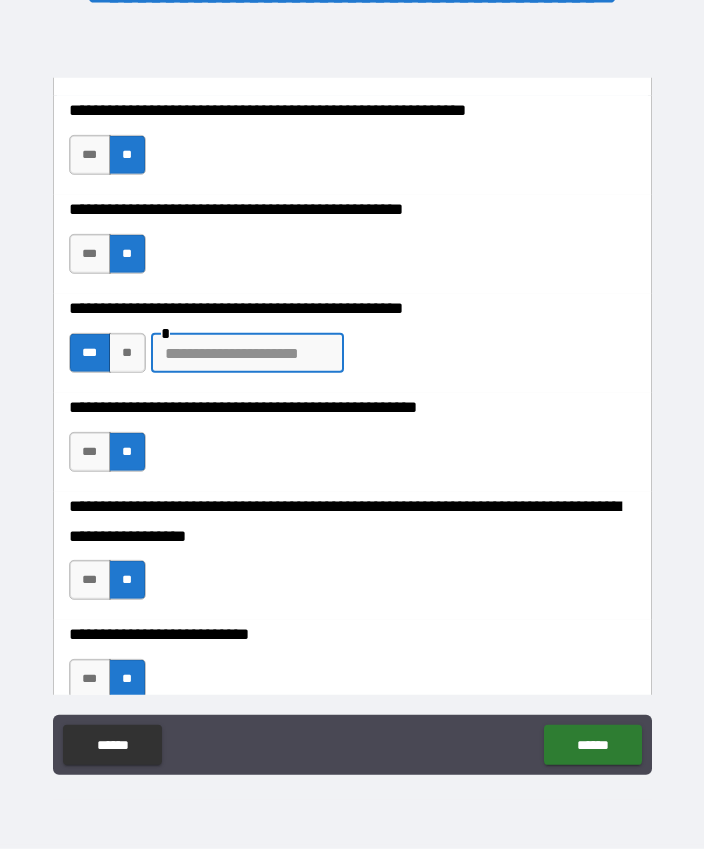 scroll, scrollTop: 55, scrollLeft: 0, axis: vertical 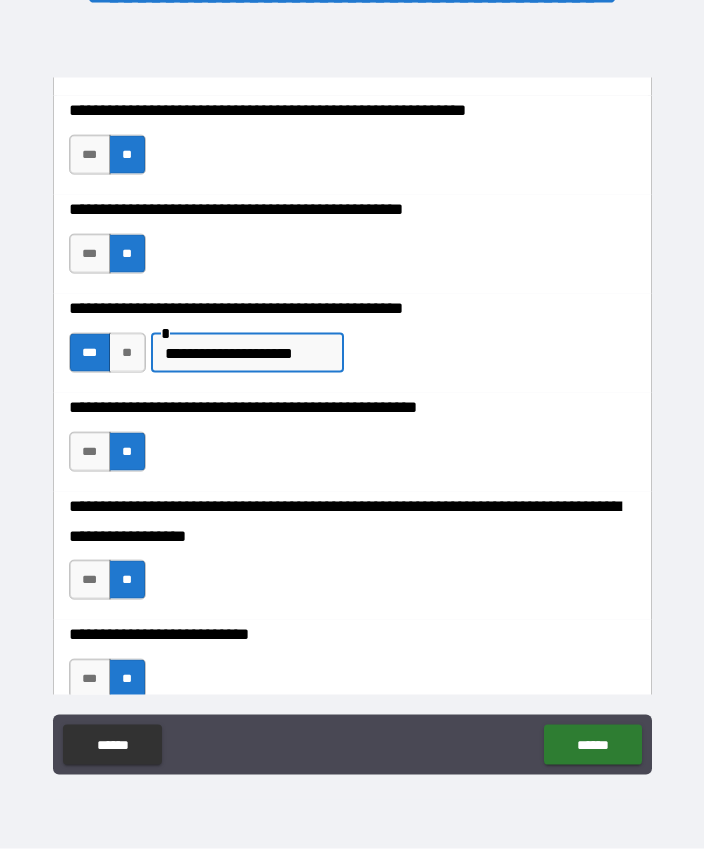 click on "**********" at bounding box center (247, 353) 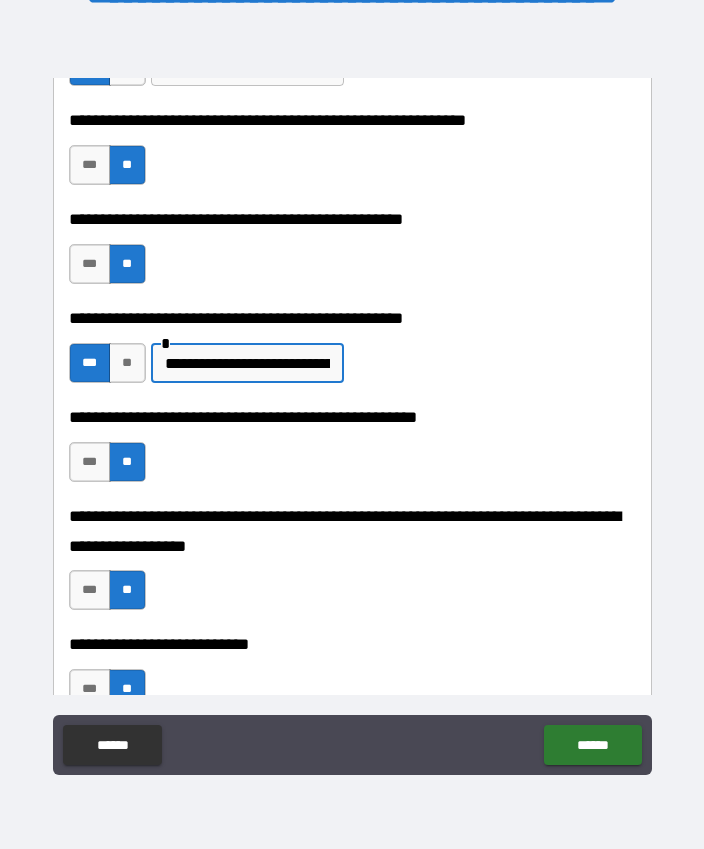 scroll, scrollTop: 586, scrollLeft: 0, axis: vertical 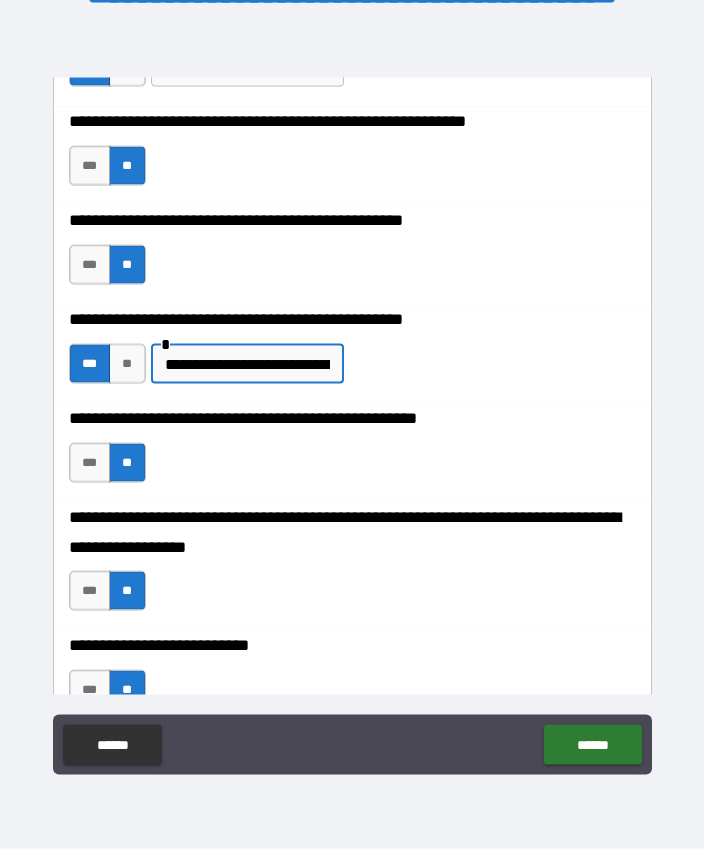 click on "**********" at bounding box center (247, 364) 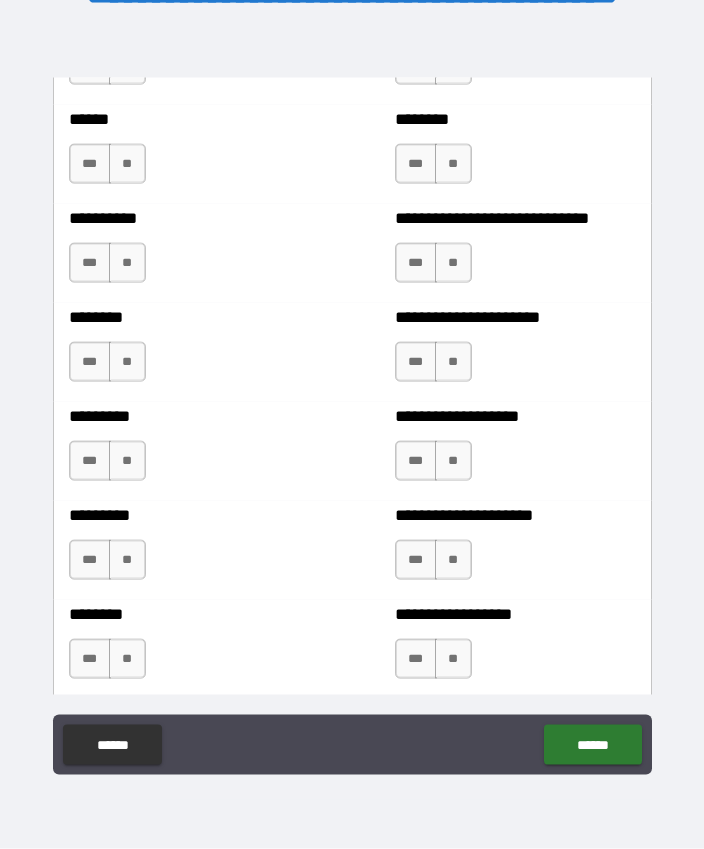 scroll, scrollTop: 7058, scrollLeft: 0, axis: vertical 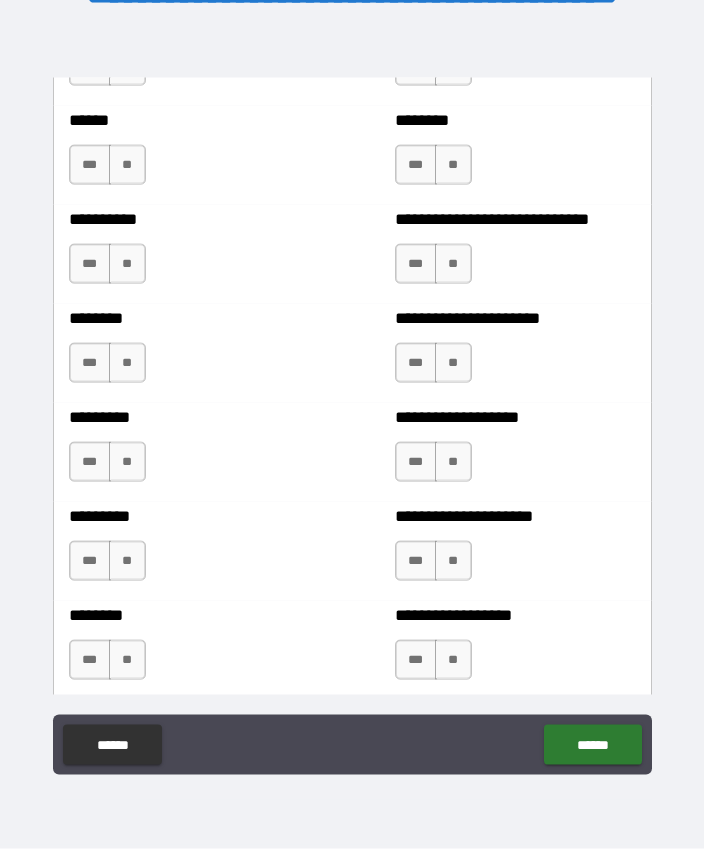 type on "**********" 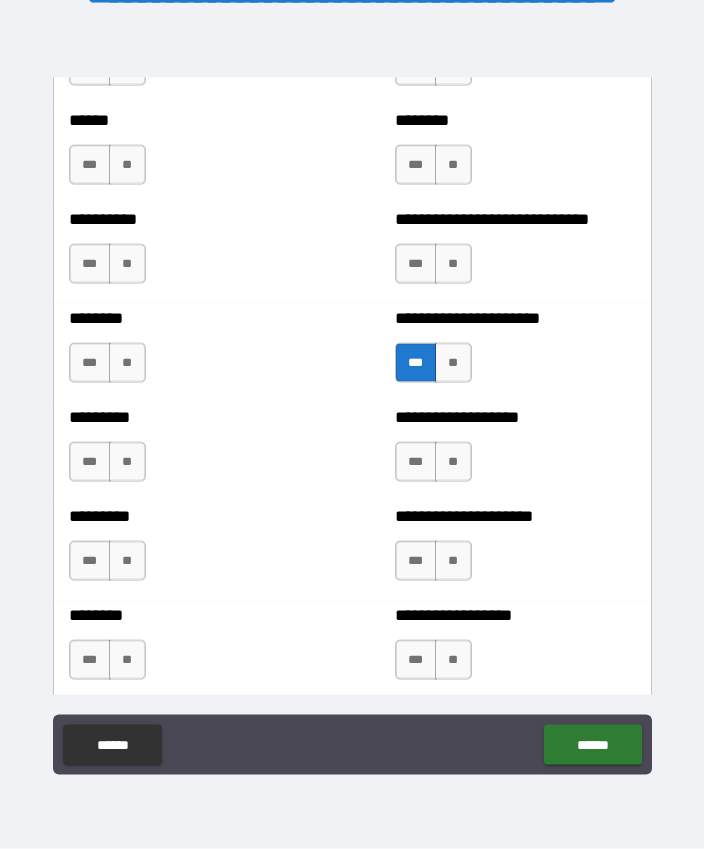 scroll, scrollTop: 55, scrollLeft: 0, axis: vertical 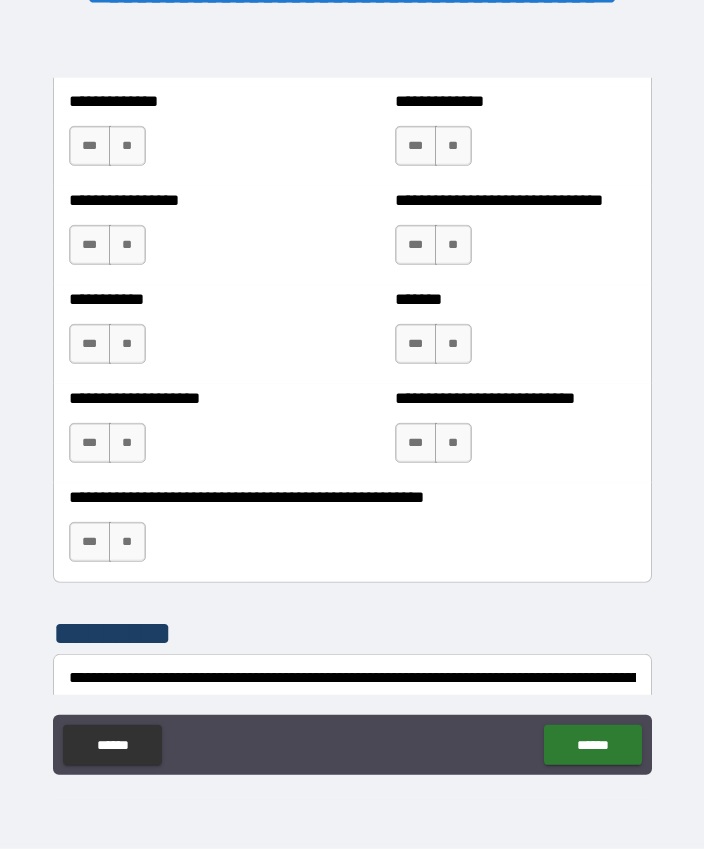 click on "***" at bounding box center (90, 542) 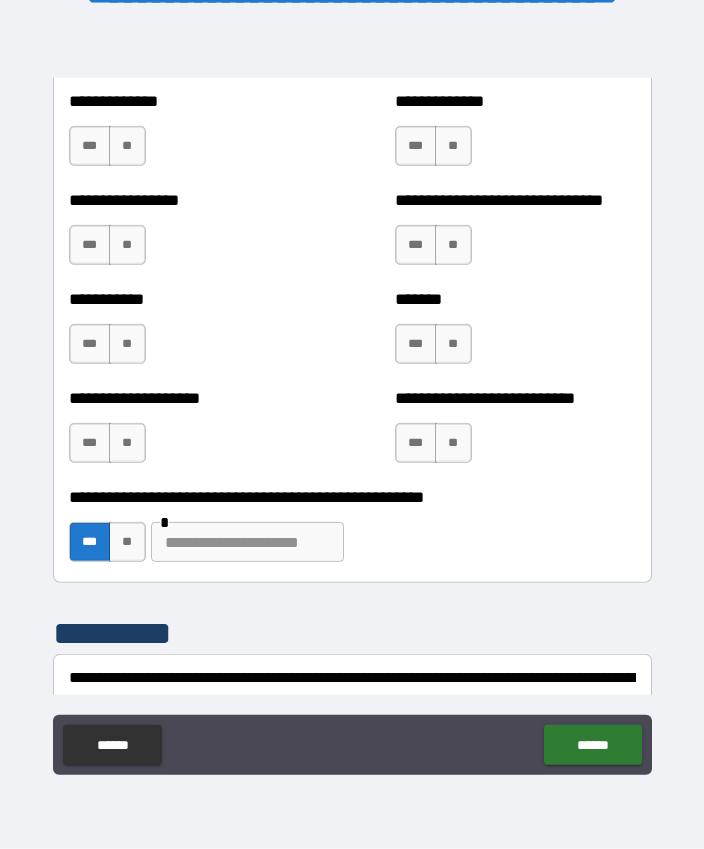 click at bounding box center [247, 542] 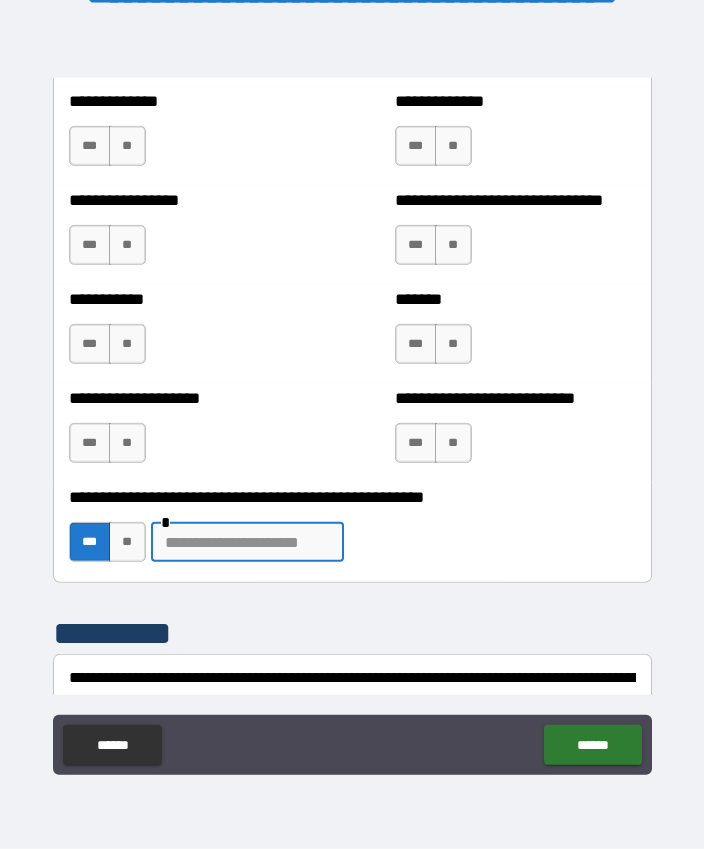 scroll, scrollTop: 55, scrollLeft: 0, axis: vertical 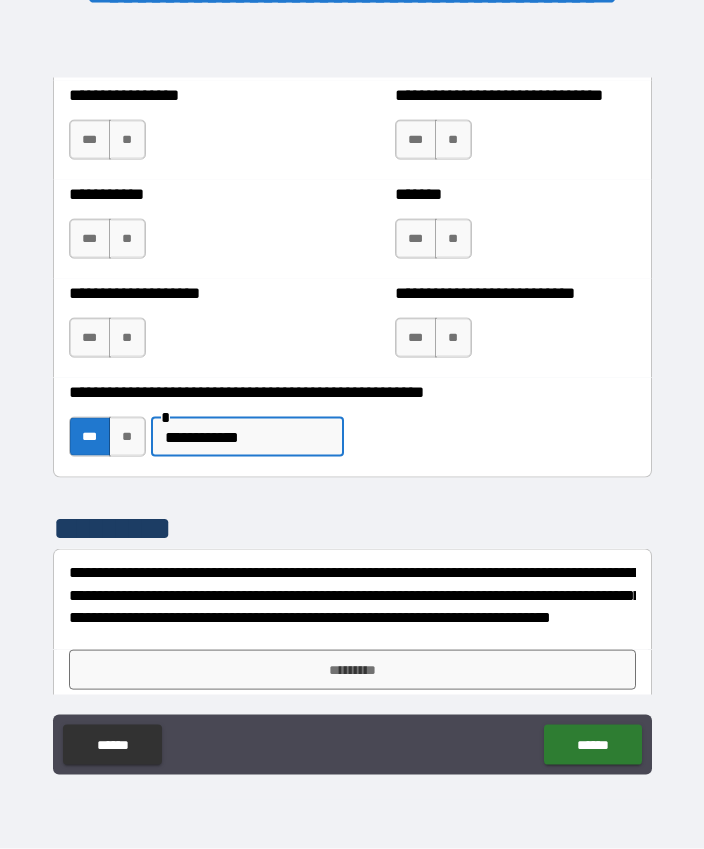 type on "**********" 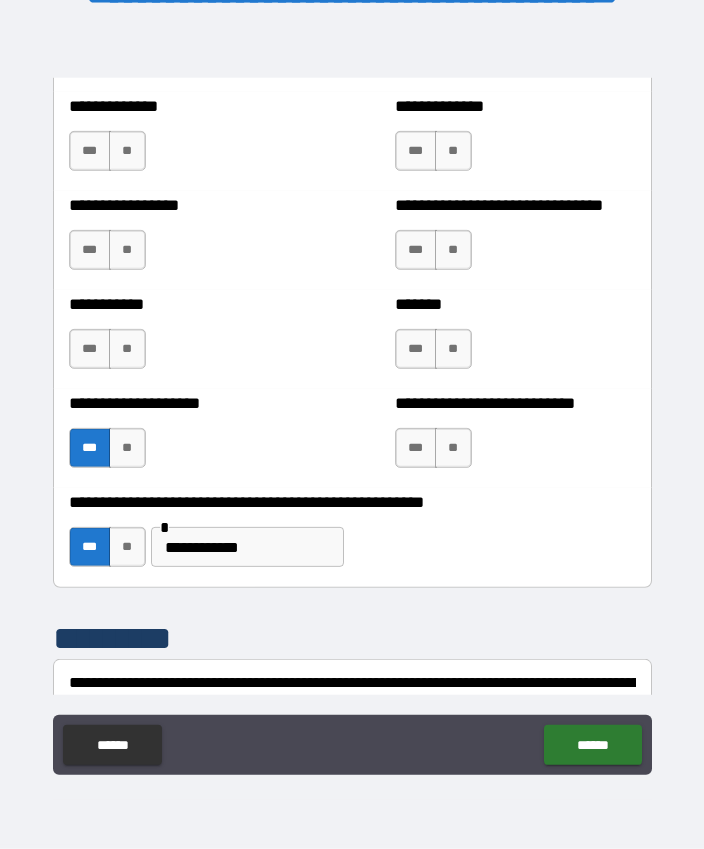scroll, scrollTop: 8016, scrollLeft: 0, axis: vertical 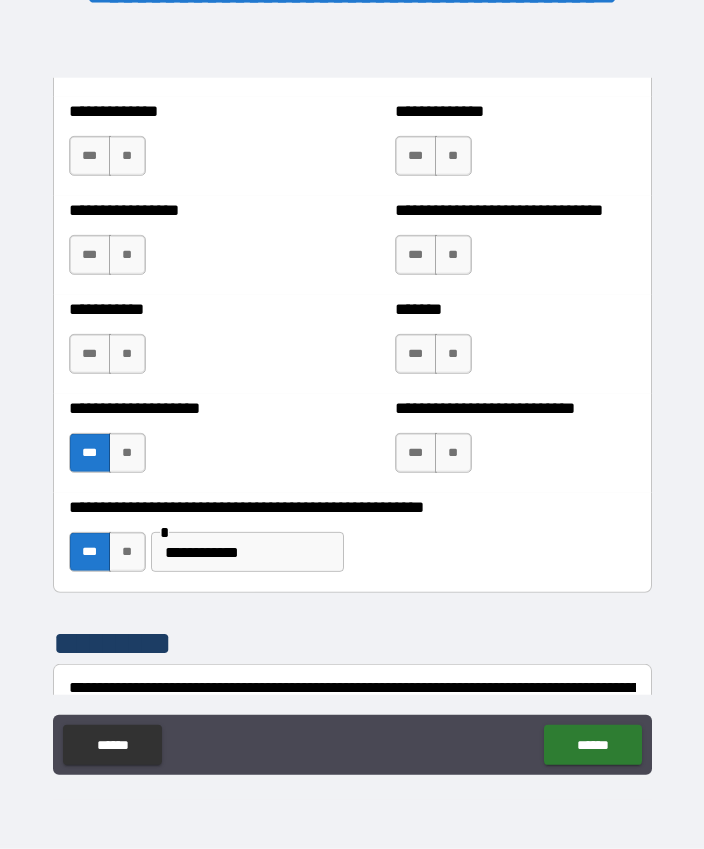 click on "**" at bounding box center (127, 354) 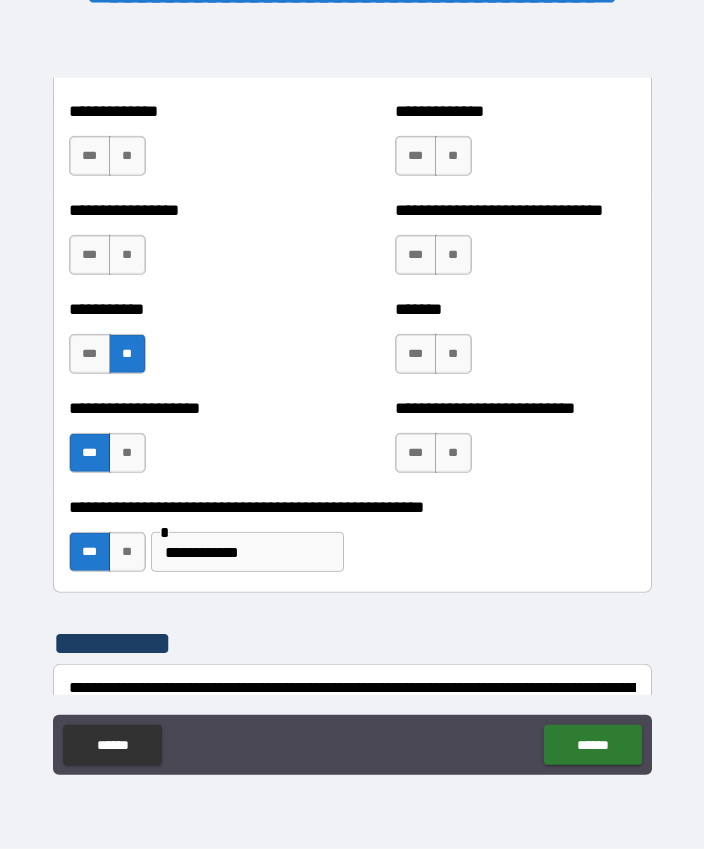 click on "**" at bounding box center (453, 354) 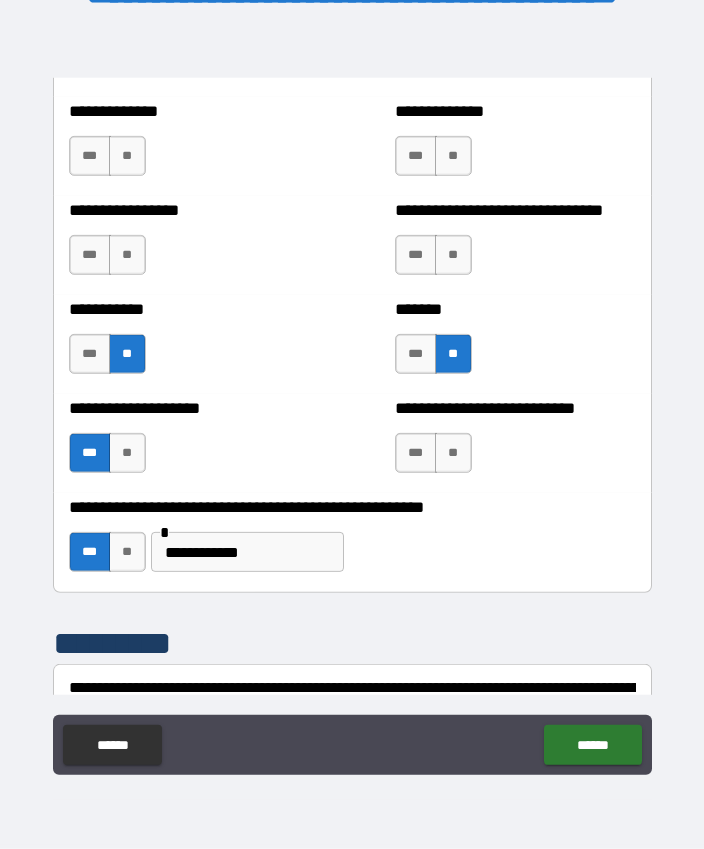click on "**" at bounding box center (453, 453) 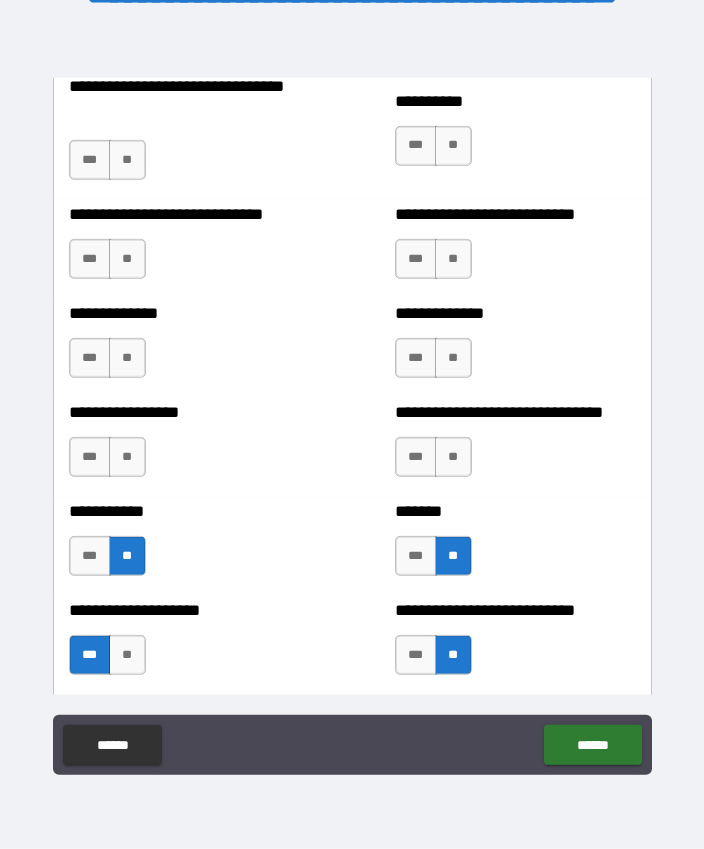 scroll, scrollTop: 7804, scrollLeft: 0, axis: vertical 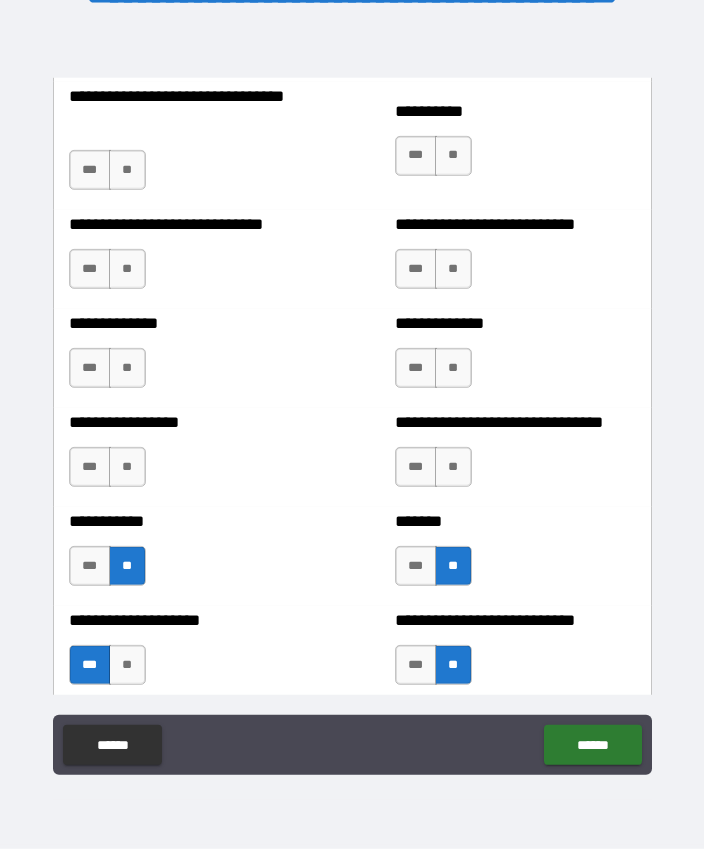 click on "**" at bounding box center (127, 467) 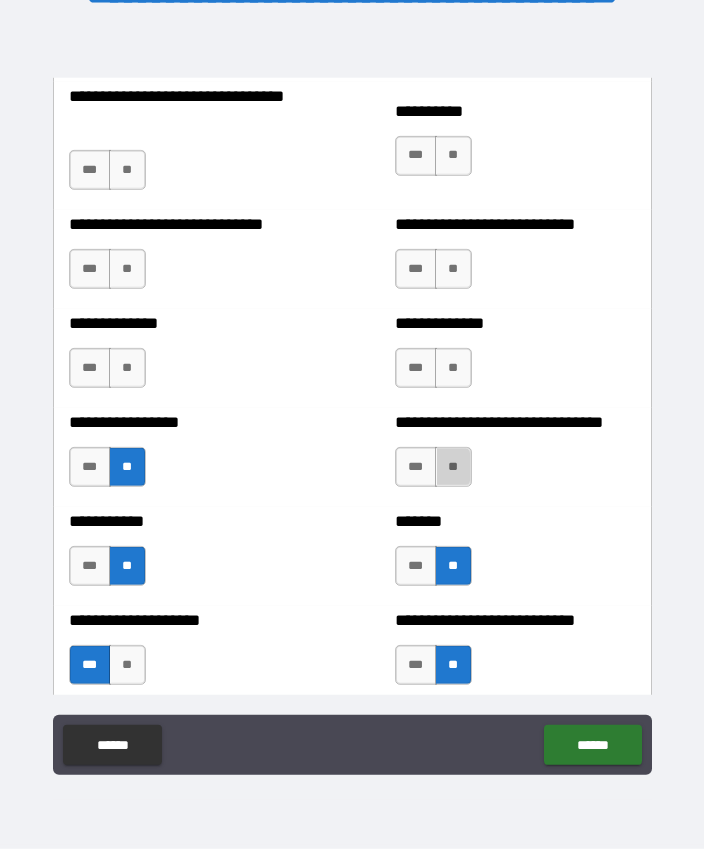 click on "**" at bounding box center [453, 467] 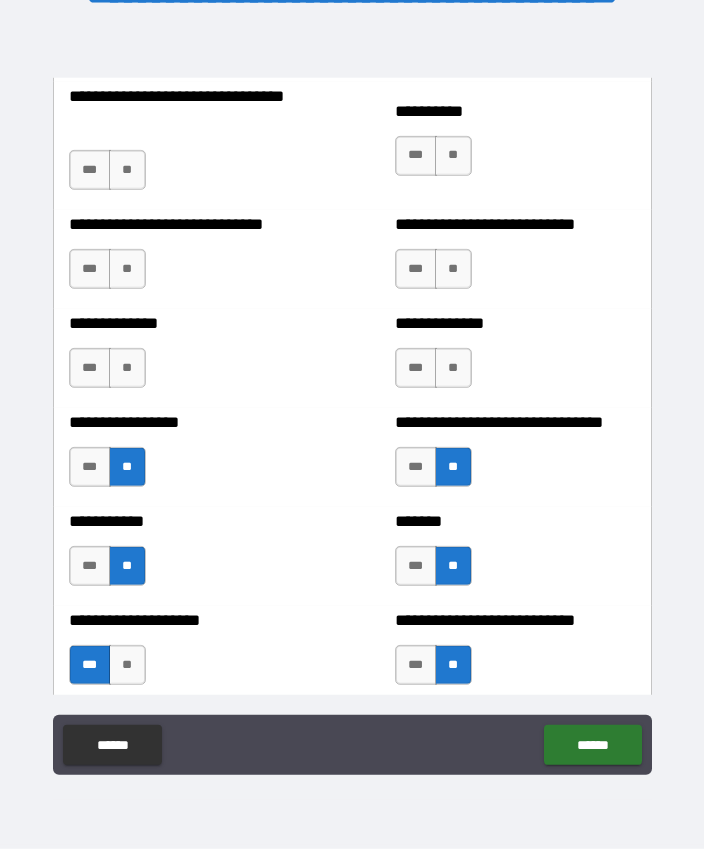 click on "**" at bounding box center [127, 368] 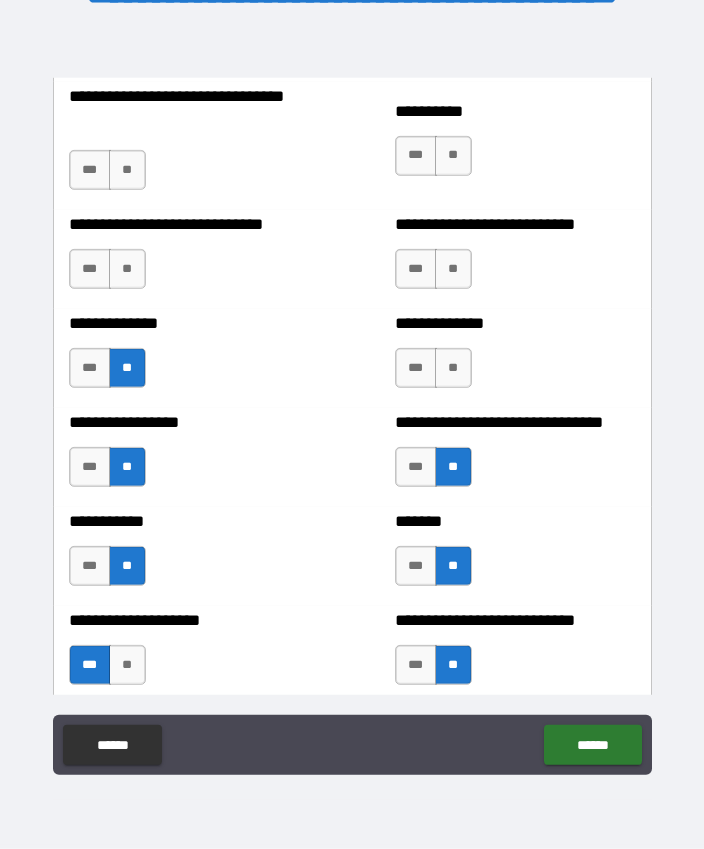 click on "***" at bounding box center (416, 368) 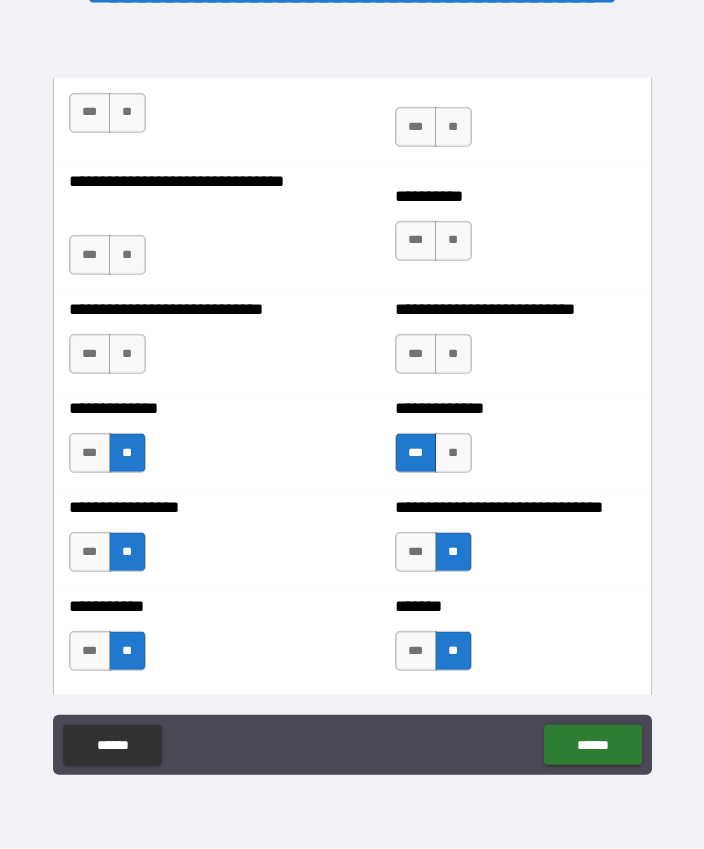 scroll, scrollTop: 7710, scrollLeft: 0, axis: vertical 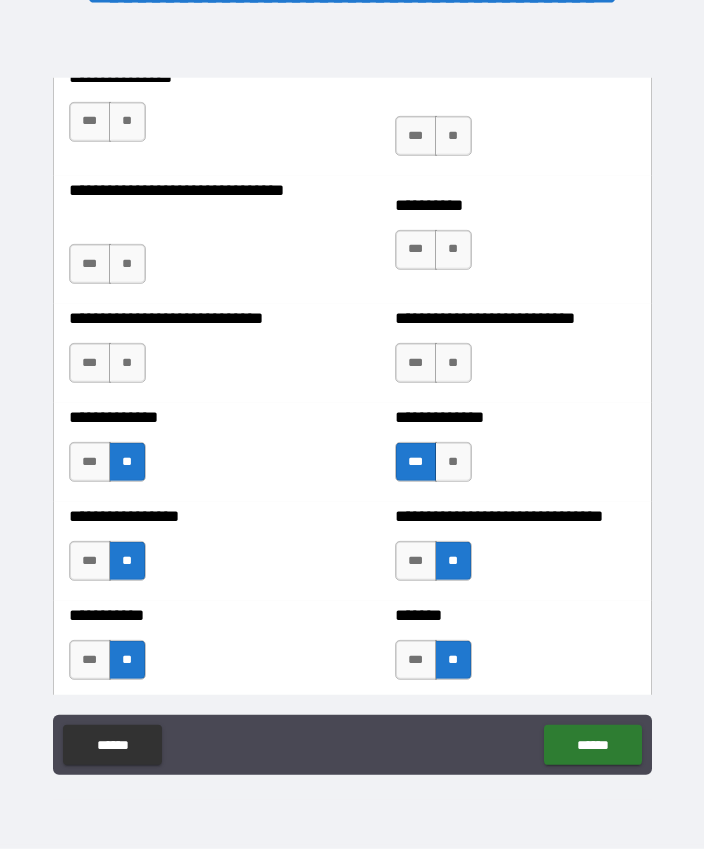 click on "**" at bounding box center (127, 363) 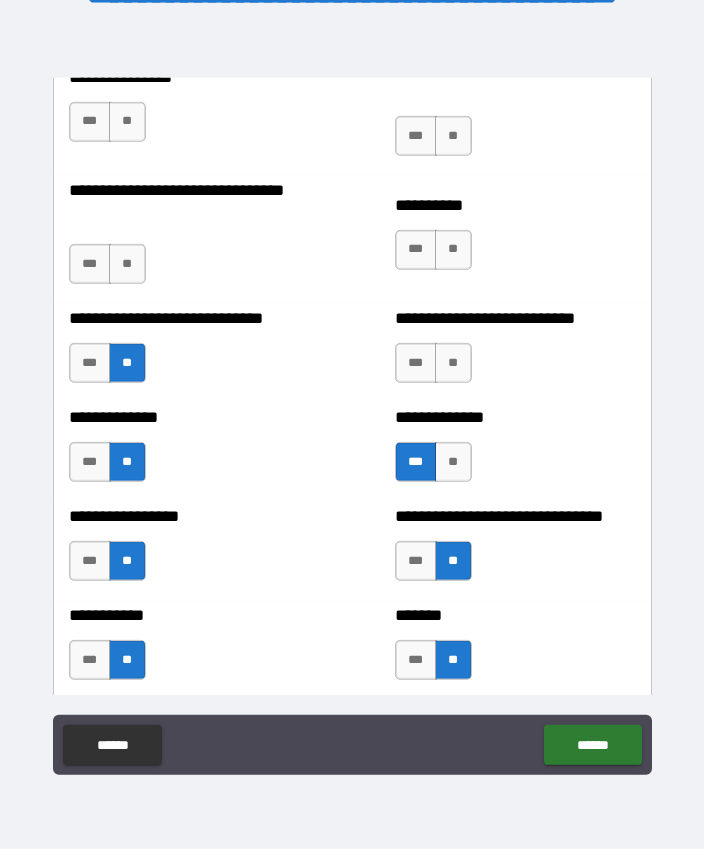 click on "**" at bounding box center (453, 363) 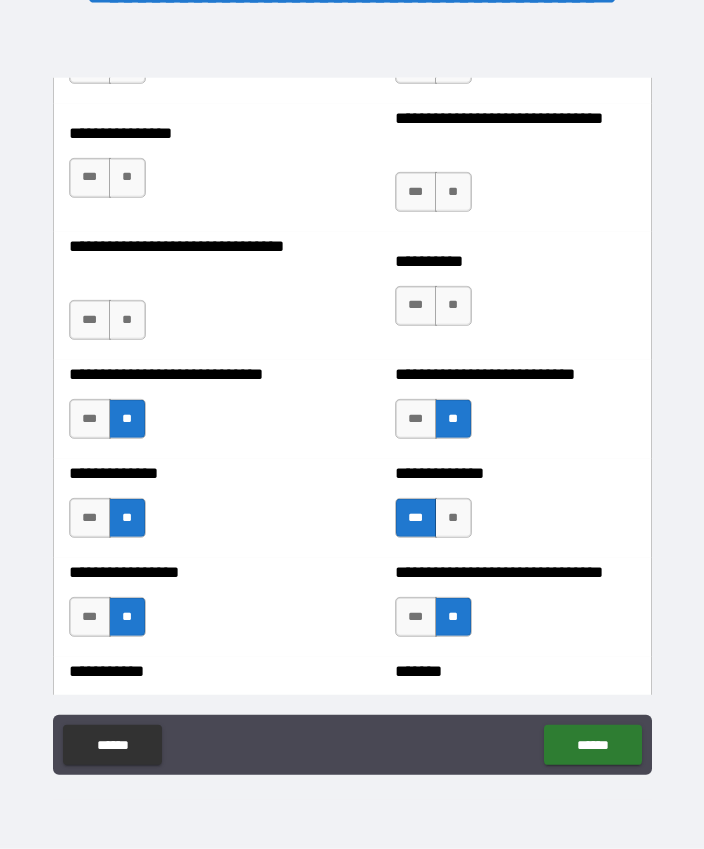 scroll, scrollTop: 7651, scrollLeft: 0, axis: vertical 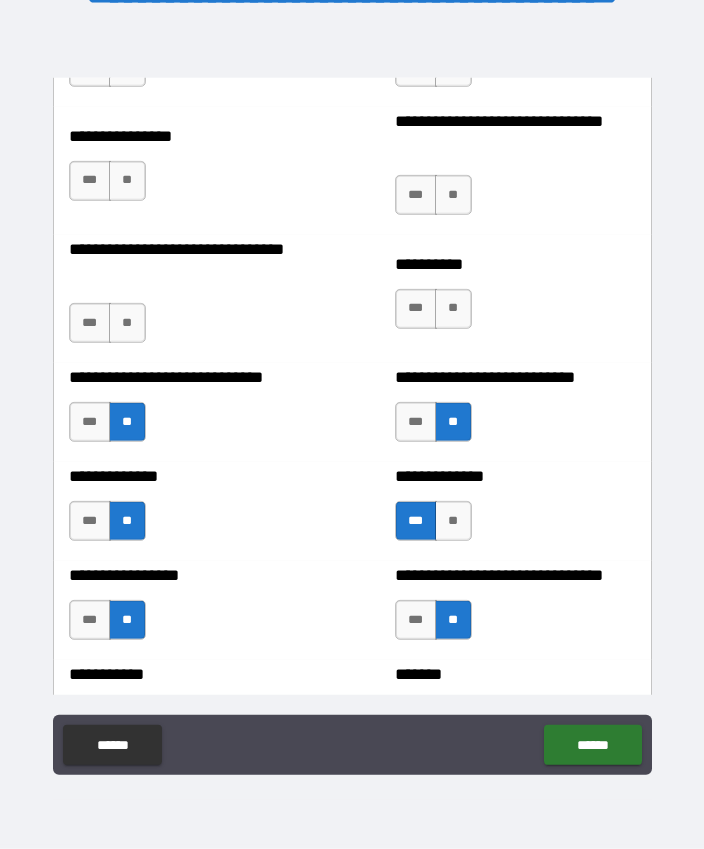 click on "**" at bounding box center [453, 309] 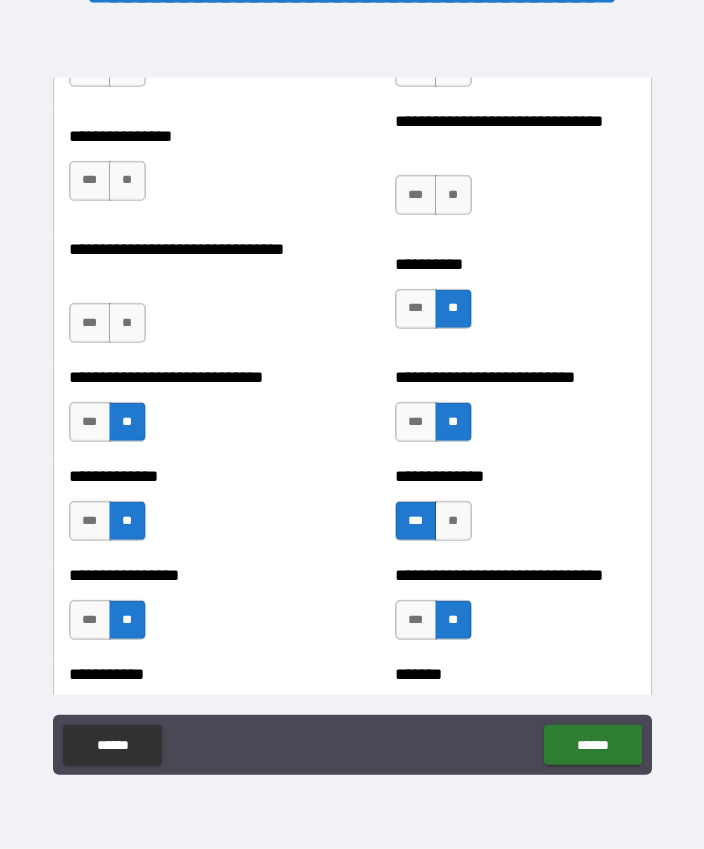 click on "**" at bounding box center (127, 323) 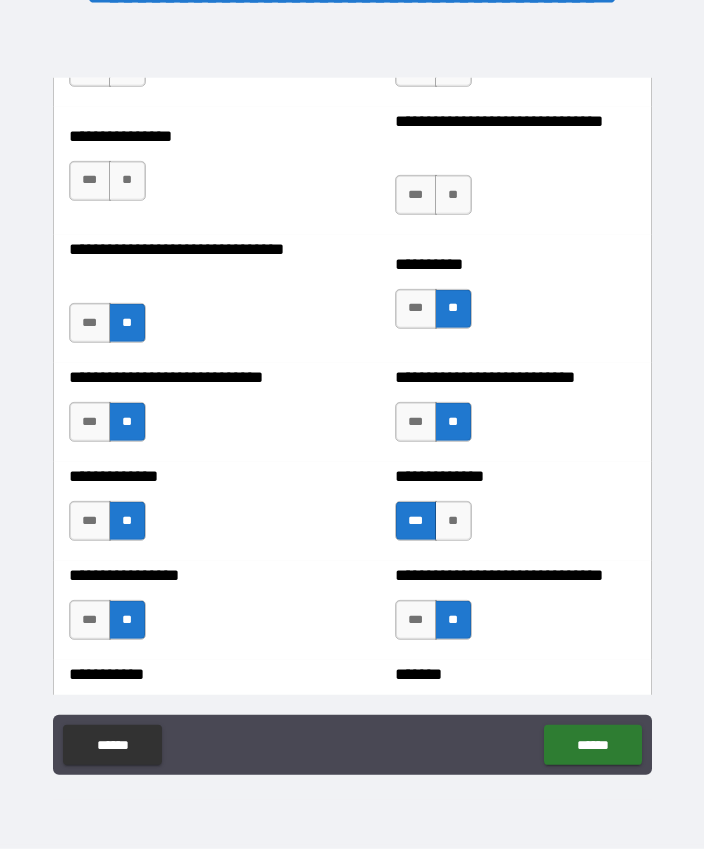 scroll, scrollTop: 7599, scrollLeft: 0, axis: vertical 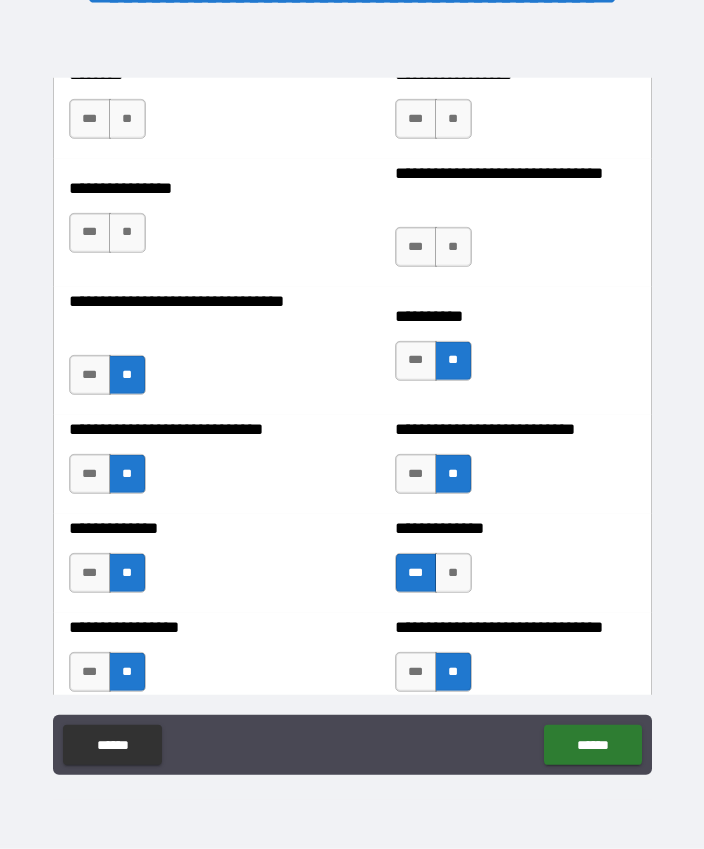 click on "**" at bounding box center (127, 233) 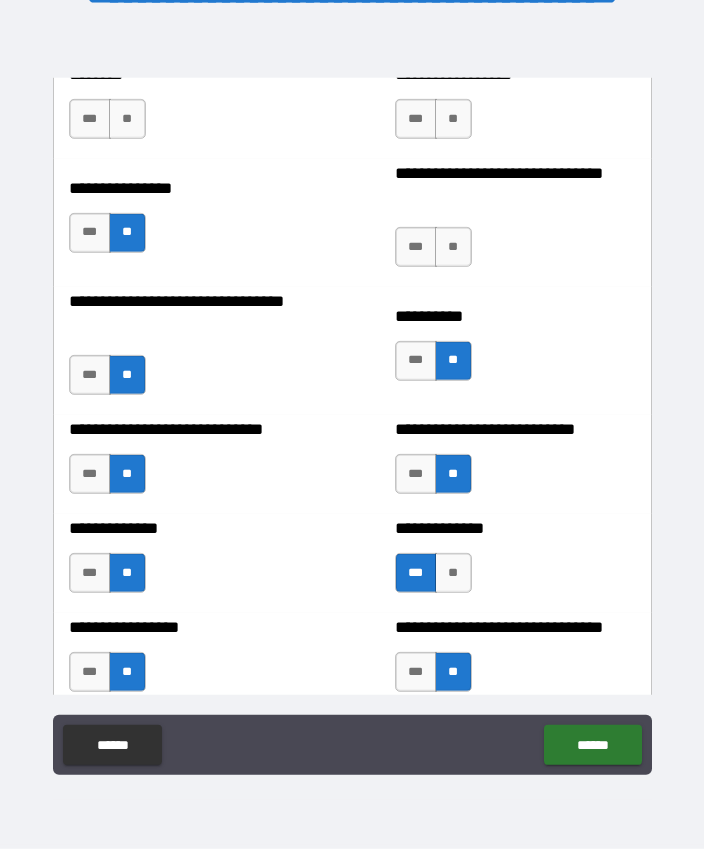 click on "**" at bounding box center (453, 247) 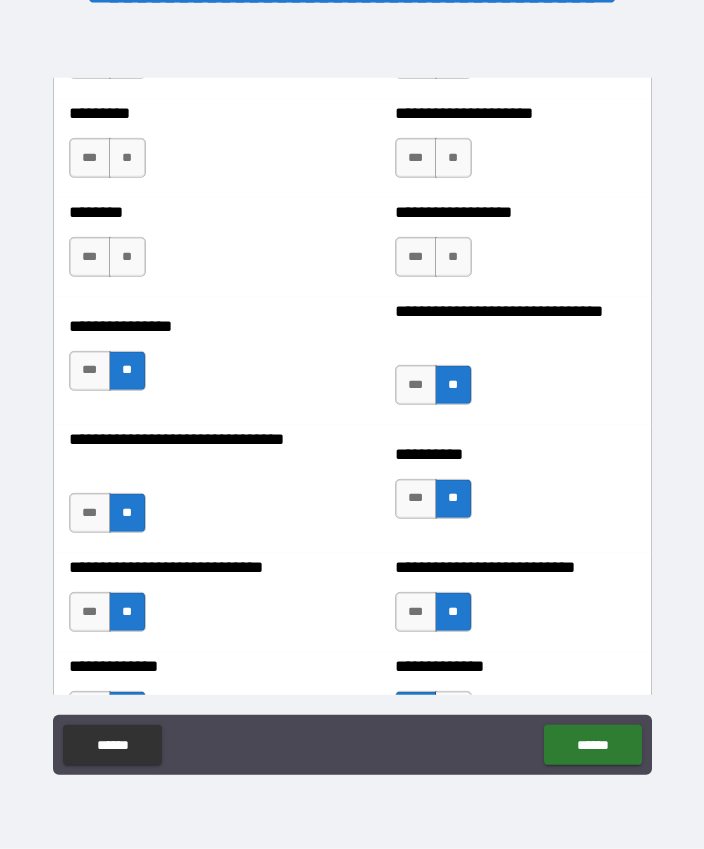 scroll, scrollTop: 7456, scrollLeft: 0, axis: vertical 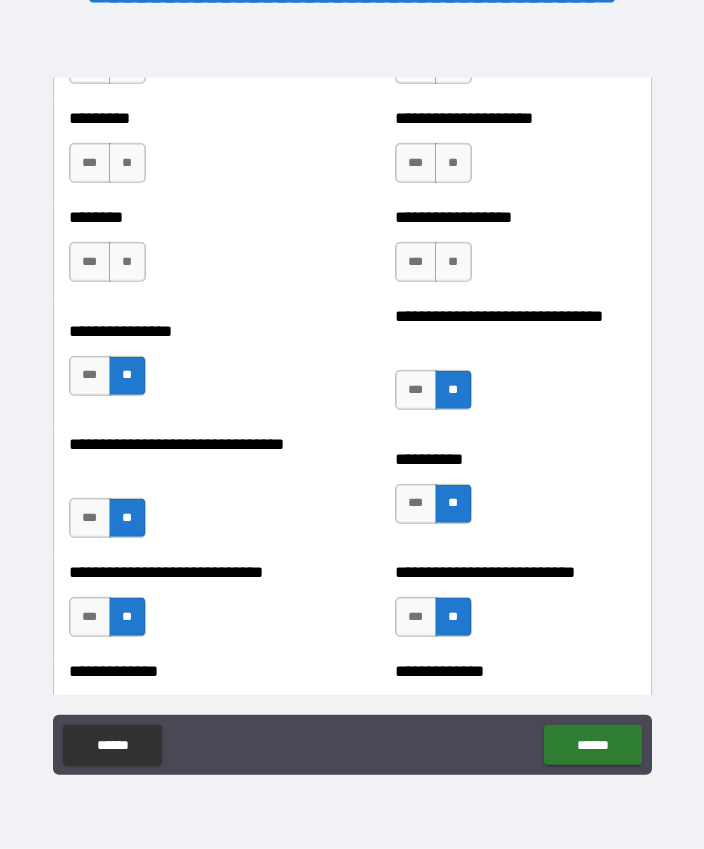 click on "***" at bounding box center (416, 390) 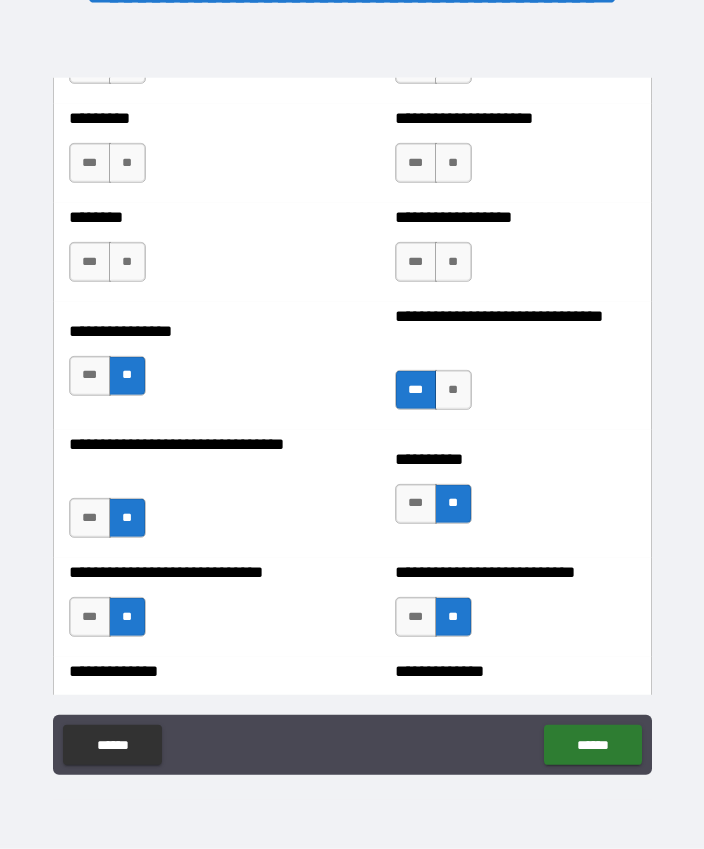 click on "**" at bounding box center [453, 390] 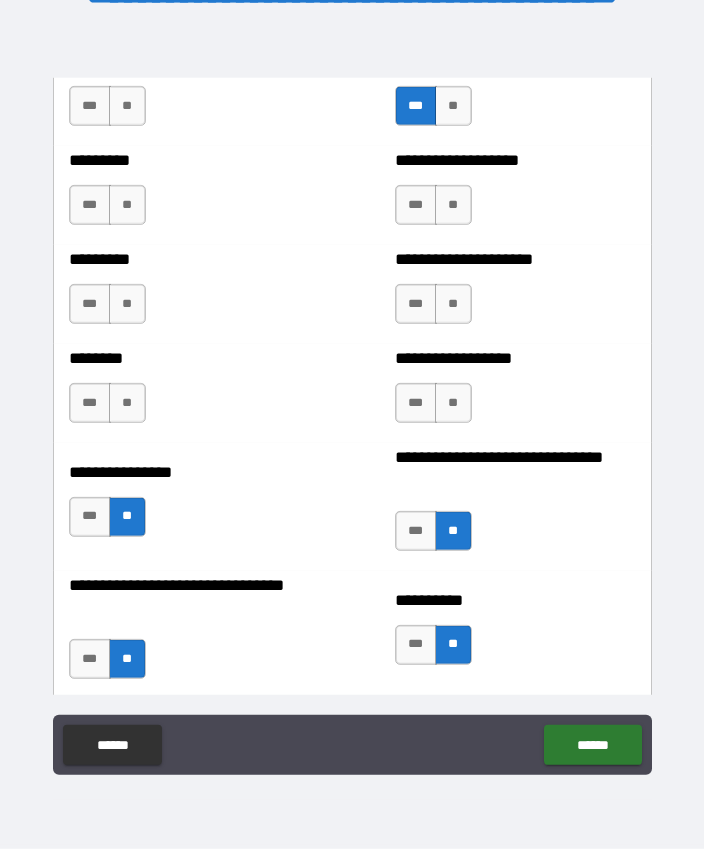 scroll, scrollTop: 7300, scrollLeft: 0, axis: vertical 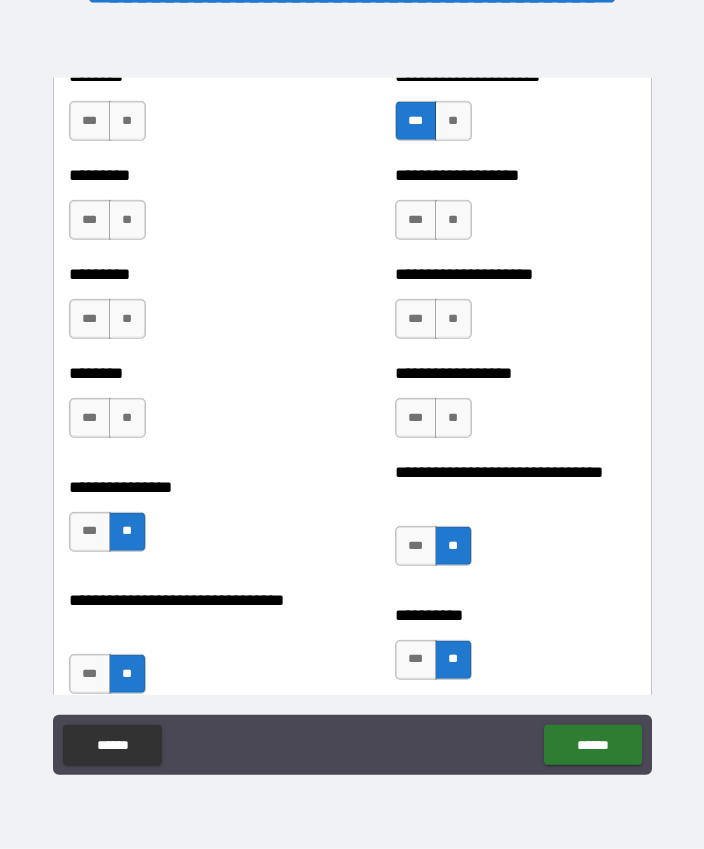 click on "**" at bounding box center [127, 418] 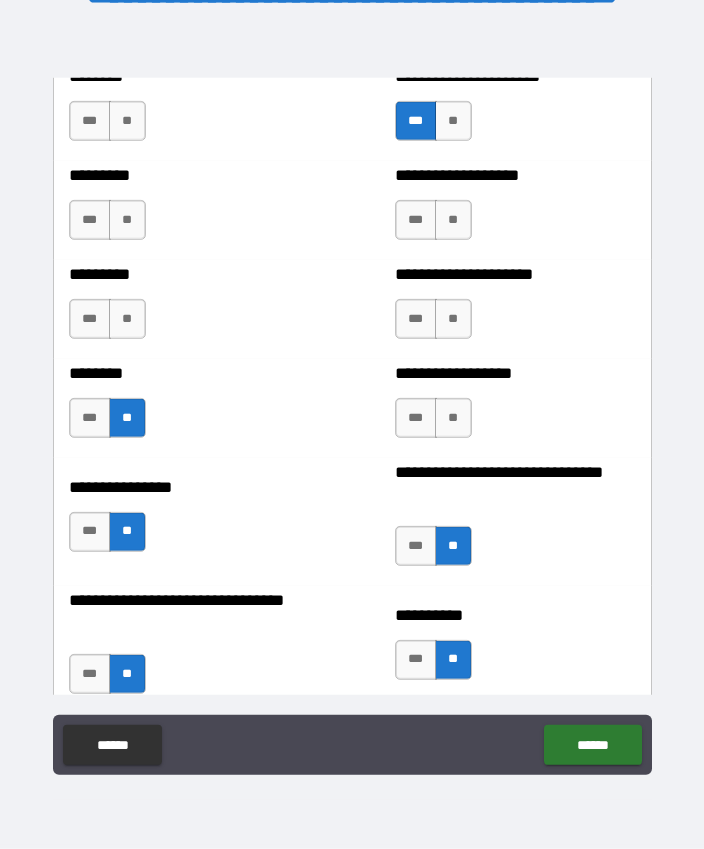 click on "**" at bounding box center (453, 418) 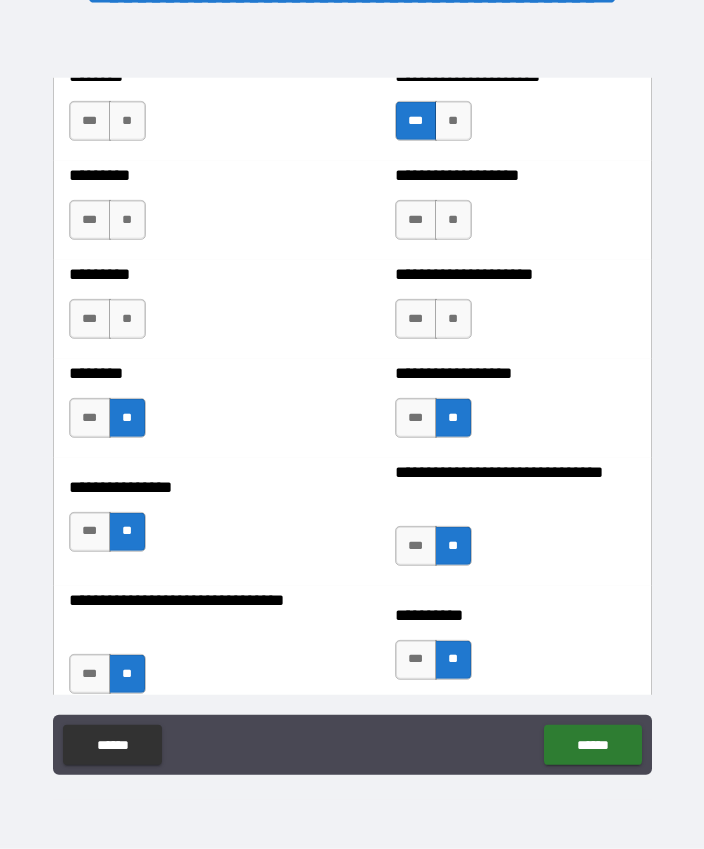 click on "**" at bounding box center (127, 319) 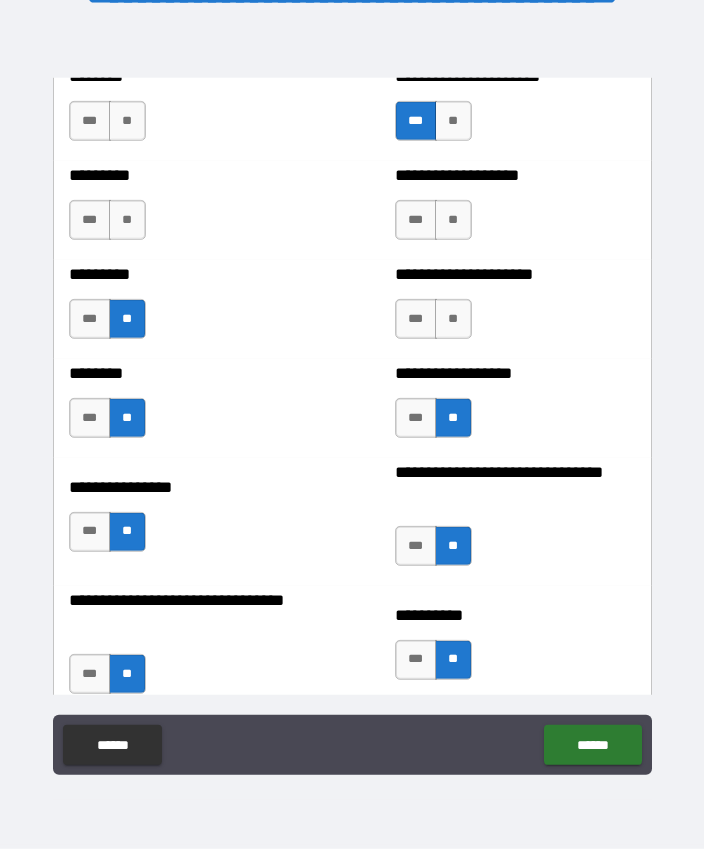 click on "**" at bounding box center (453, 319) 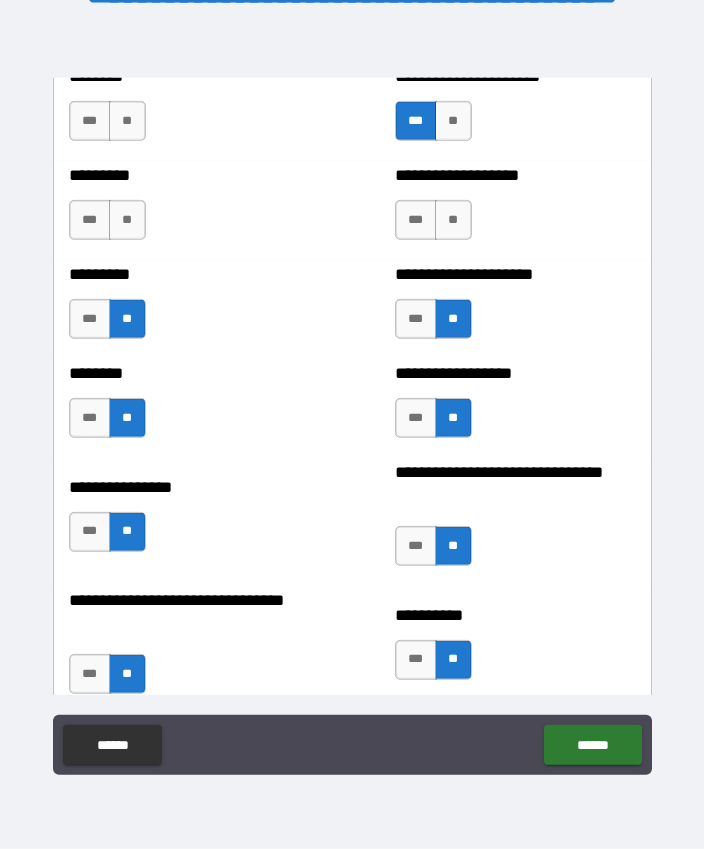 click on "**" at bounding box center [127, 220] 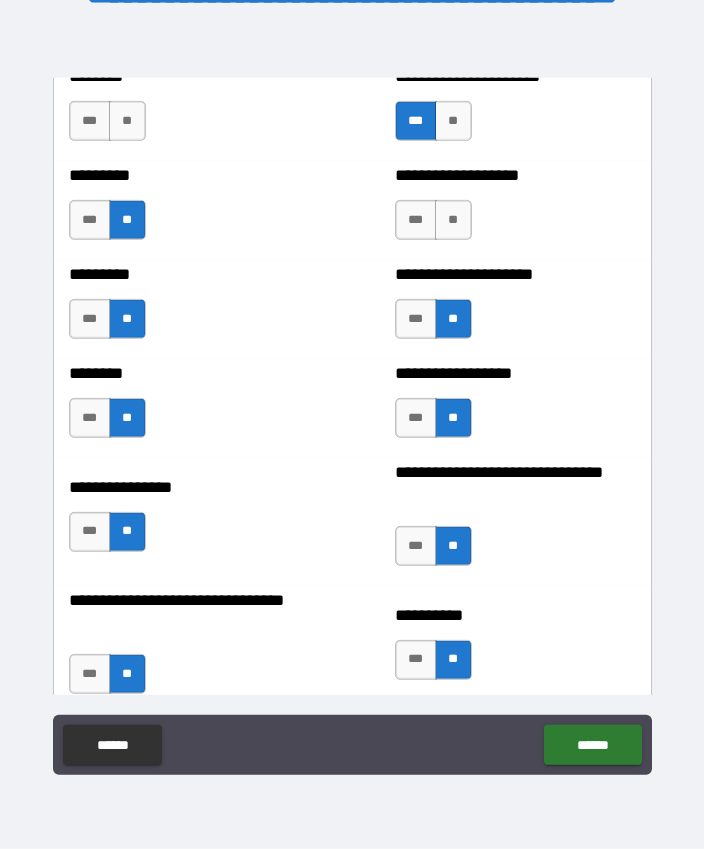 click on "**" at bounding box center (453, 220) 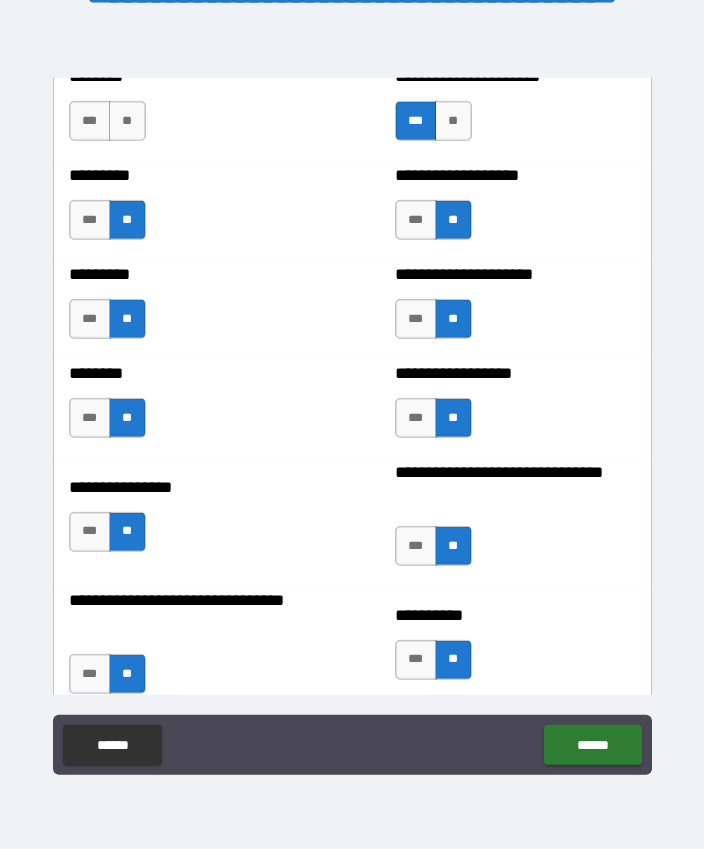 click on "***" at bounding box center (90, 220) 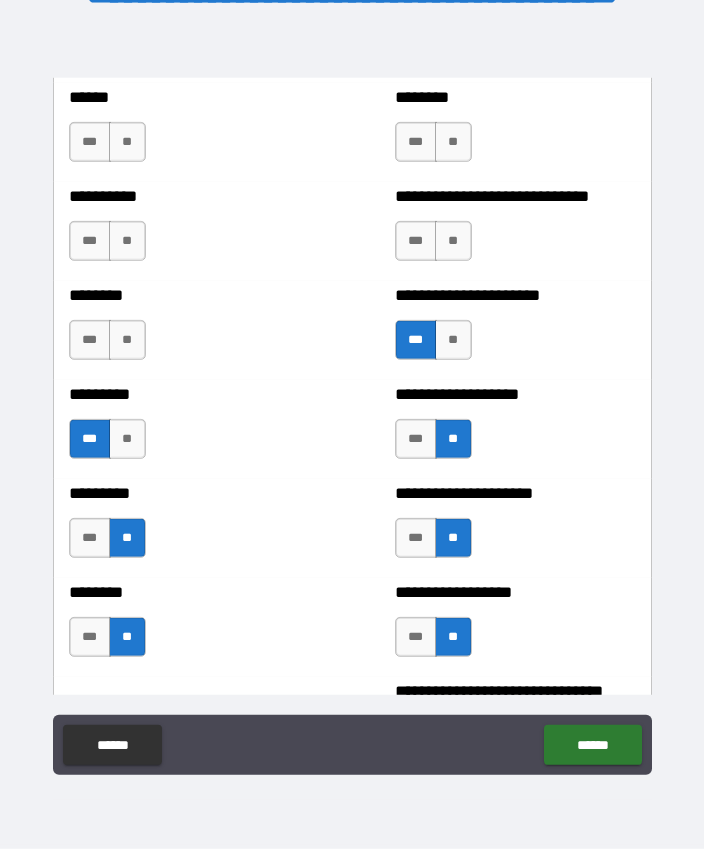 scroll, scrollTop: 7077, scrollLeft: 0, axis: vertical 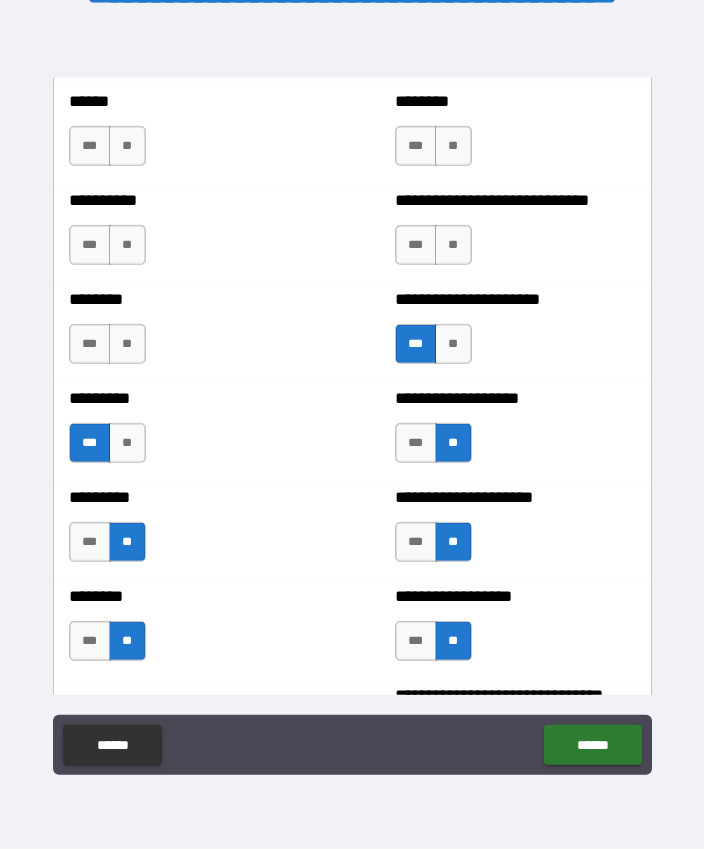 click on "**" at bounding box center [453, 245] 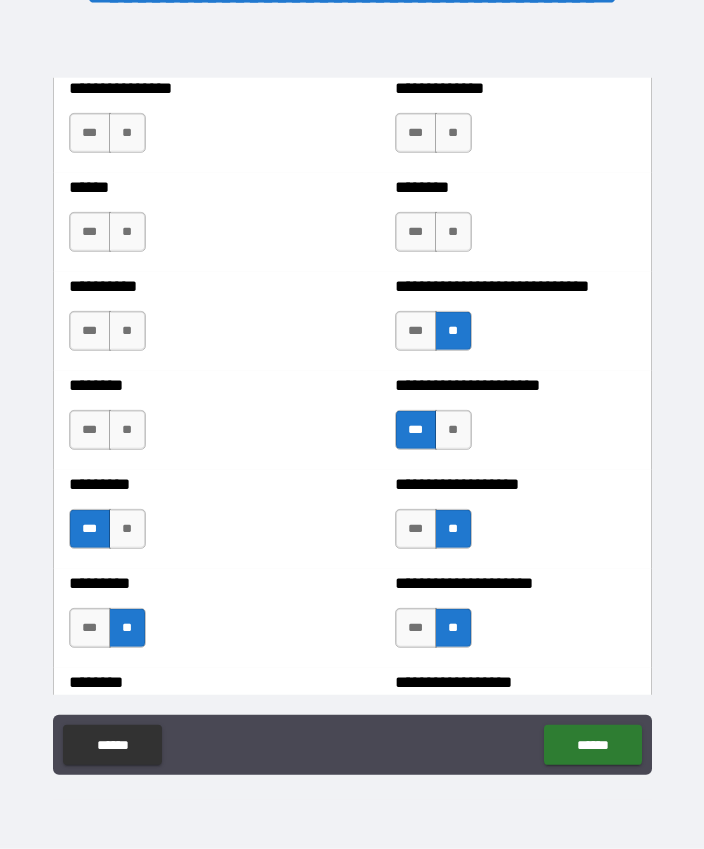 scroll, scrollTop: 6983, scrollLeft: 0, axis: vertical 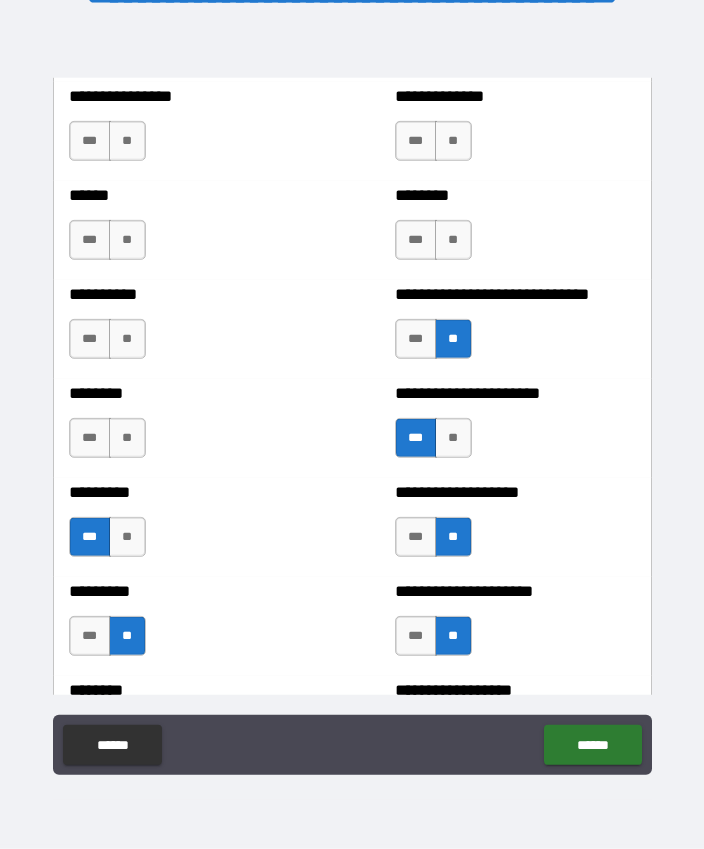 click on "**" at bounding box center (127, 240) 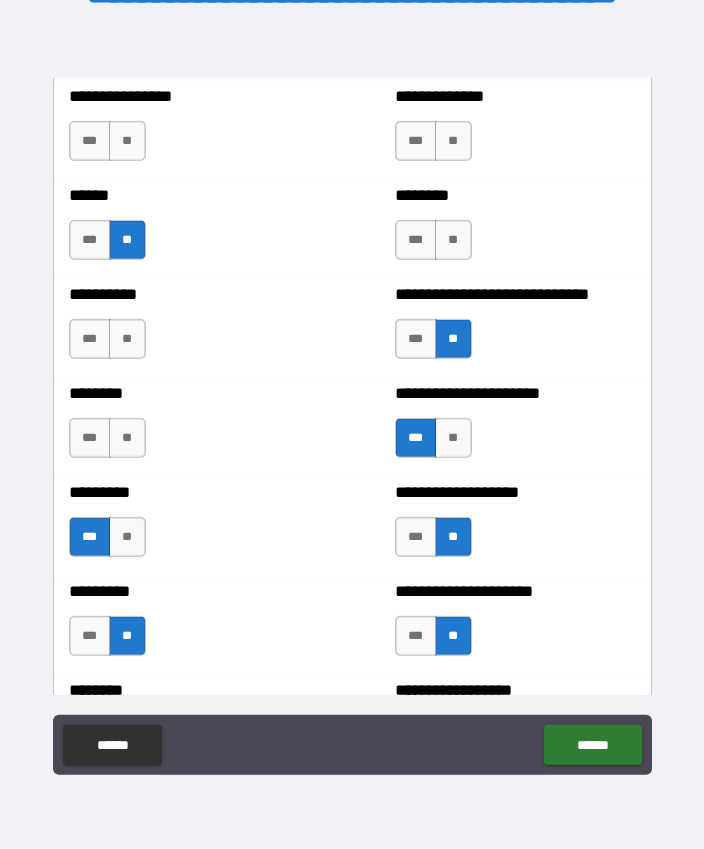 click on "**" at bounding box center [453, 240] 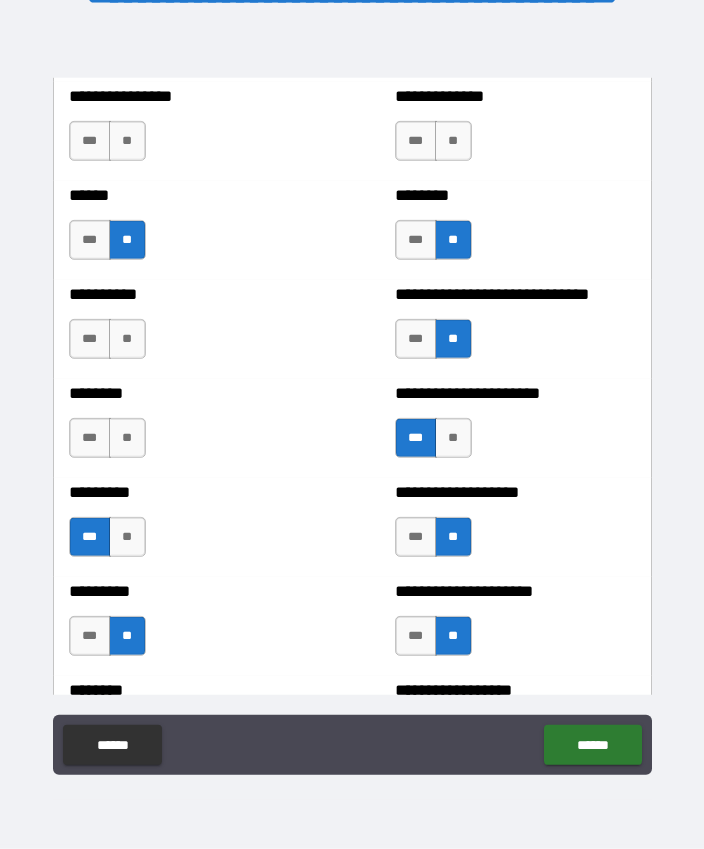 click on "**" at bounding box center (127, 339) 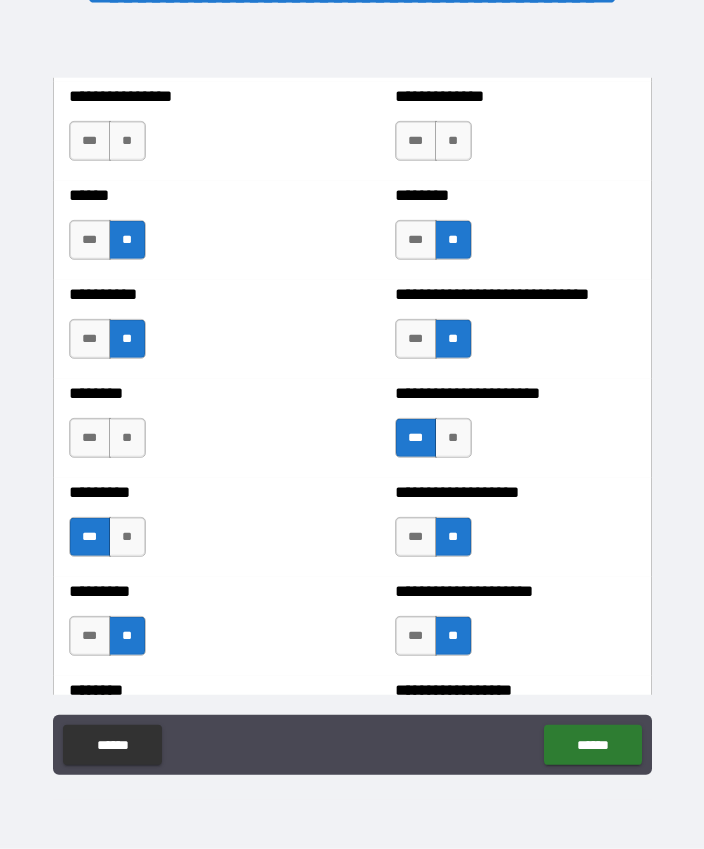 click on "**" at bounding box center (127, 438) 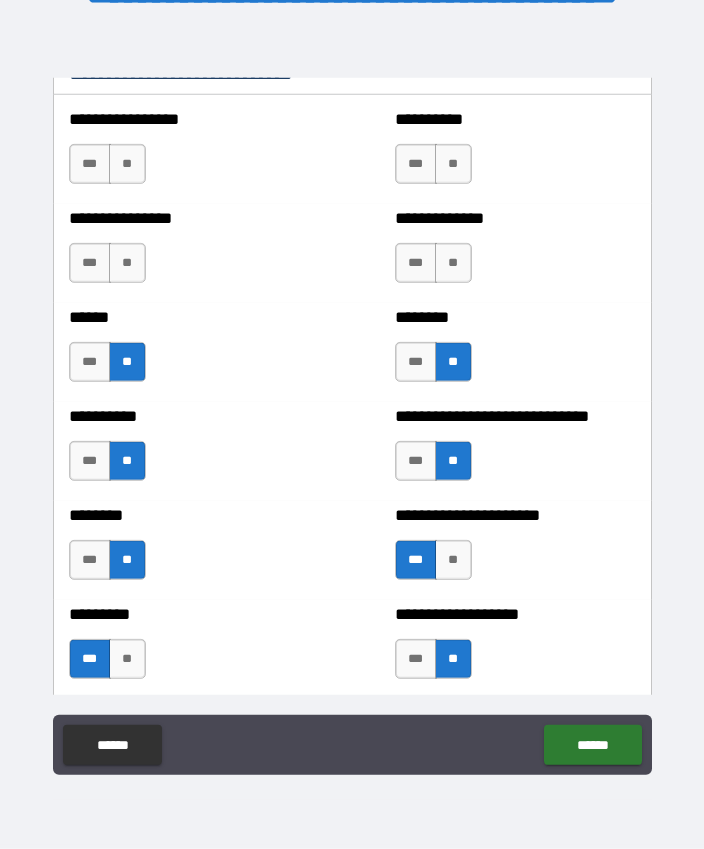 scroll, scrollTop: 6850, scrollLeft: 0, axis: vertical 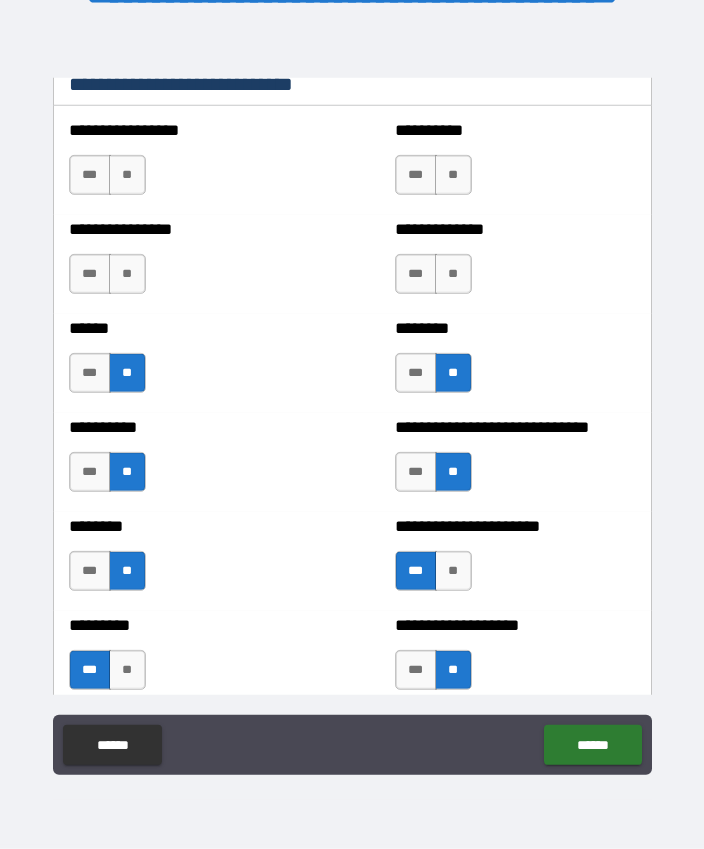 click on "**" at bounding box center (127, 274) 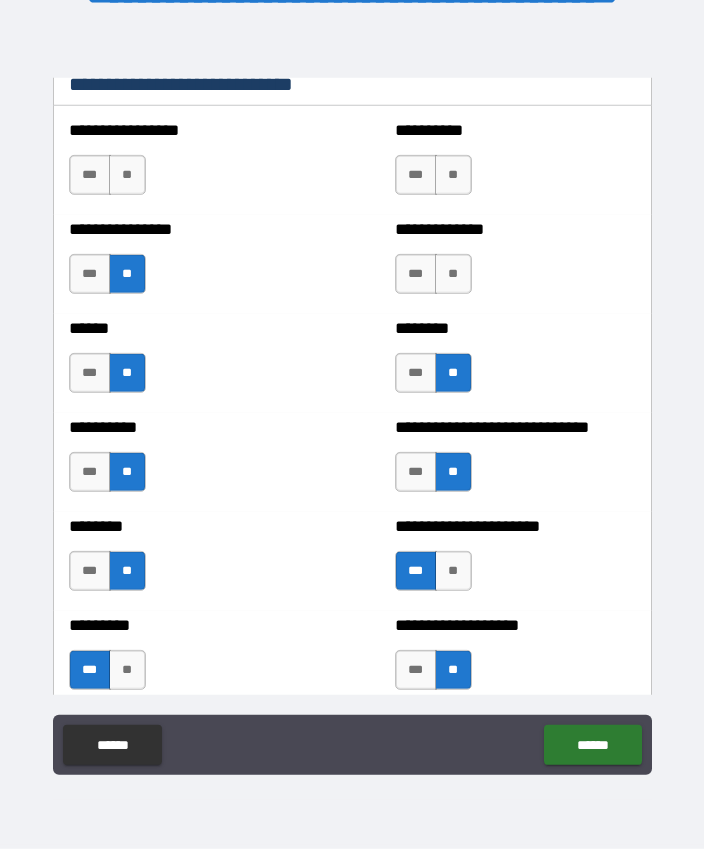 click on "**" at bounding box center [453, 274] 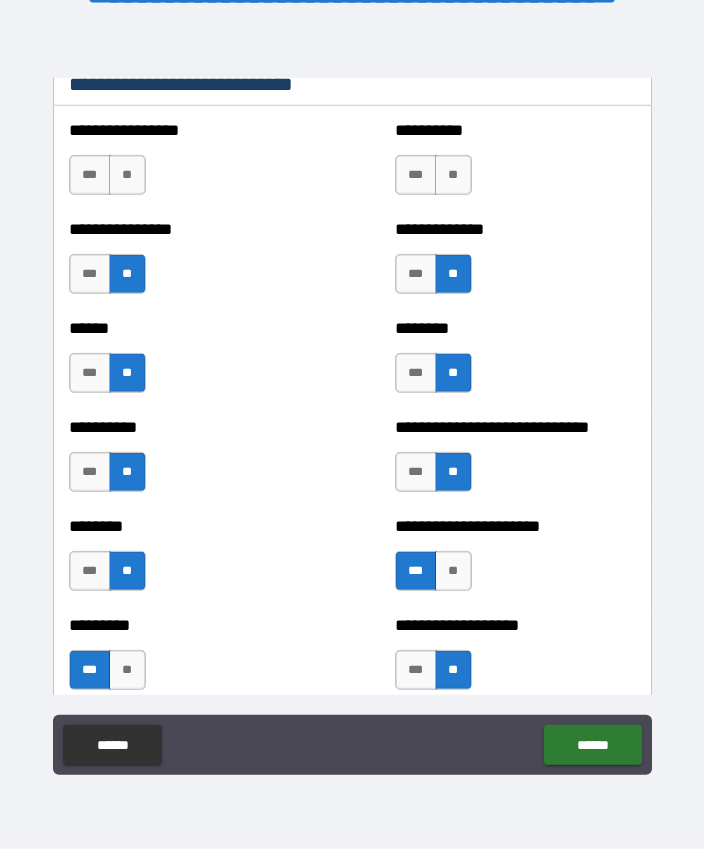 click on "**" at bounding box center [127, 175] 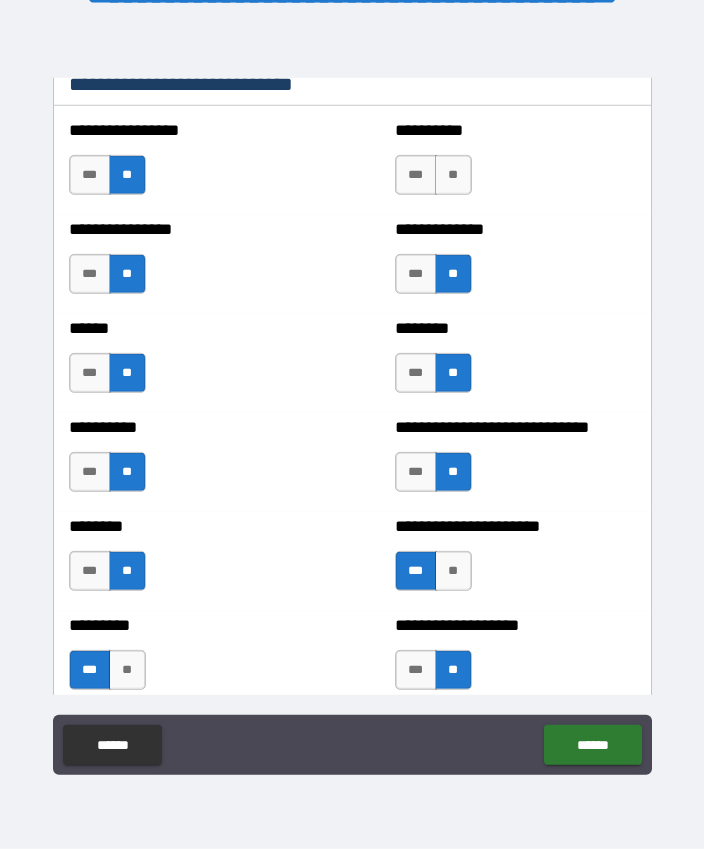 click on "**" at bounding box center [453, 175] 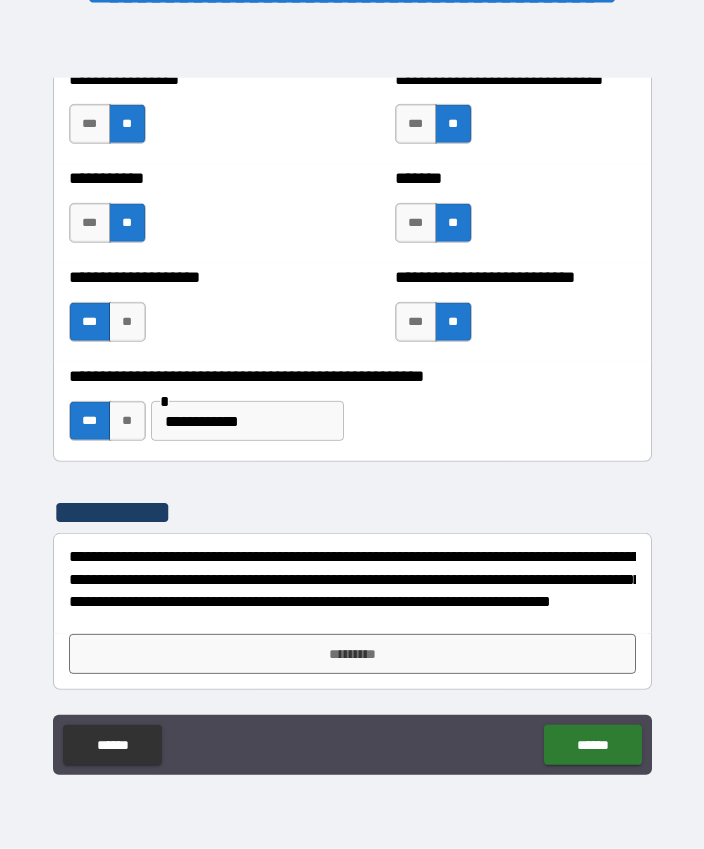 scroll, scrollTop: 8147, scrollLeft: 0, axis: vertical 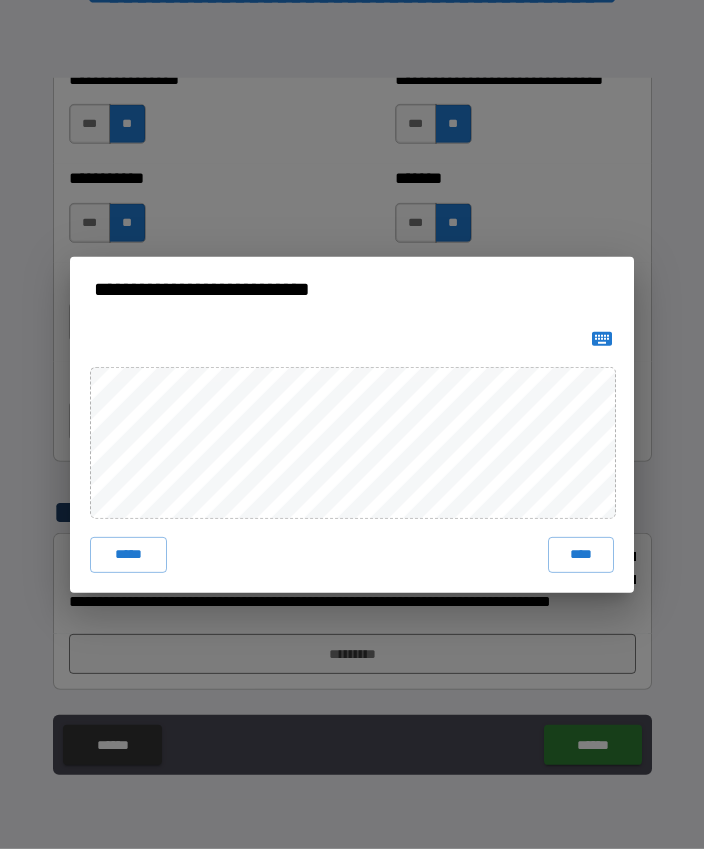 click on "*****" at bounding box center [128, 555] 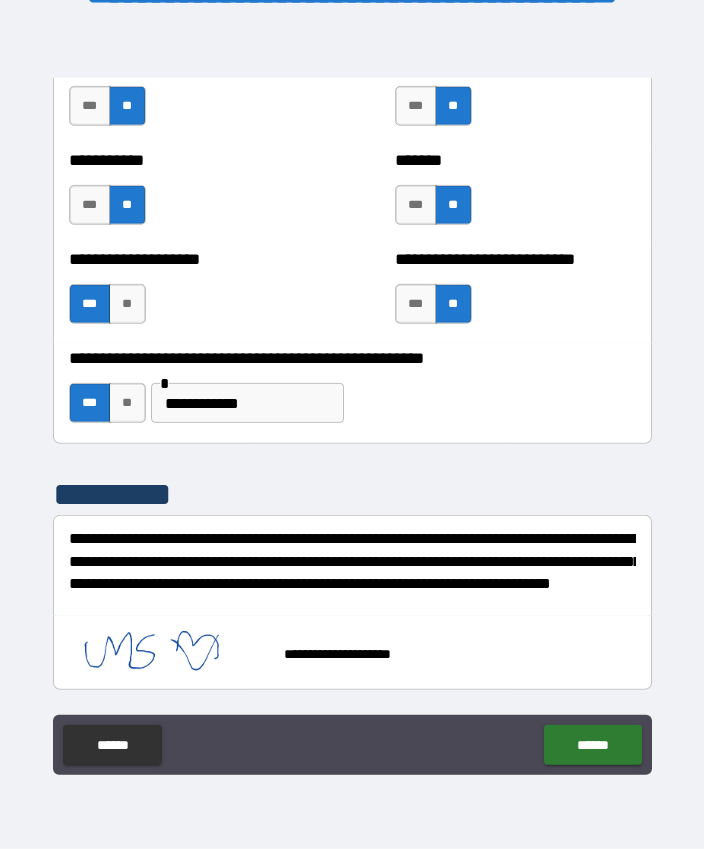 scroll, scrollTop: 8165, scrollLeft: 0, axis: vertical 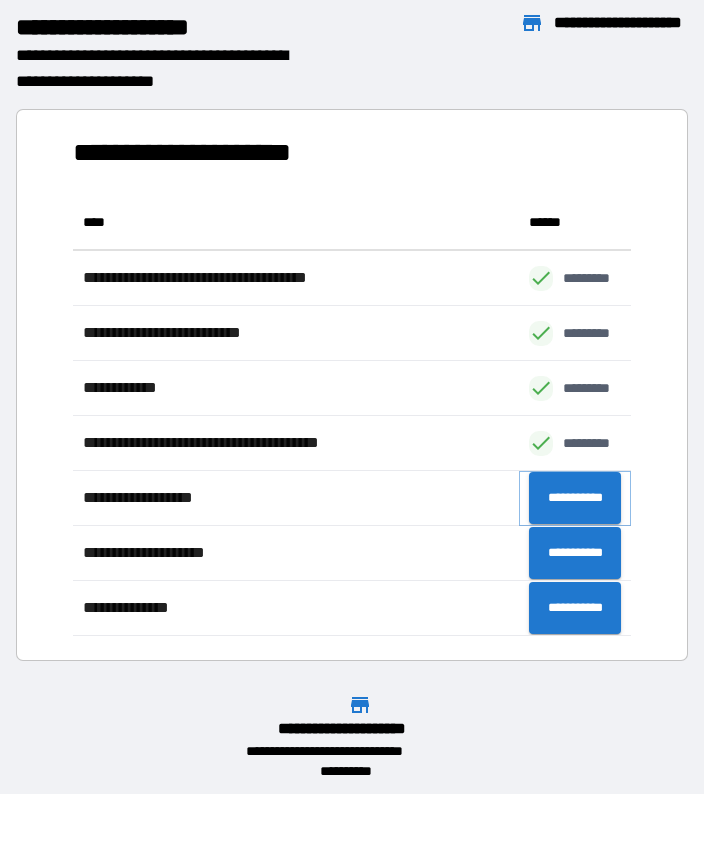 click on "**********" at bounding box center [575, 498] 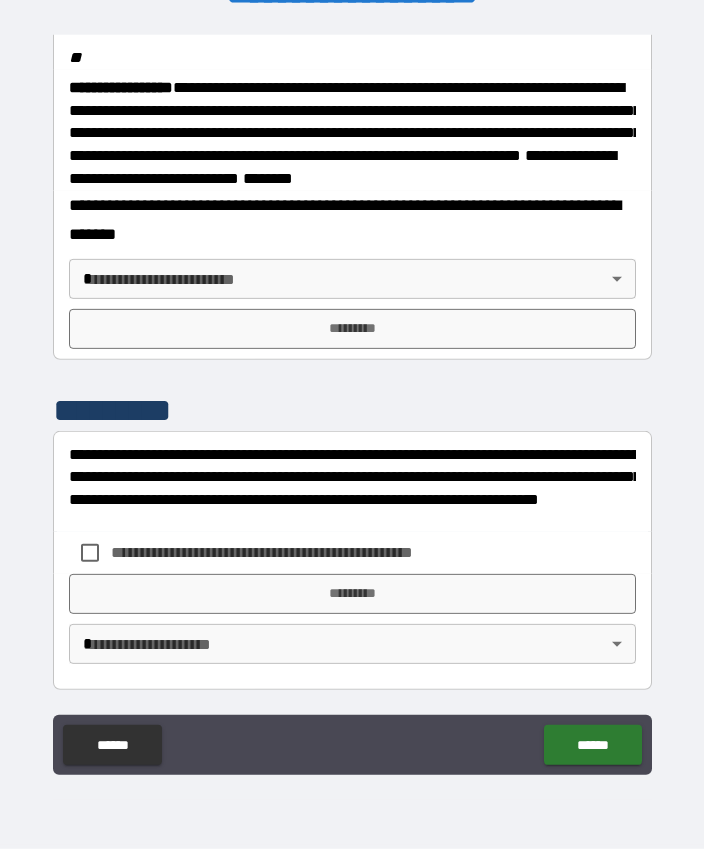 scroll, scrollTop: 2566, scrollLeft: 0, axis: vertical 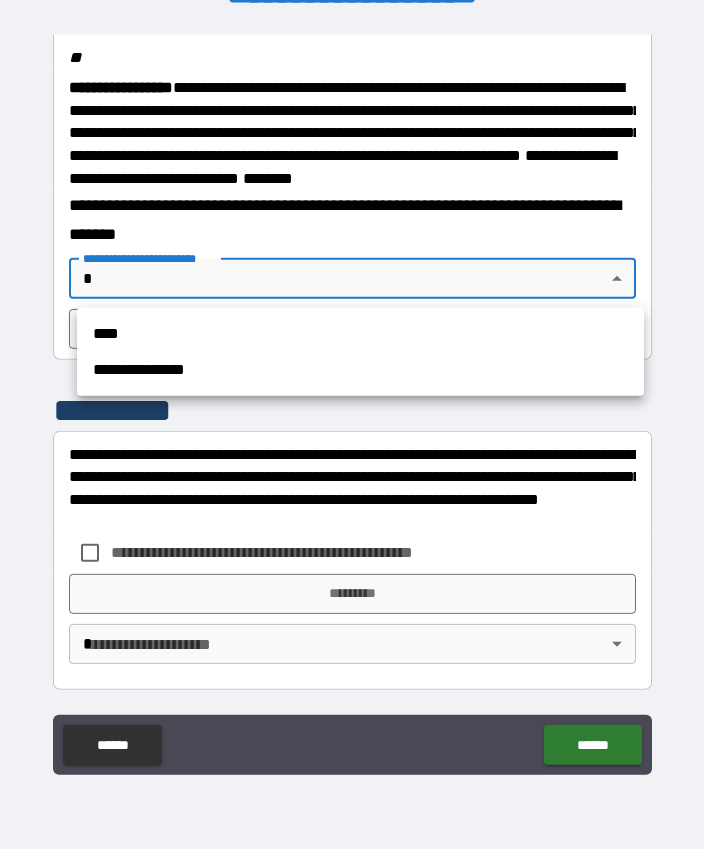 click on "****" at bounding box center (360, 334) 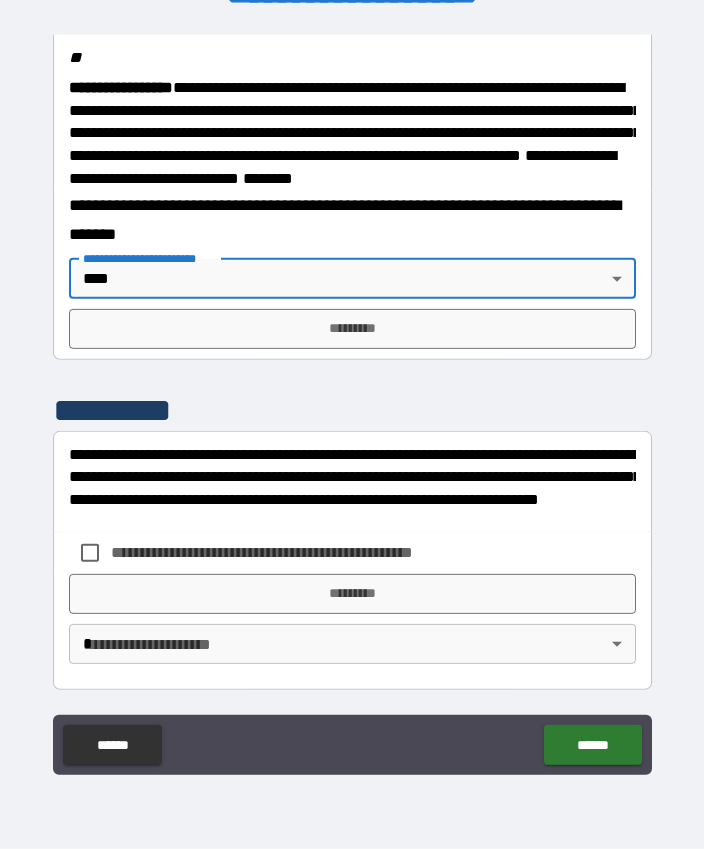 click on "*********" at bounding box center (352, 329) 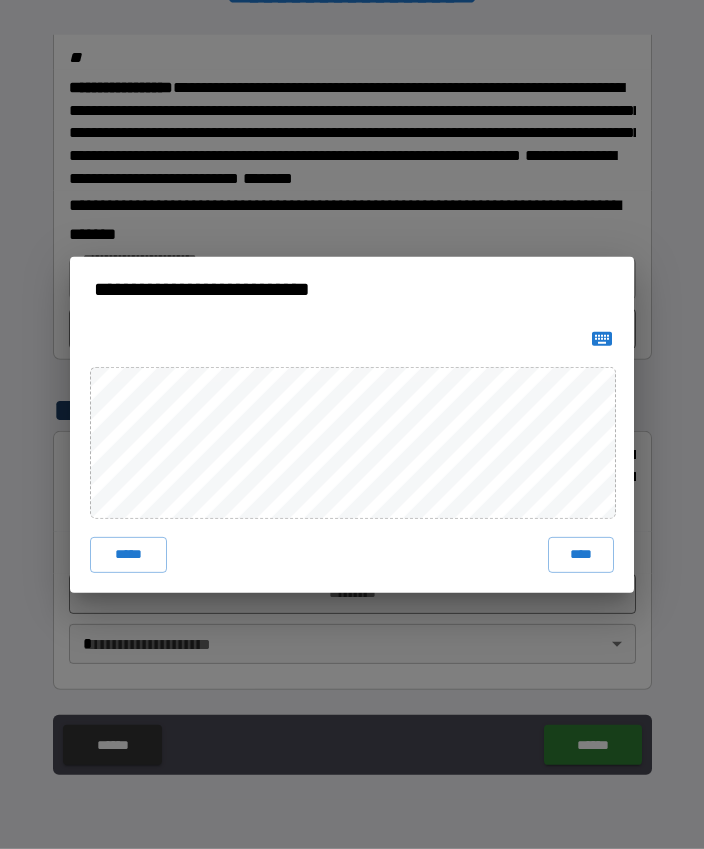 click on "****" at bounding box center [581, 555] 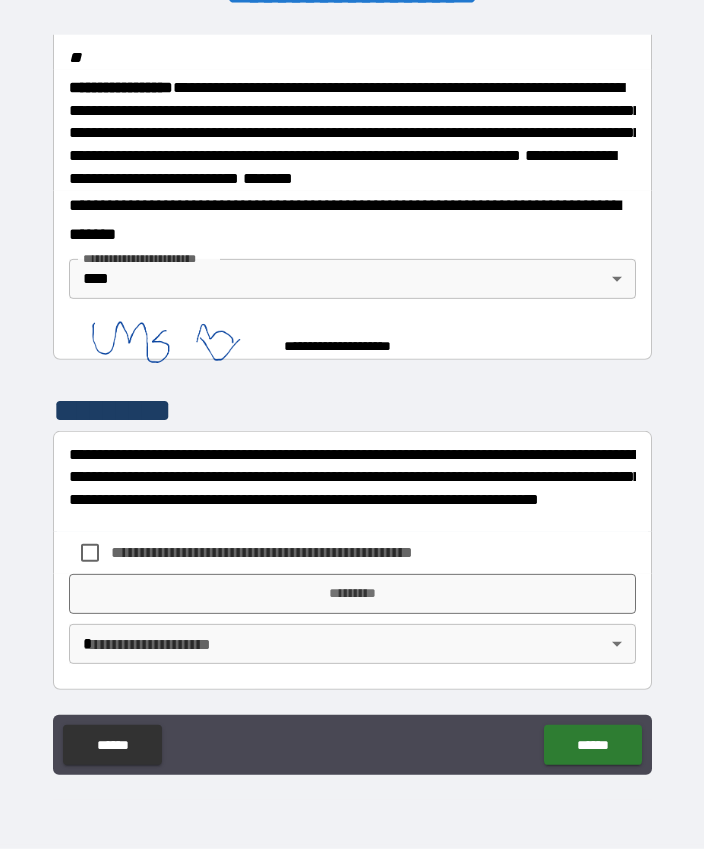 scroll, scrollTop: 2556, scrollLeft: 0, axis: vertical 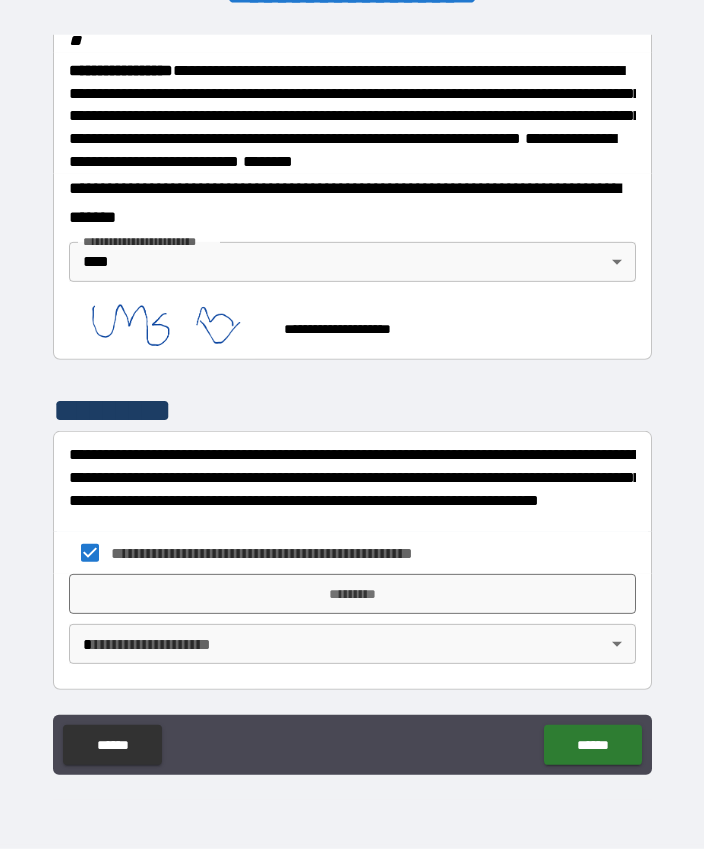 click on "*********" at bounding box center (352, 594) 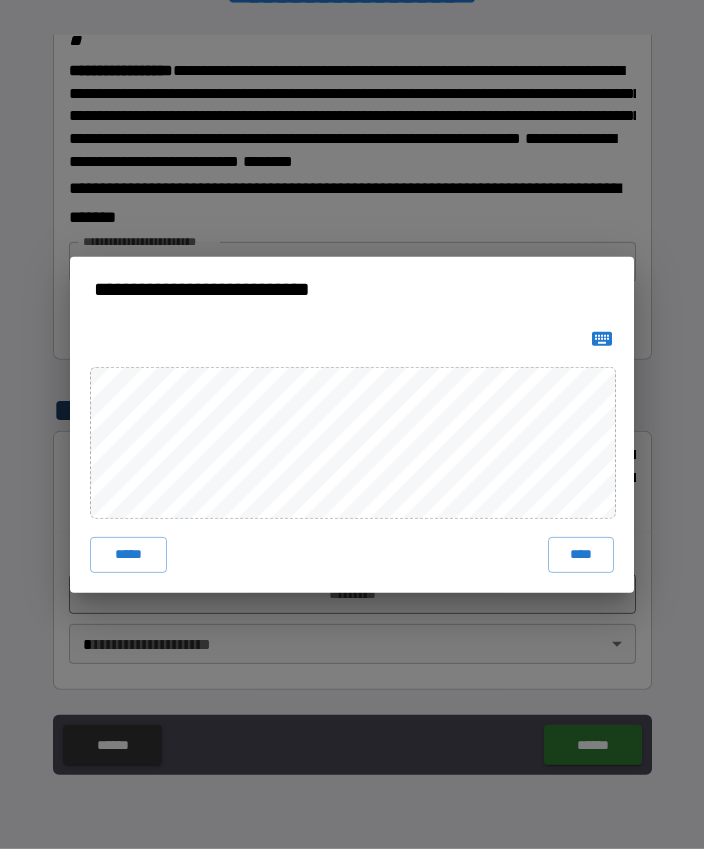click on "****" at bounding box center (581, 555) 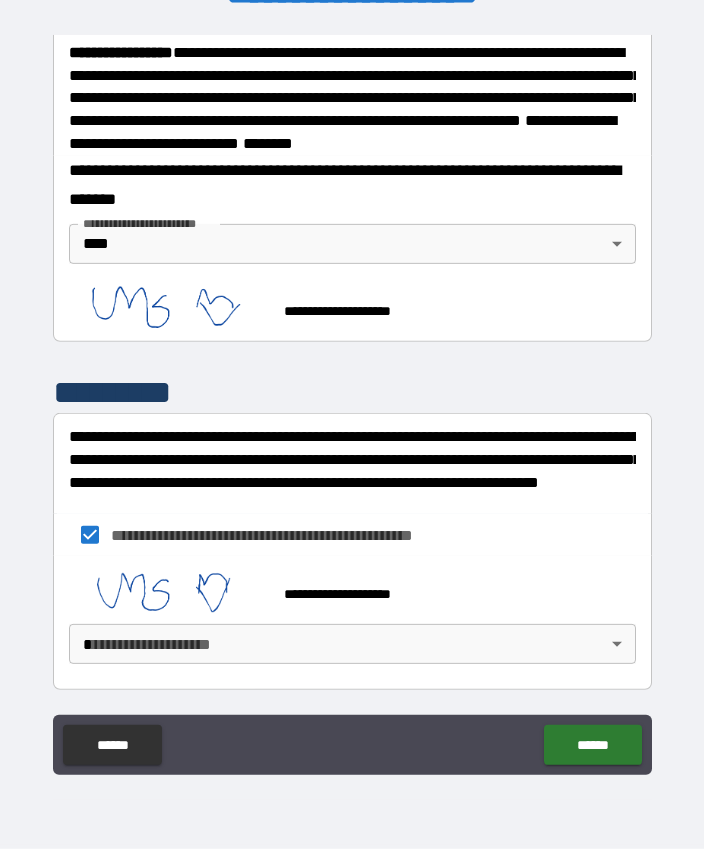 scroll, scrollTop: 2602, scrollLeft: 0, axis: vertical 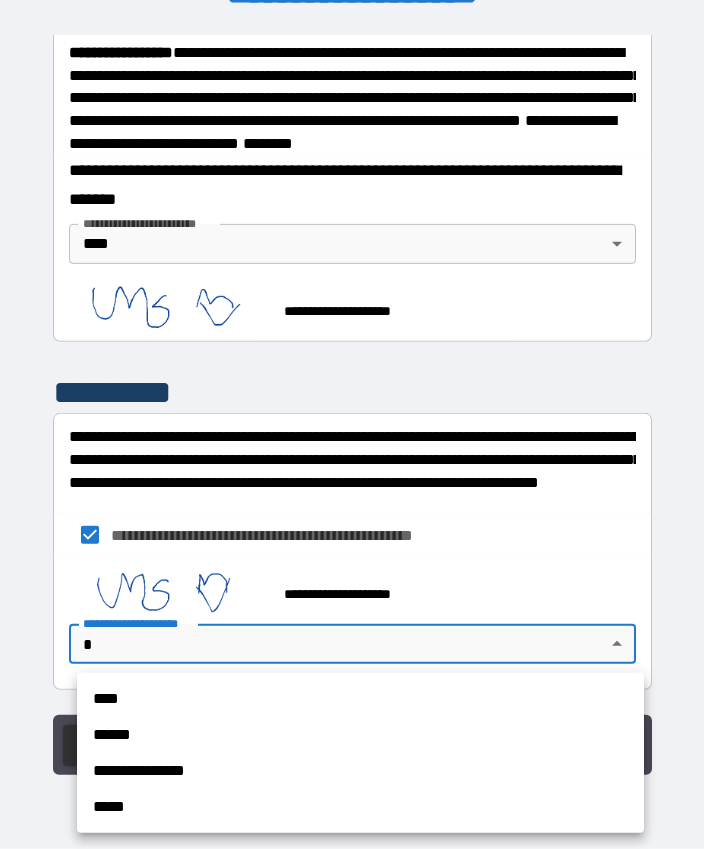 click on "****" at bounding box center (360, 699) 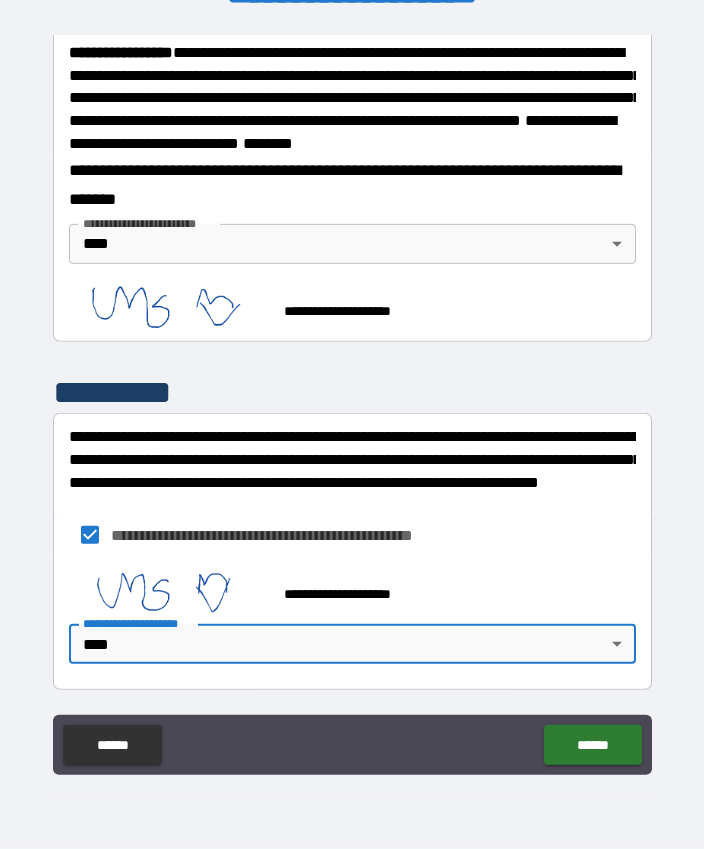 click on "******" at bounding box center (592, 745) 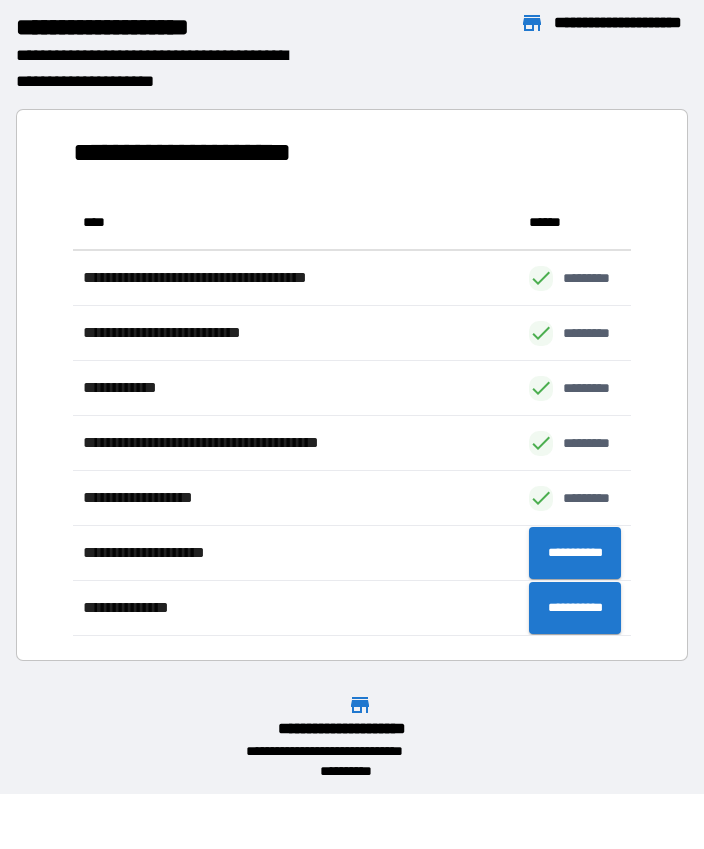 scroll, scrollTop: 441, scrollLeft: 559, axis: both 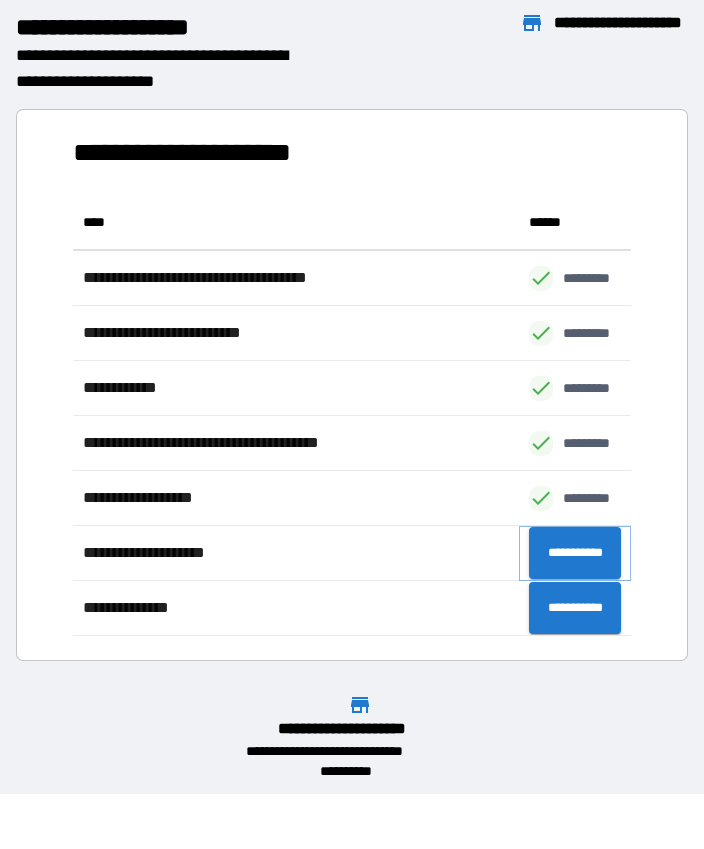 click on "**********" at bounding box center (575, 553) 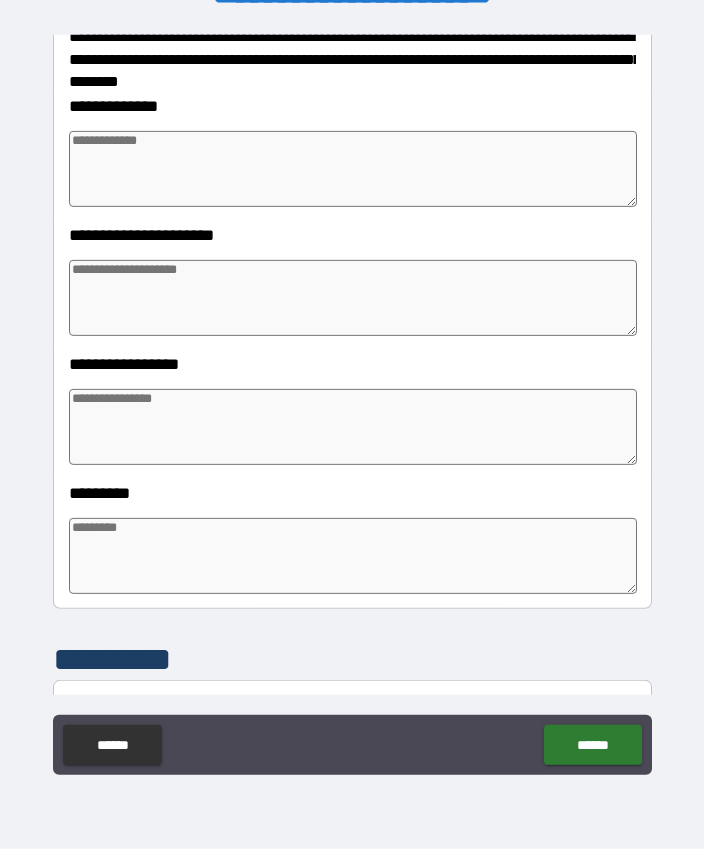 scroll, scrollTop: 288, scrollLeft: 0, axis: vertical 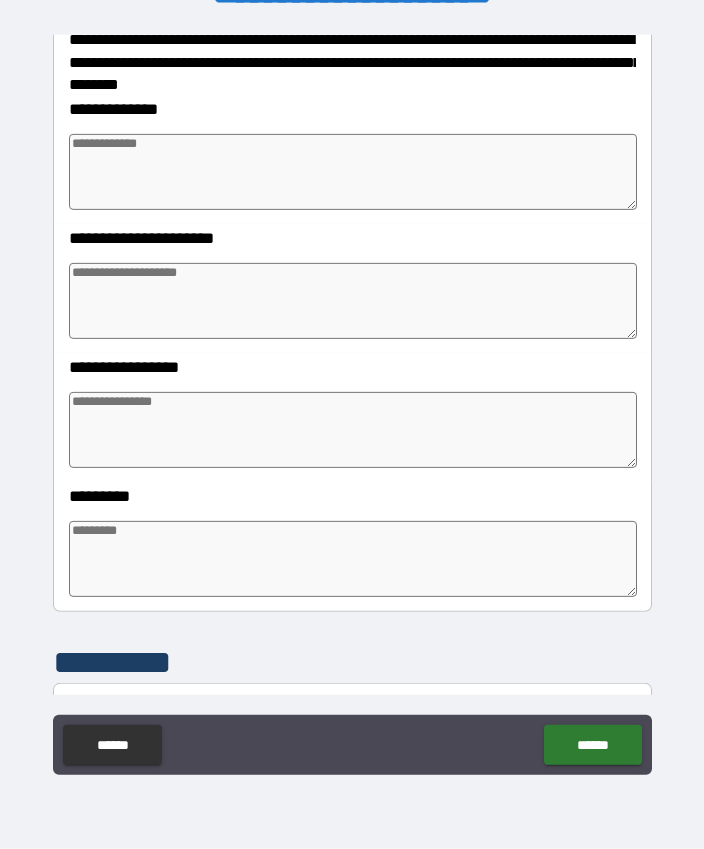 click at bounding box center [353, 172] 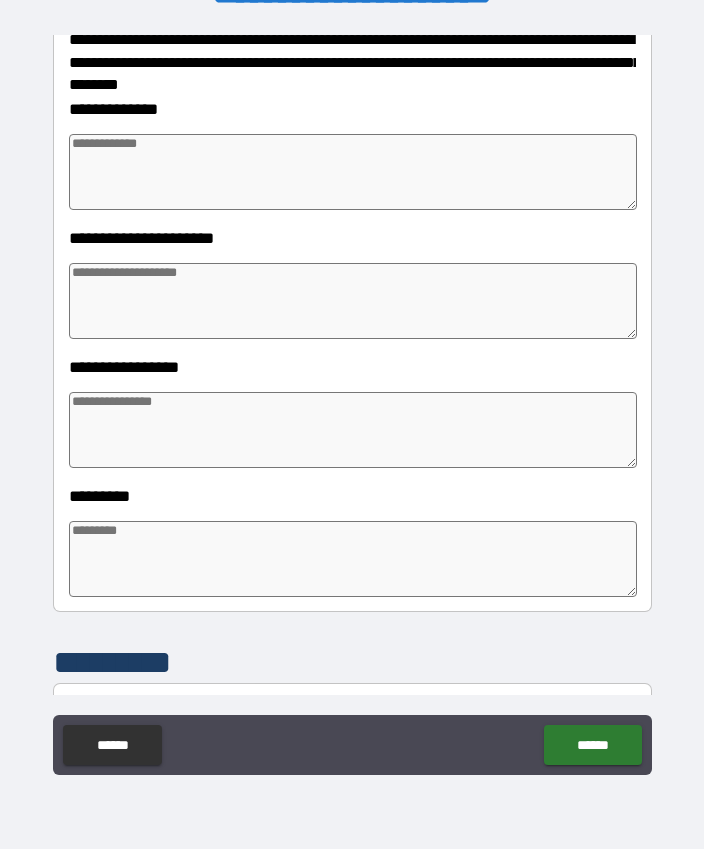type on "*" 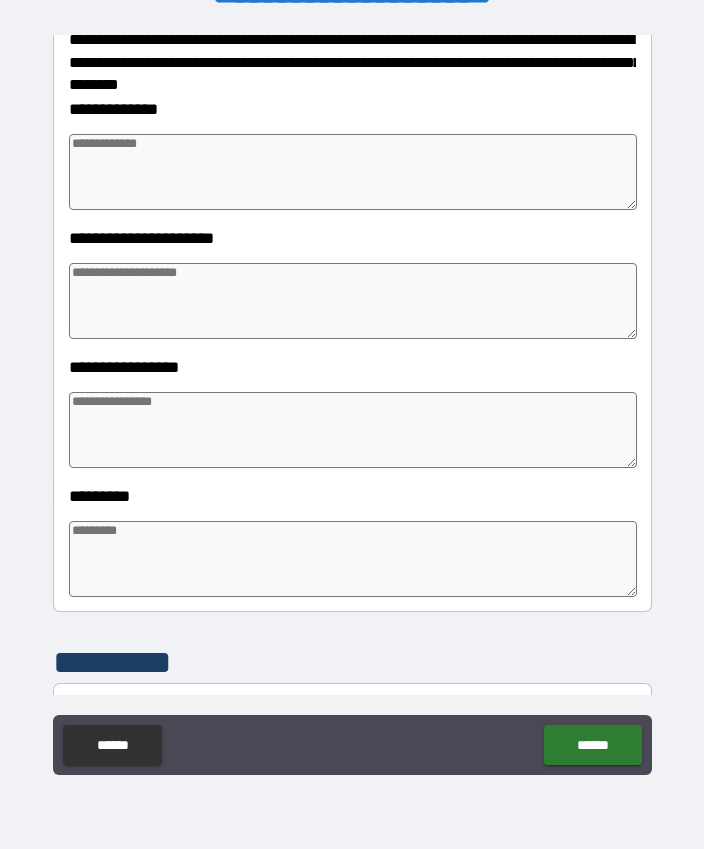 type on "*" 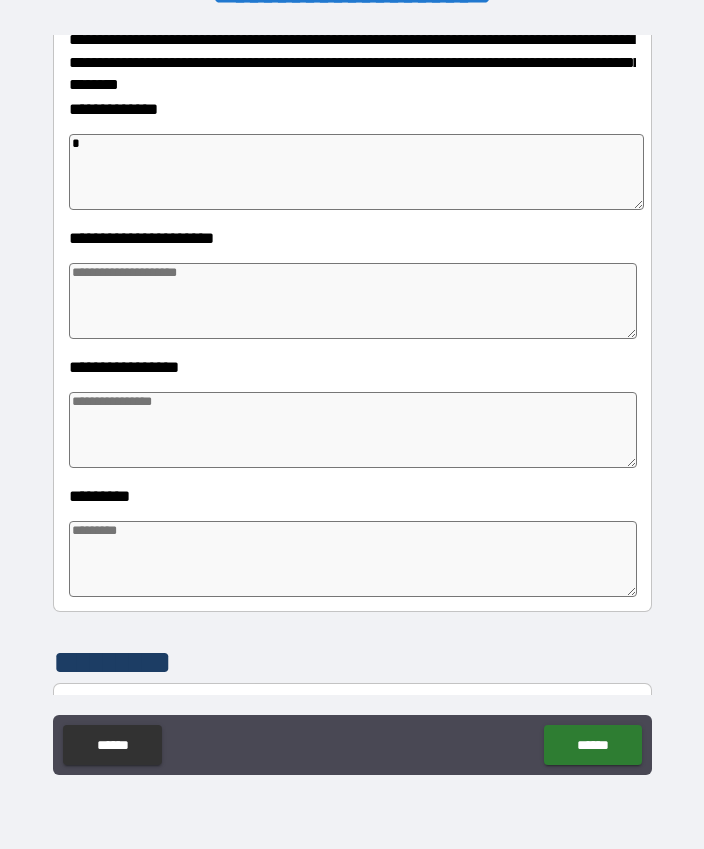 type on "*" 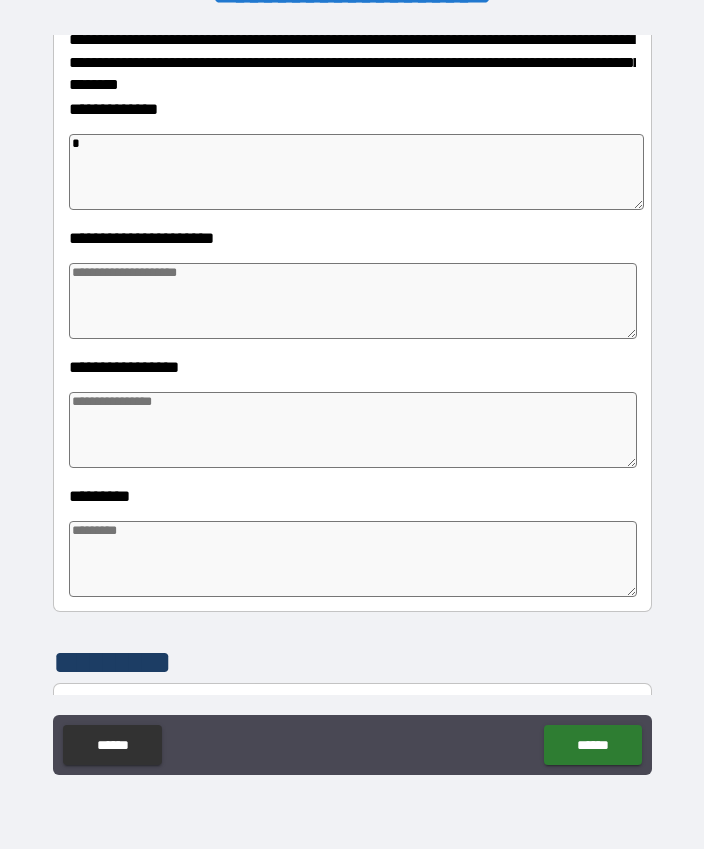 type on "*" 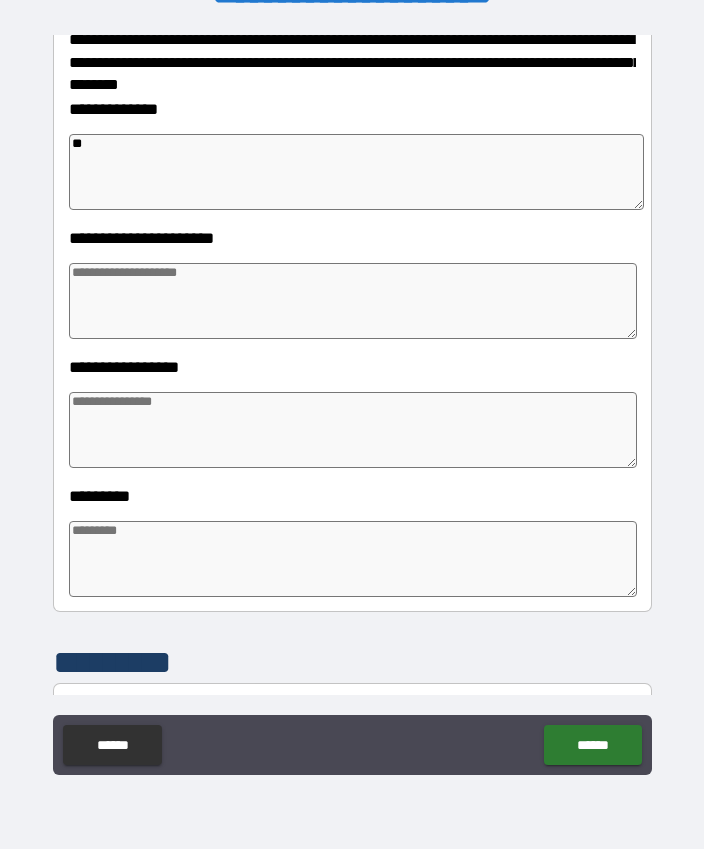 type on "***" 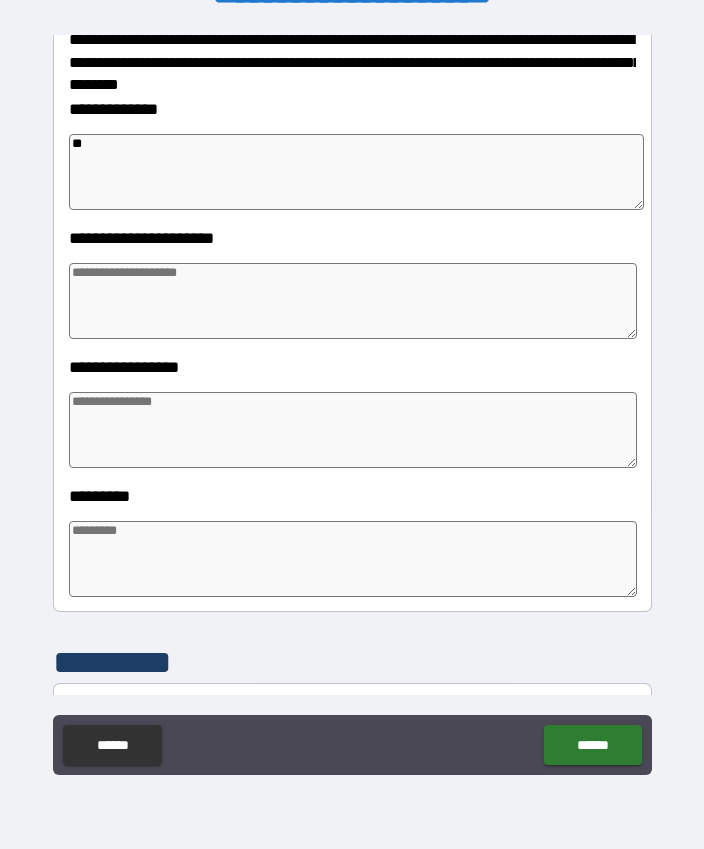 type on "*" 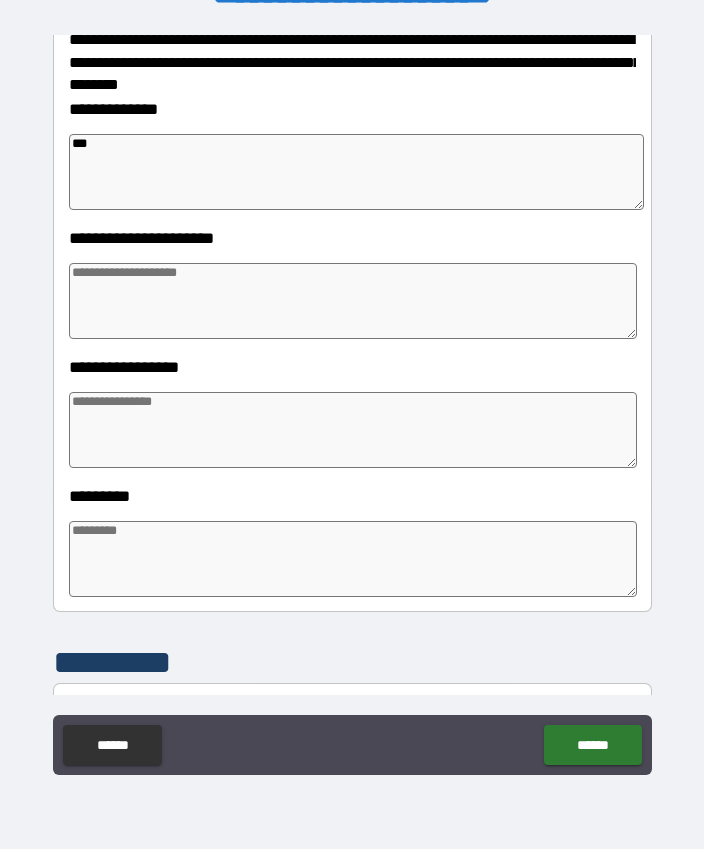 type on "*" 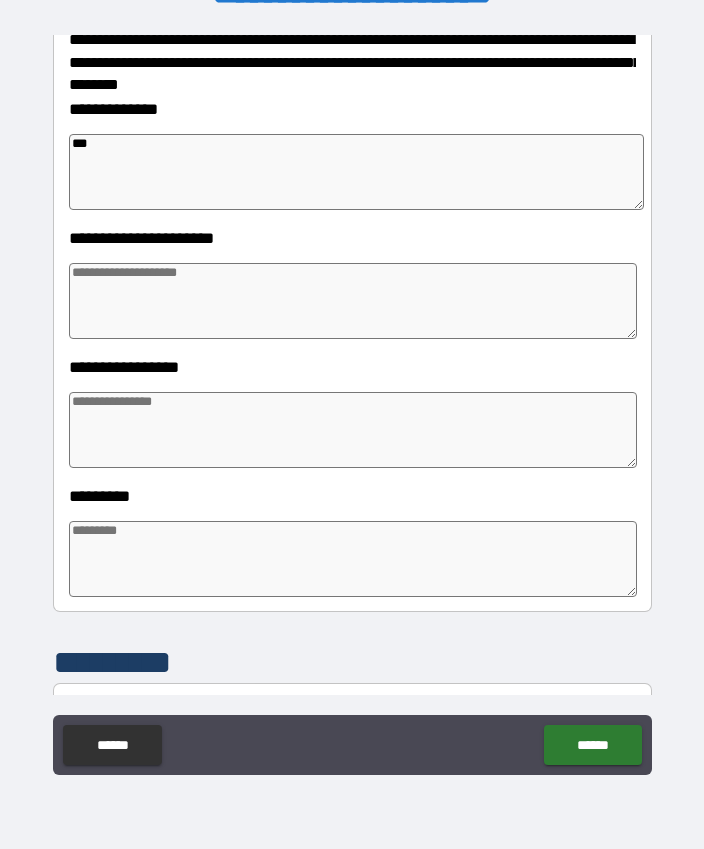 type on "***" 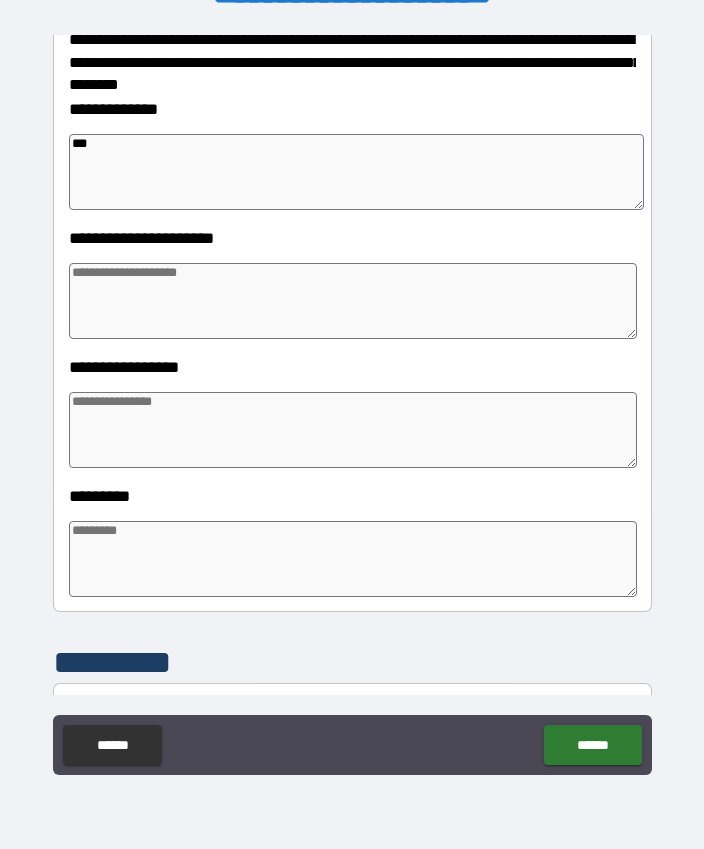 type on "*" 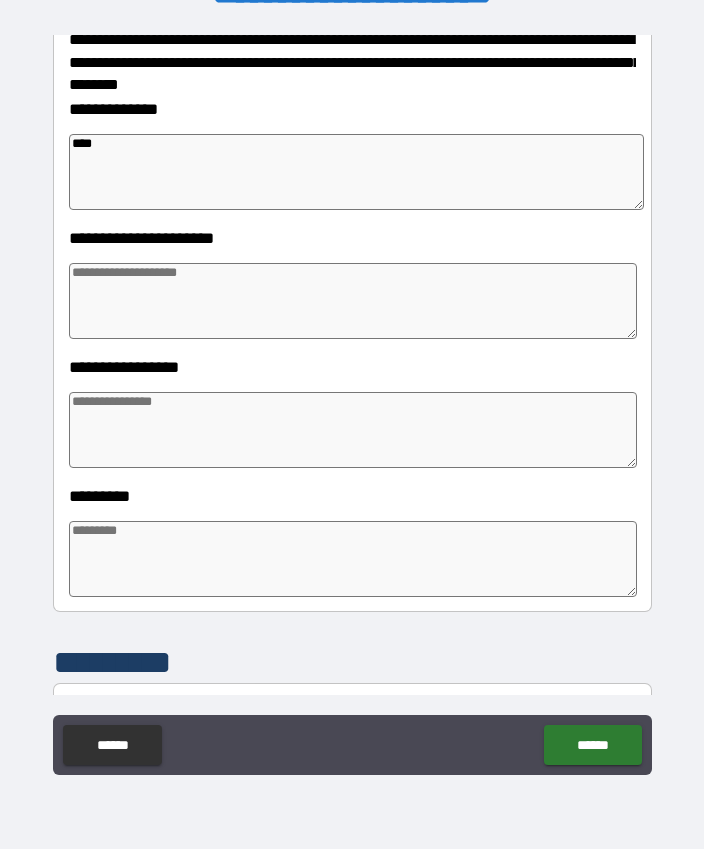 type on "*" 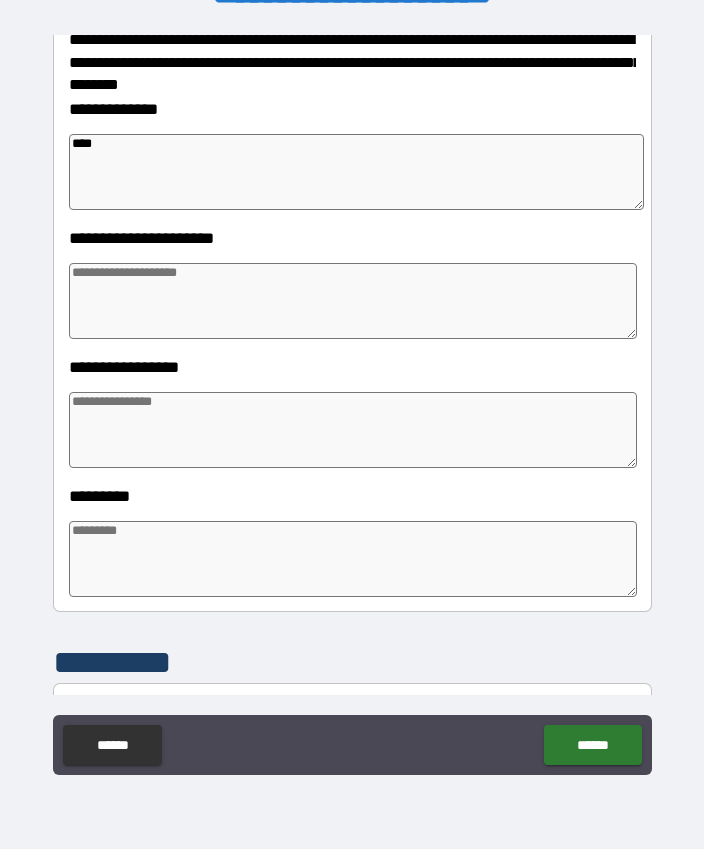 type on "*" 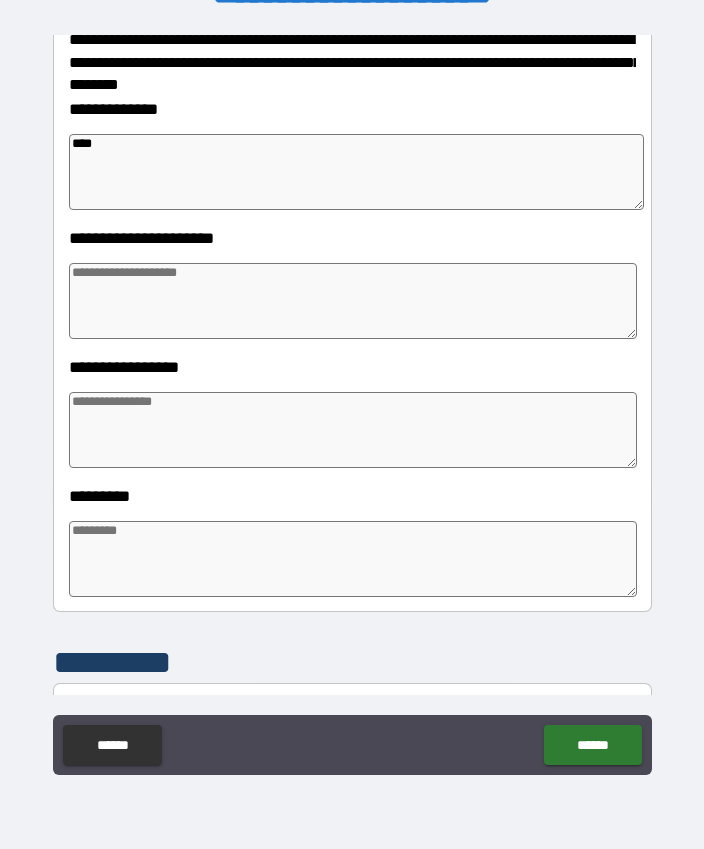 type on "***" 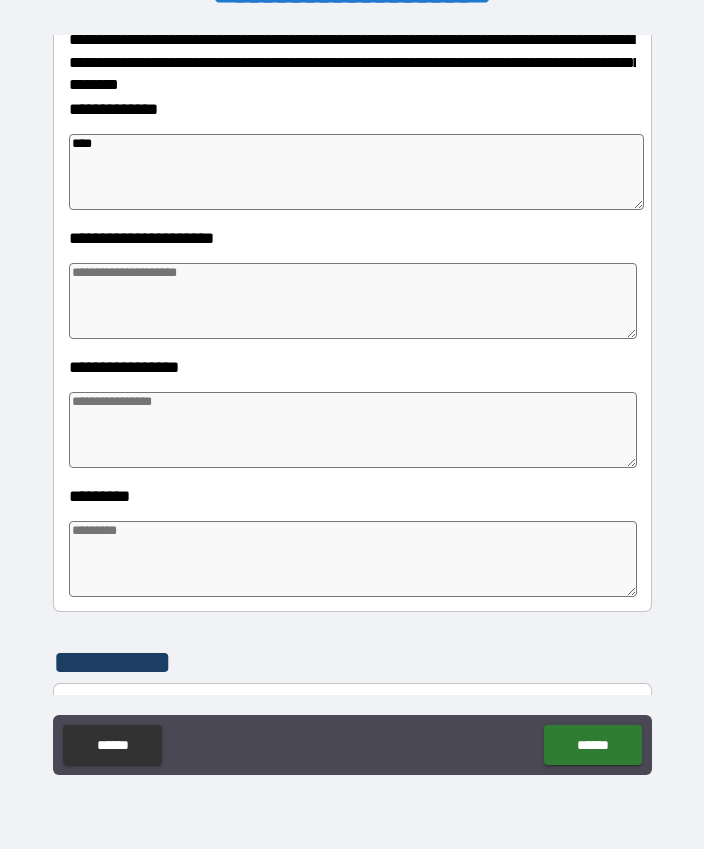 click at bounding box center [353, 430] 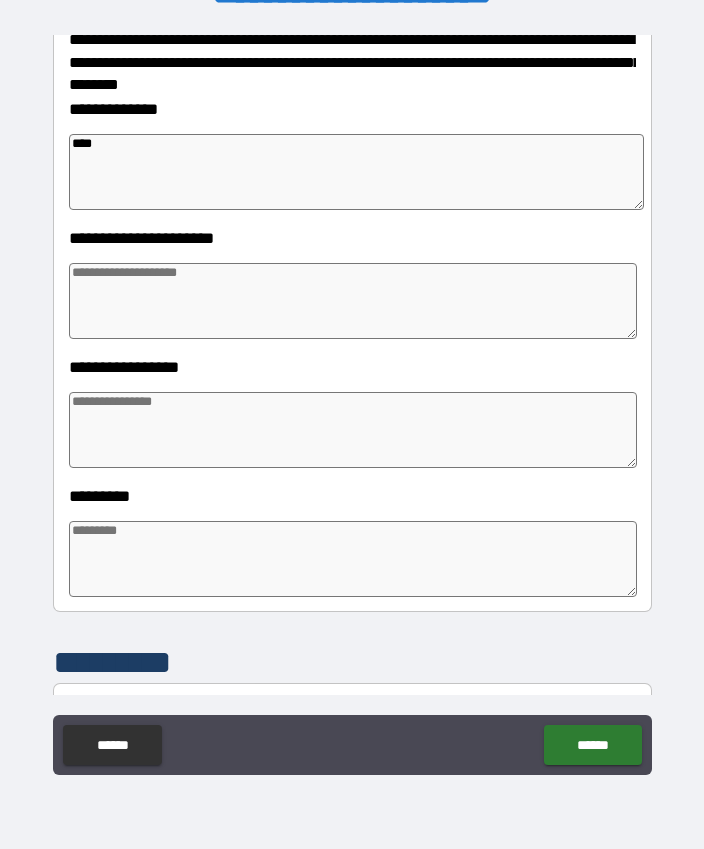 scroll, scrollTop: 55, scrollLeft: 0, axis: vertical 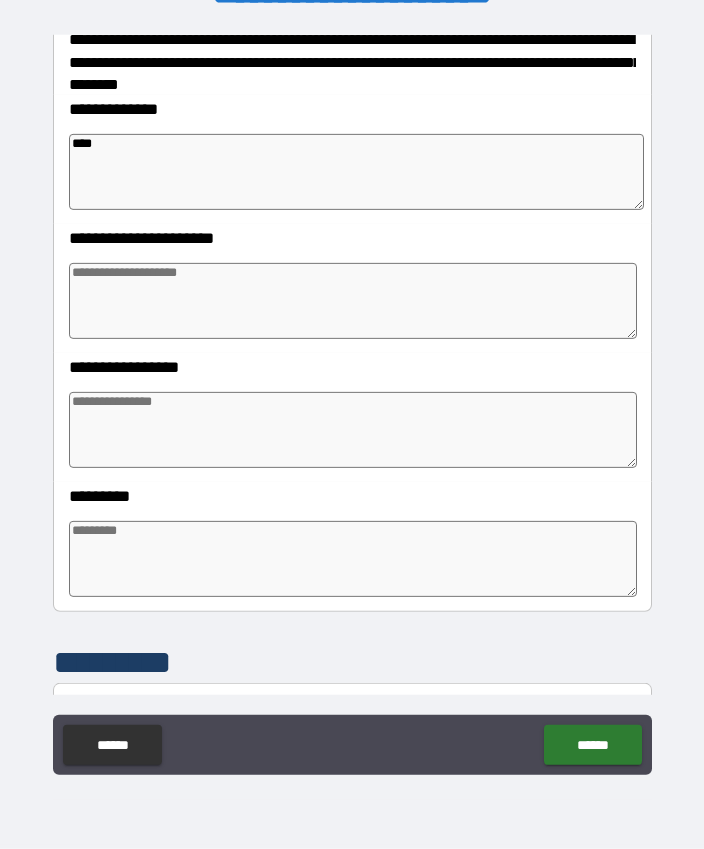 click at bounding box center (353, 301) 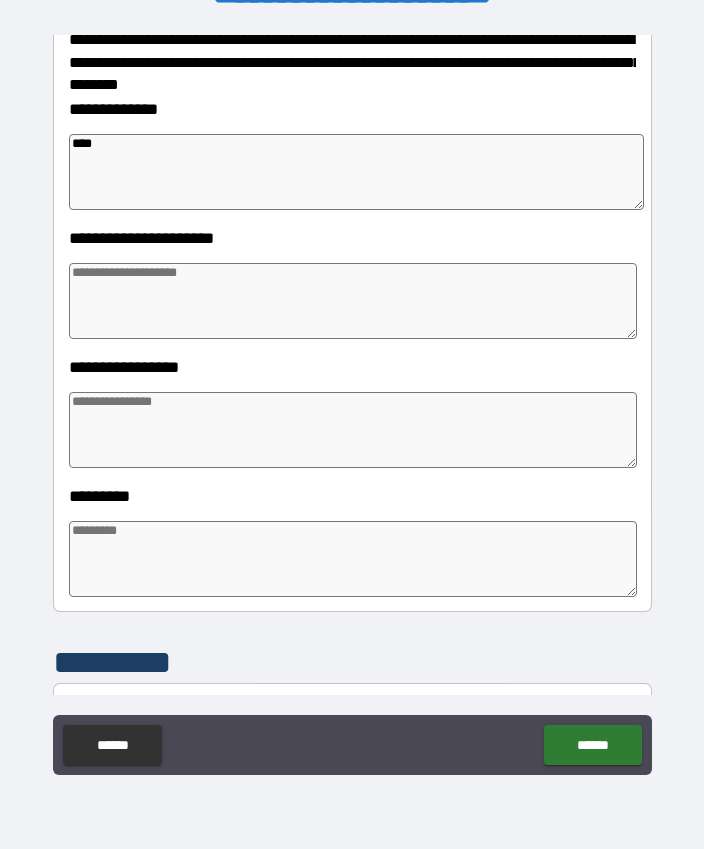 type on "*" 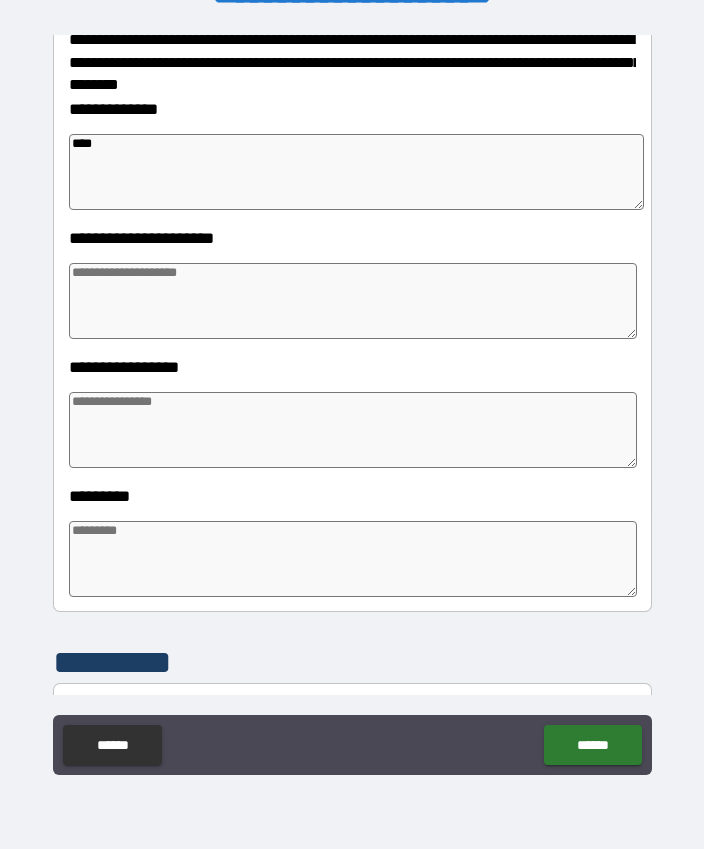 type on "*" 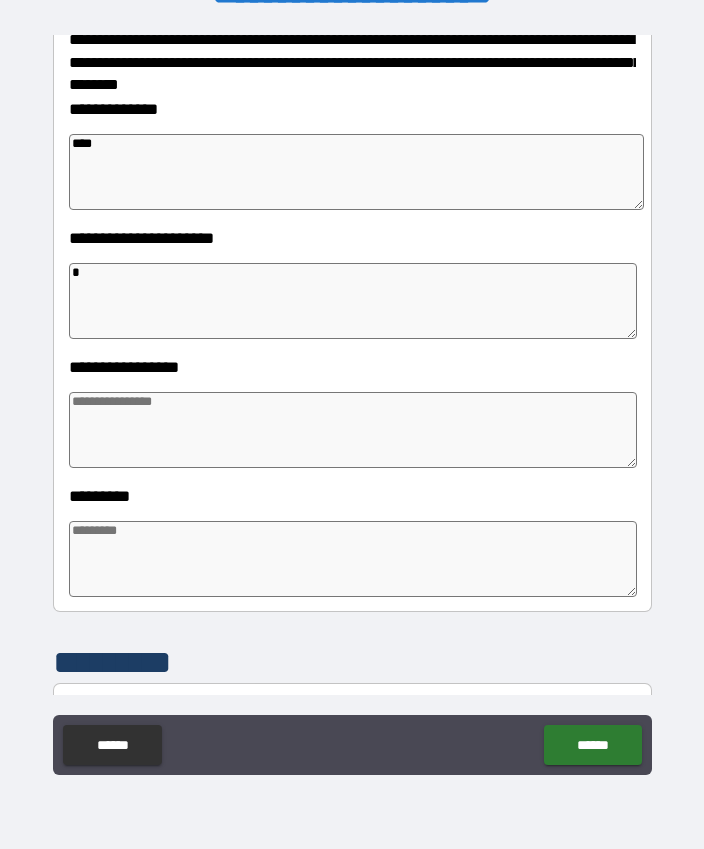 type on "*" 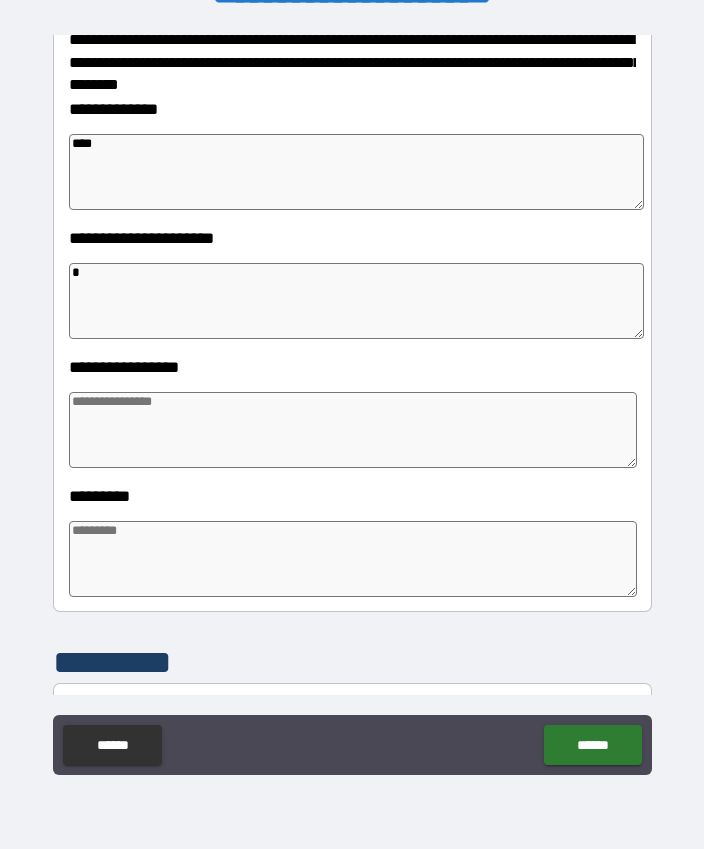 type on "**" 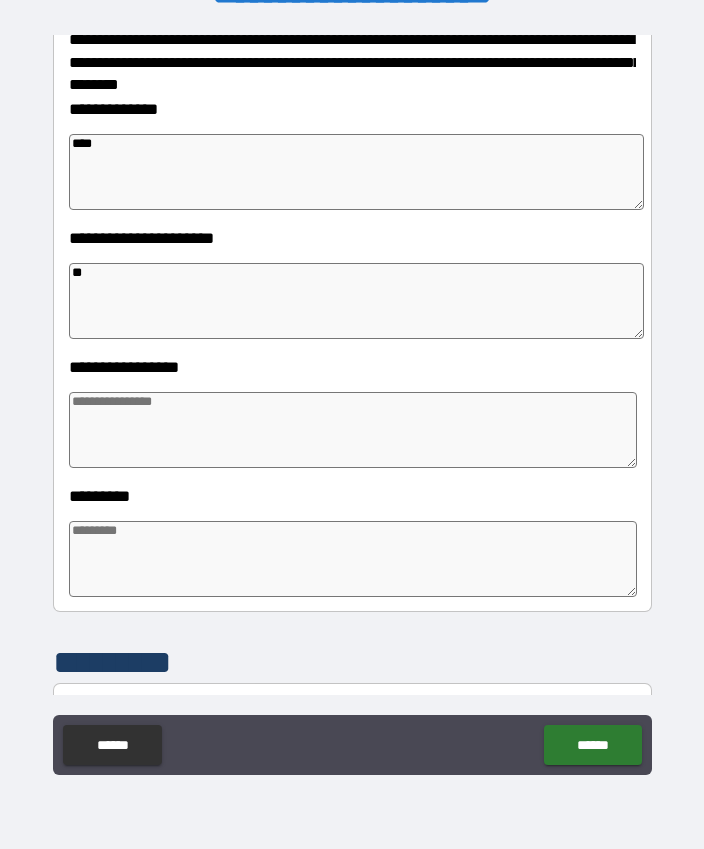 type on "*" 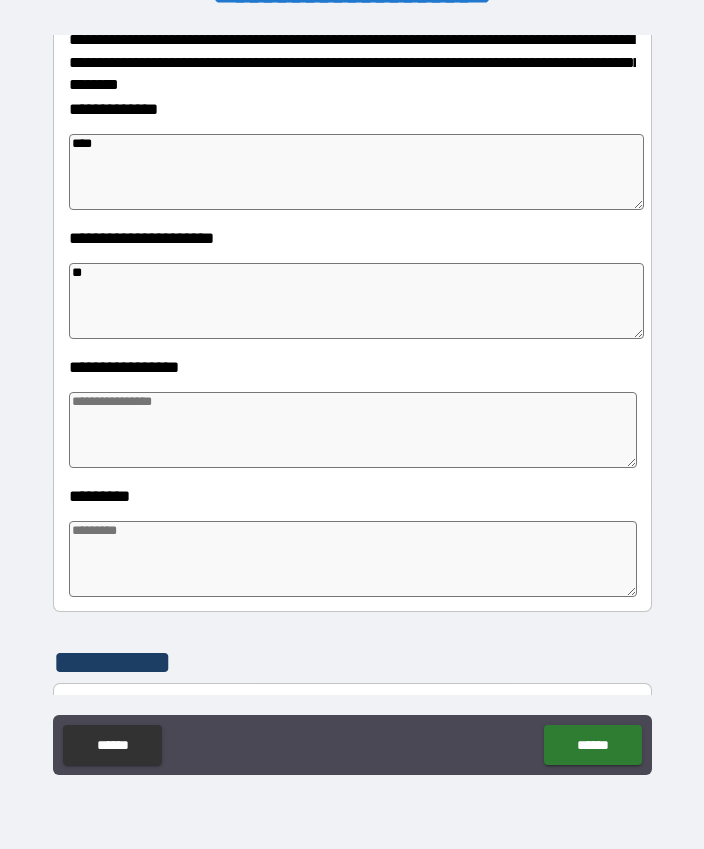 type on "*" 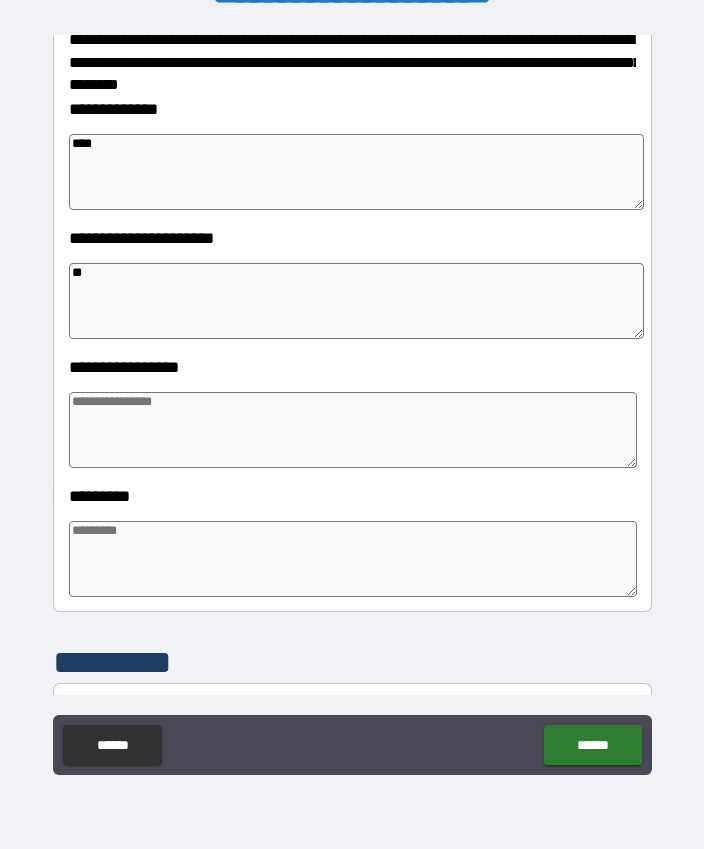 type on "*" 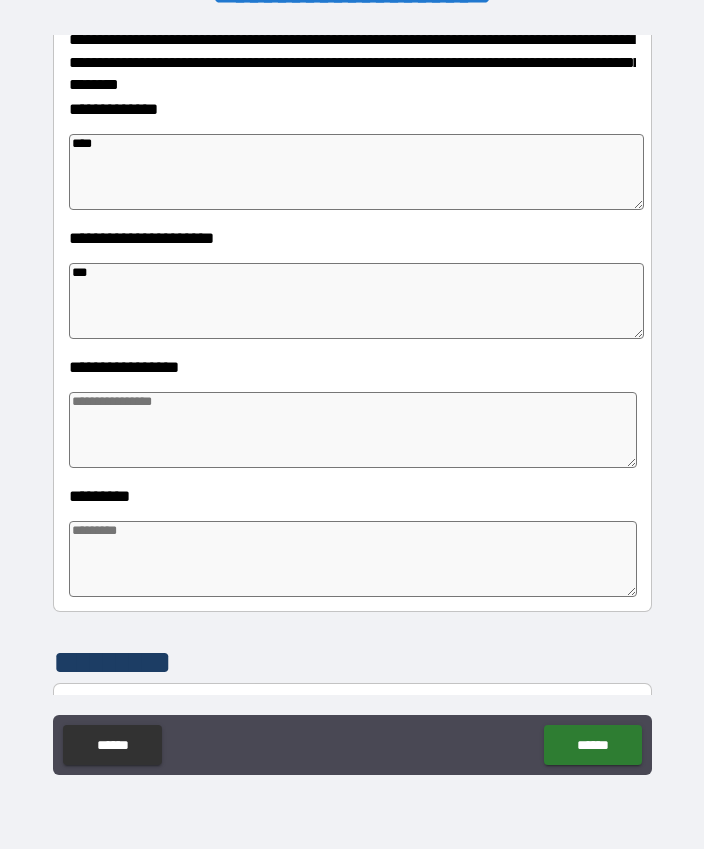 type on "*" 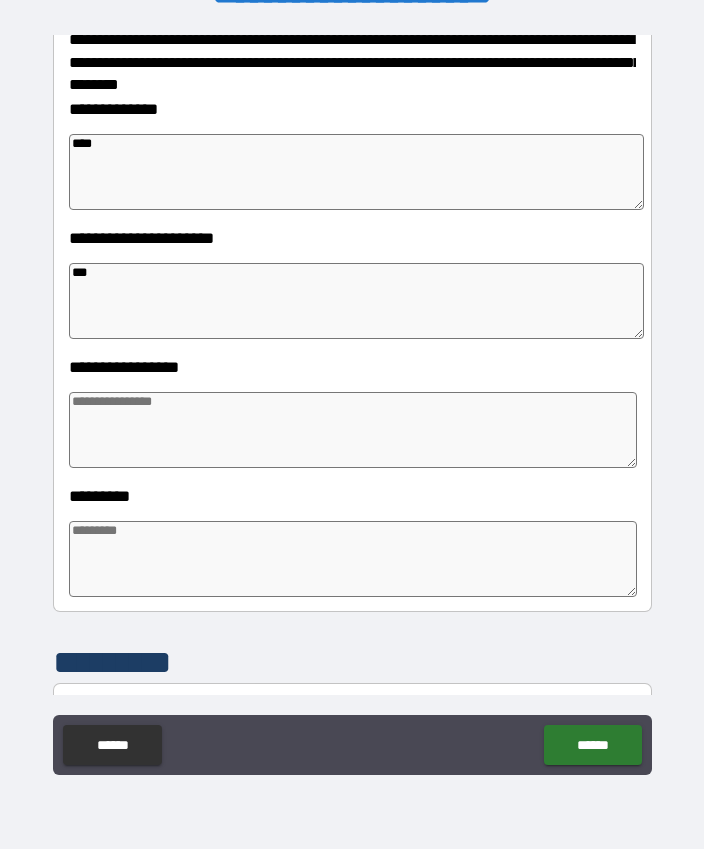 type on "*" 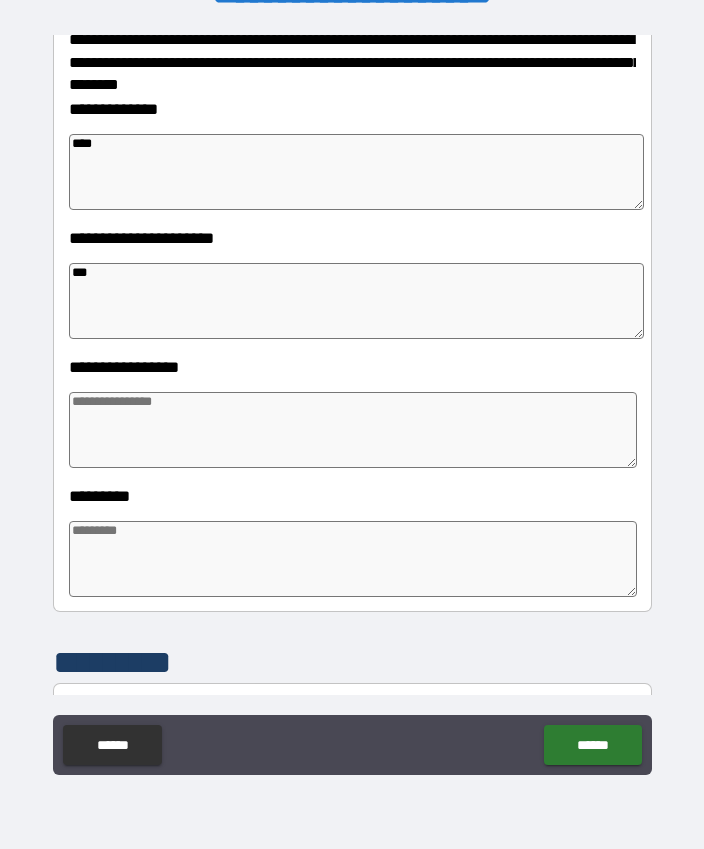 type on "*" 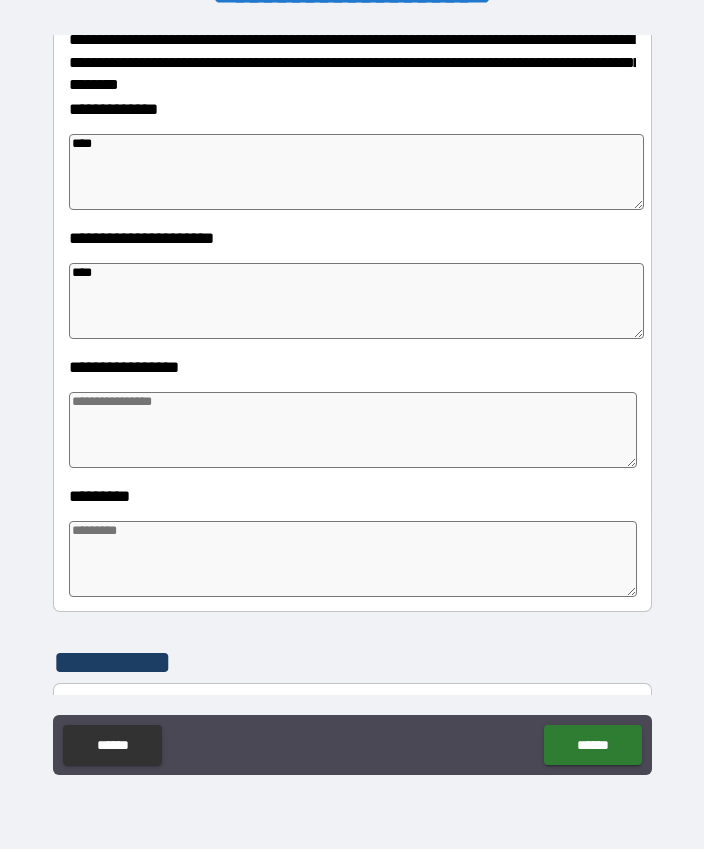 type on "*" 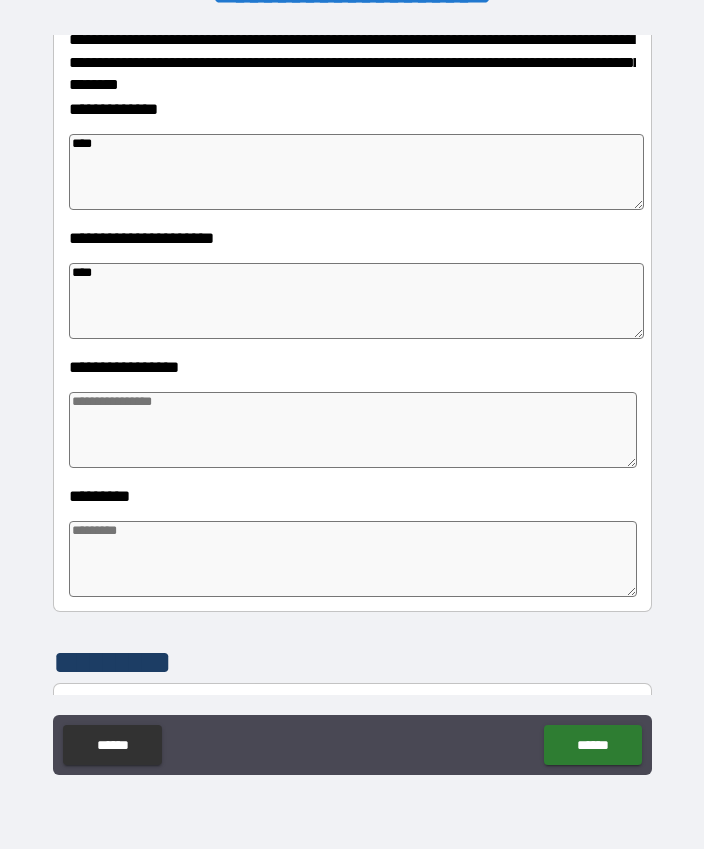 type on "*" 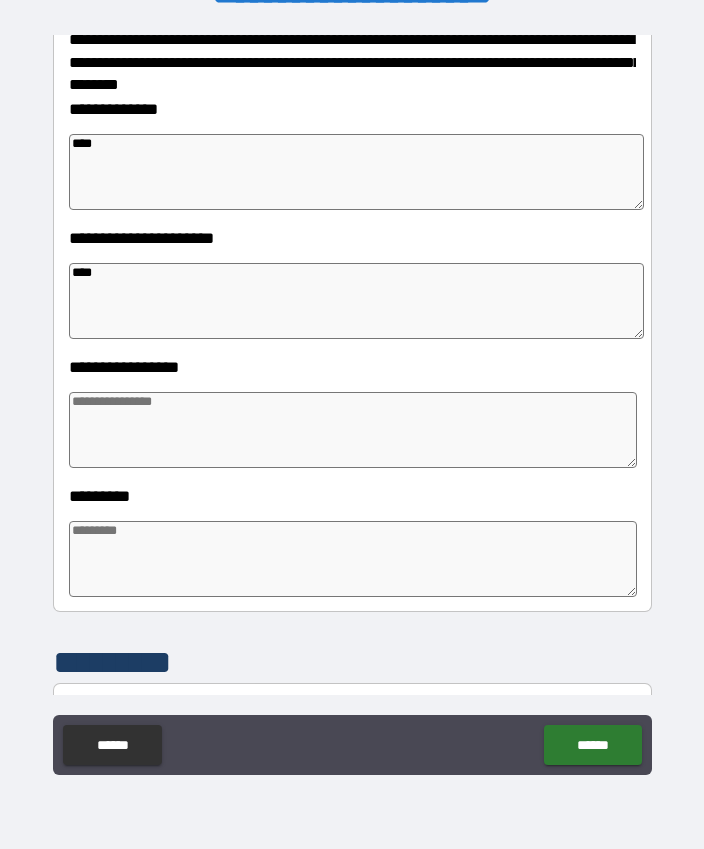 type on "*" 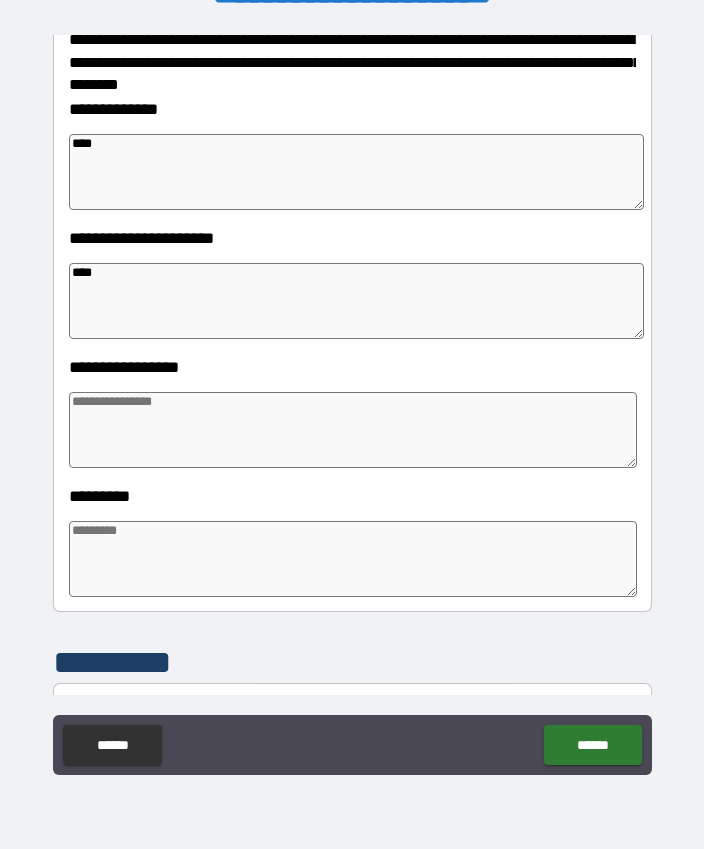type on "*****" 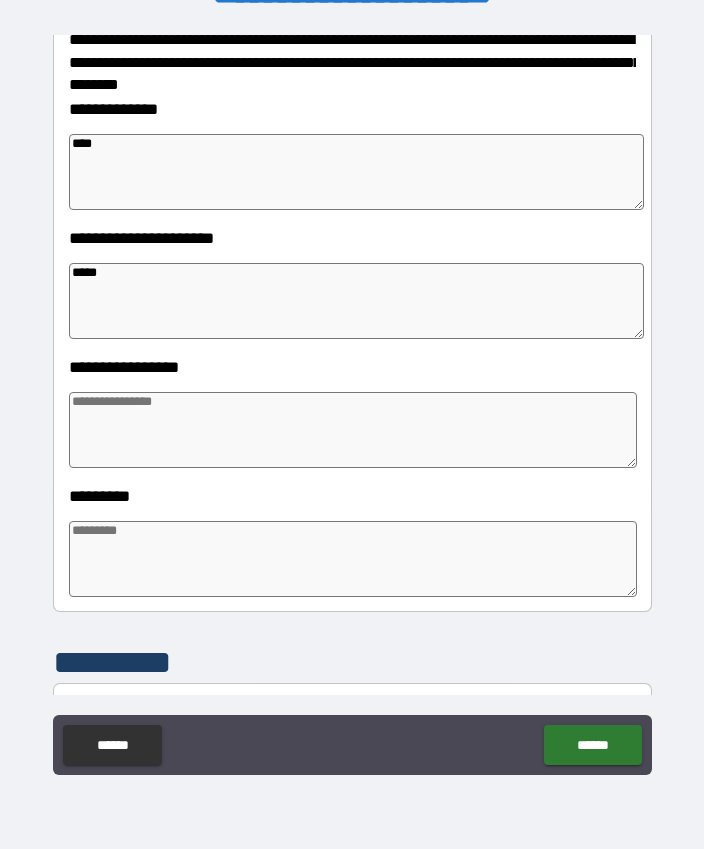 type on "*" 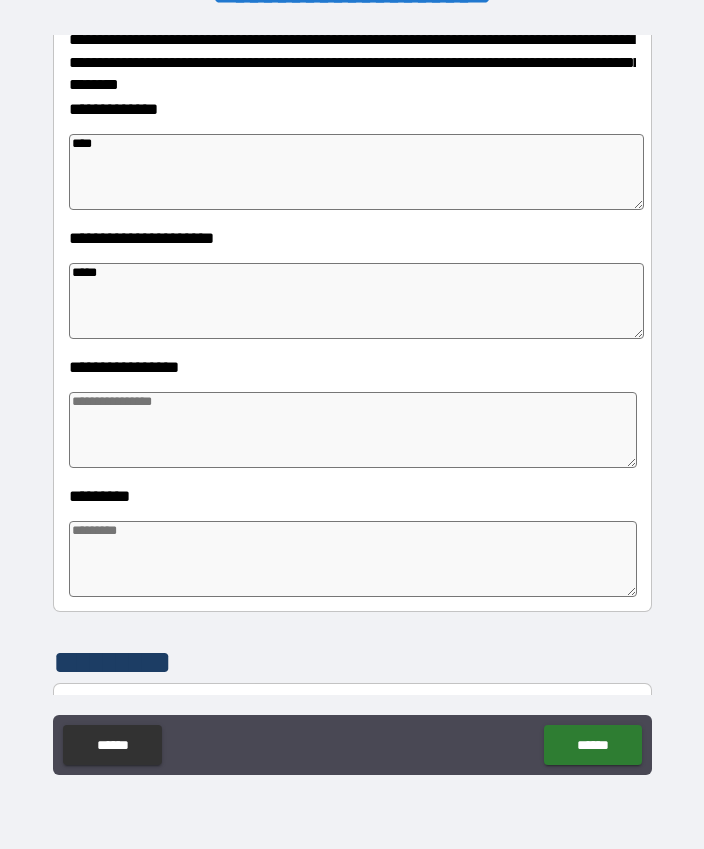 type on "******" 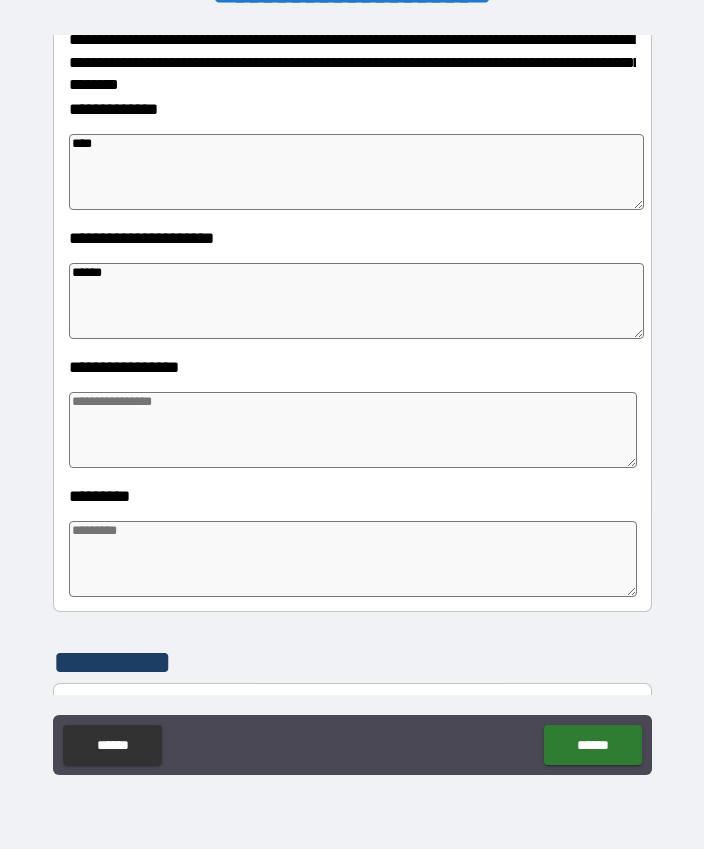 type on "*" 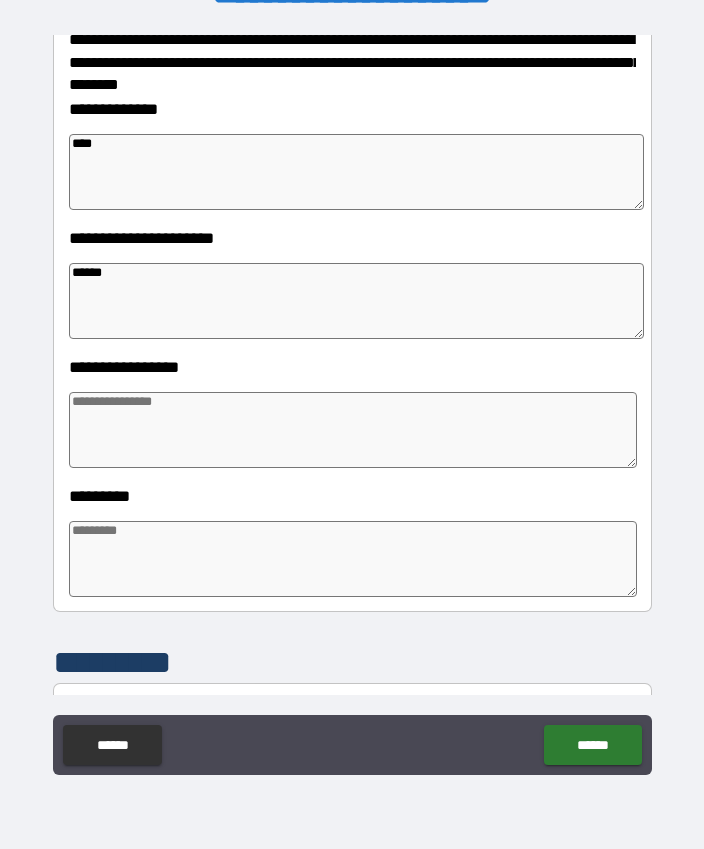 type on "*" 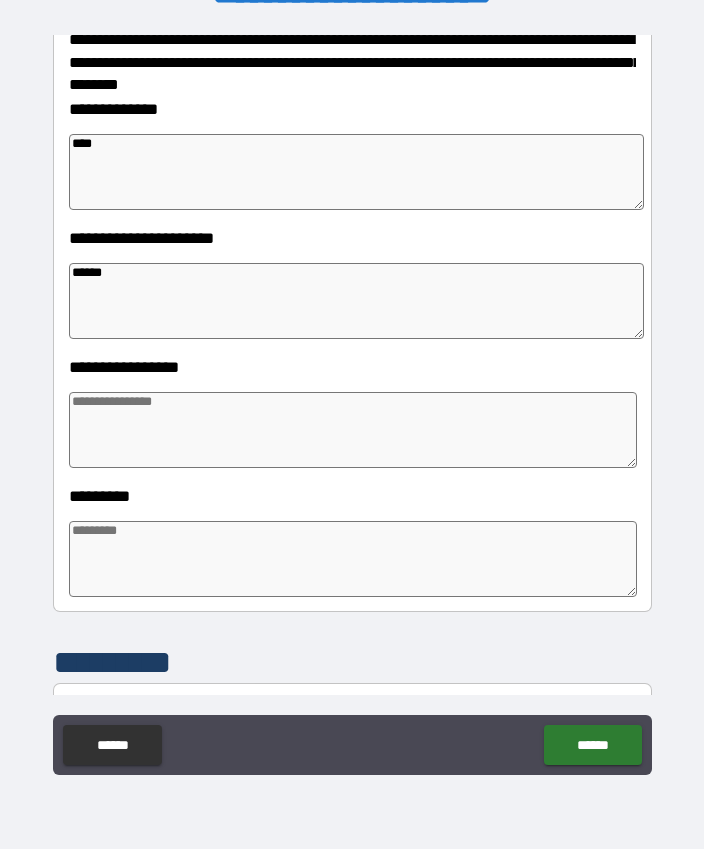 type on "*" 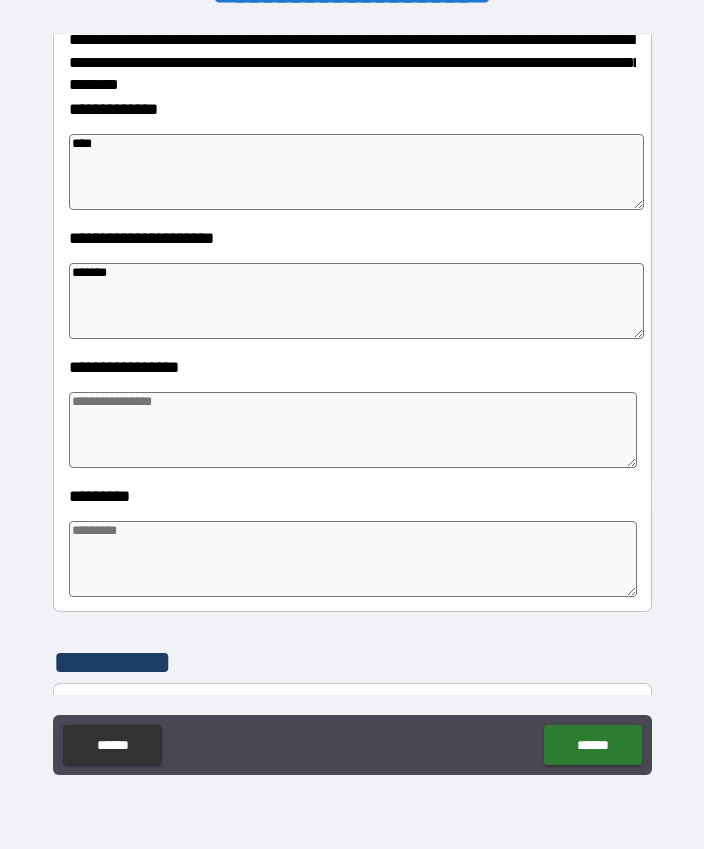 type on "*" 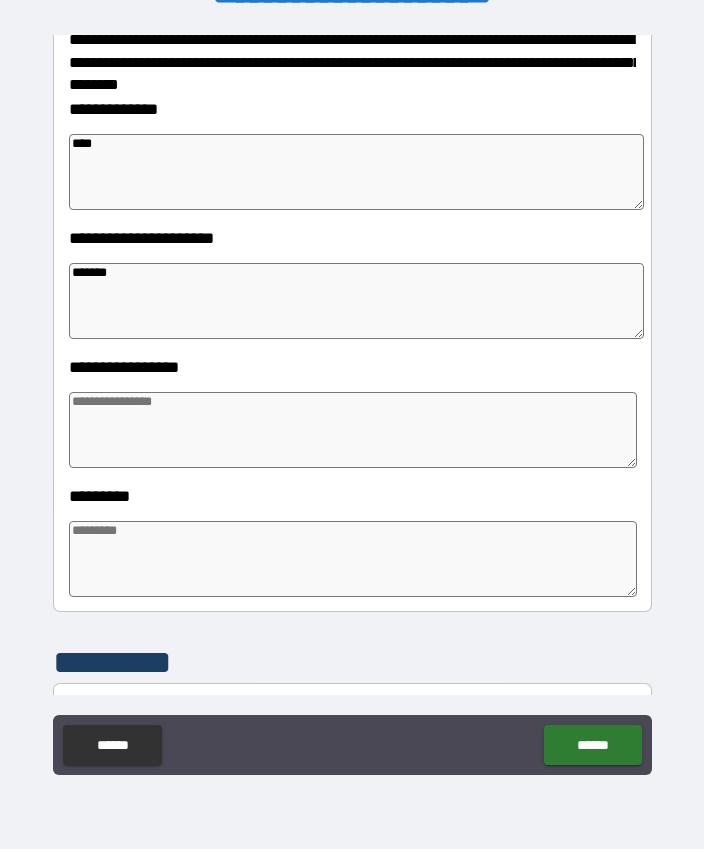 type on "********" 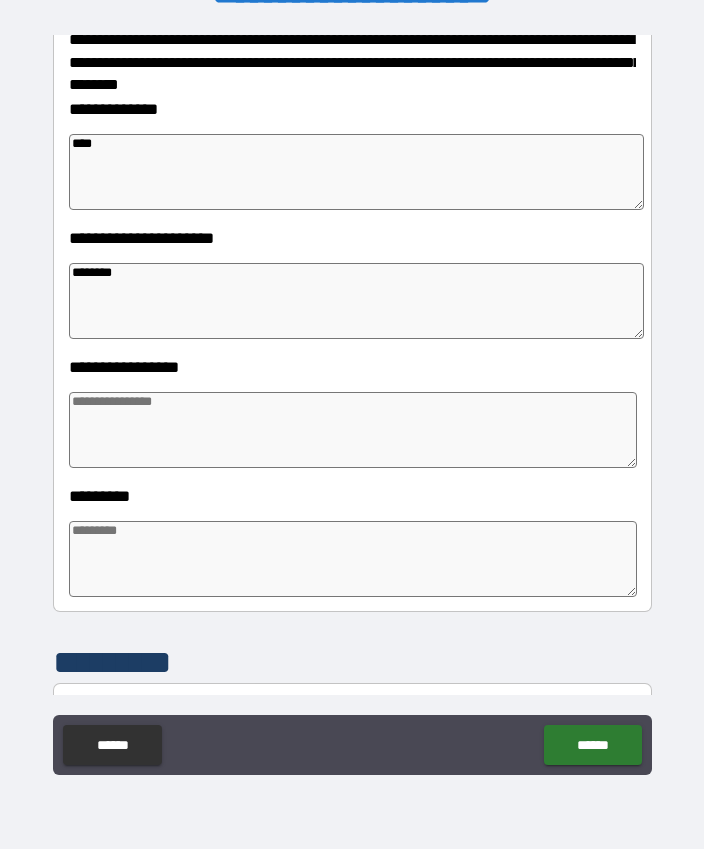 type on "*" 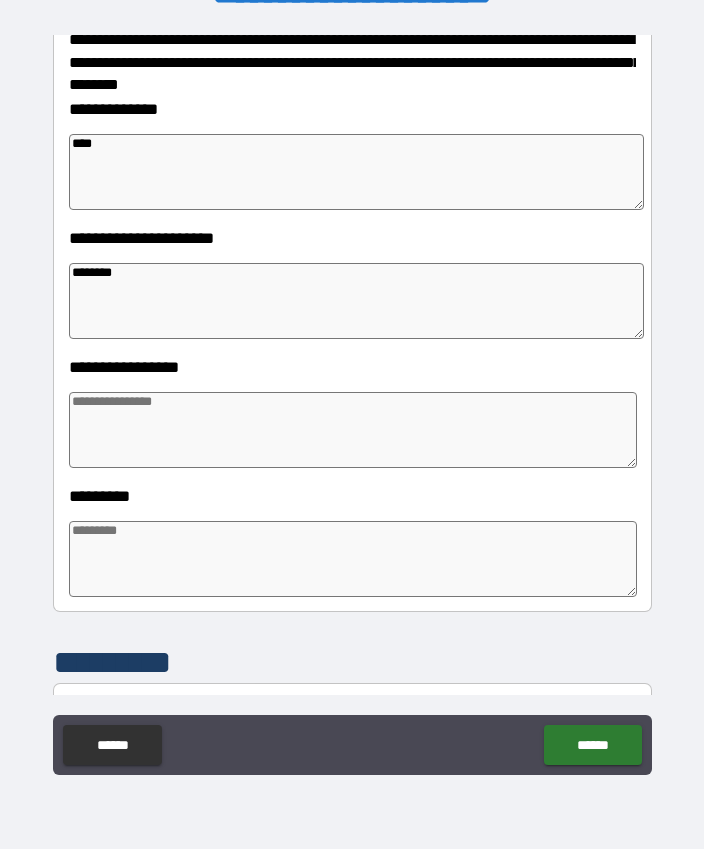 type on "*" 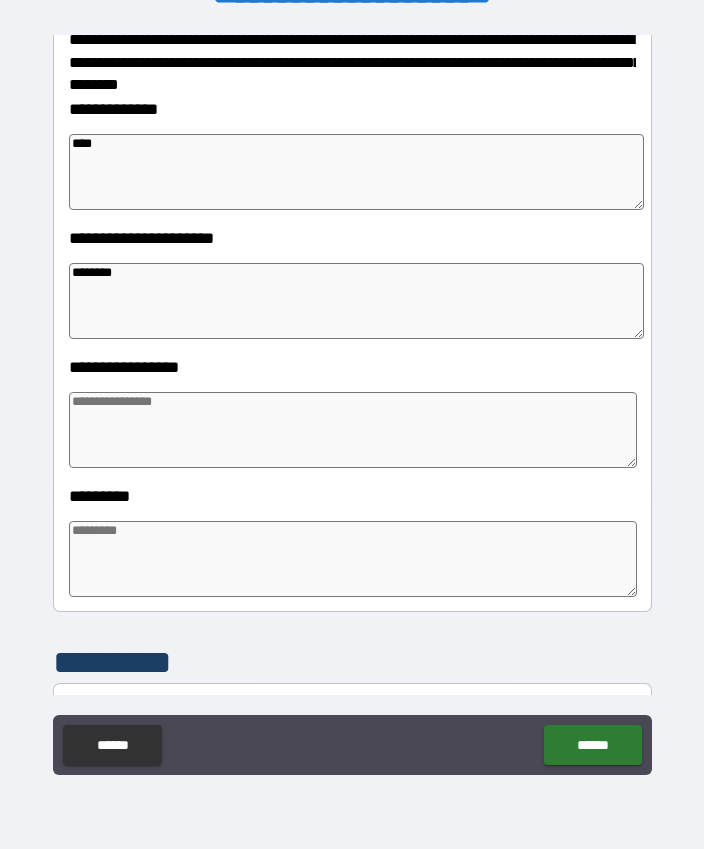 type on "*" 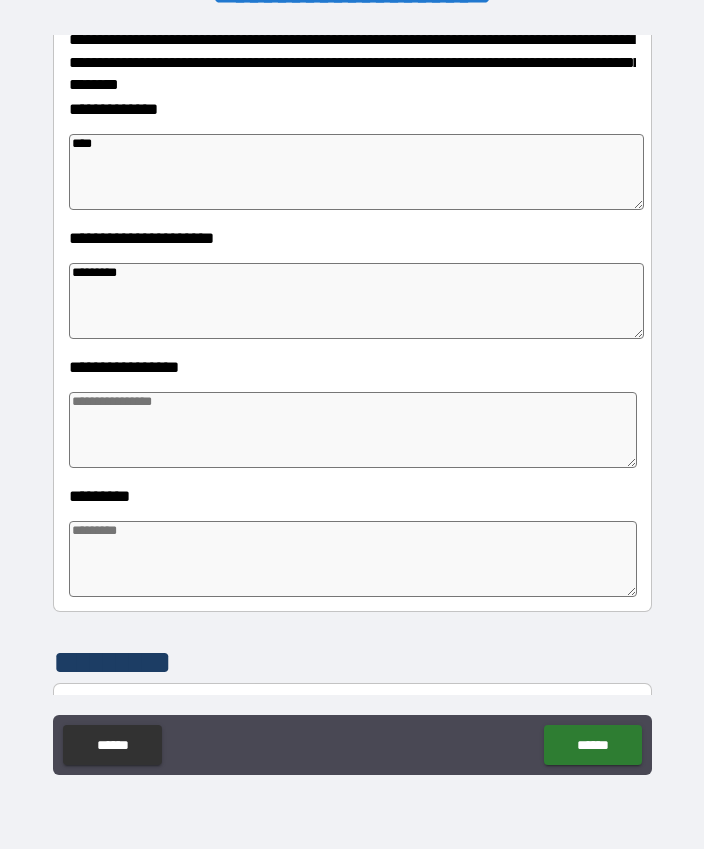 type on "*" 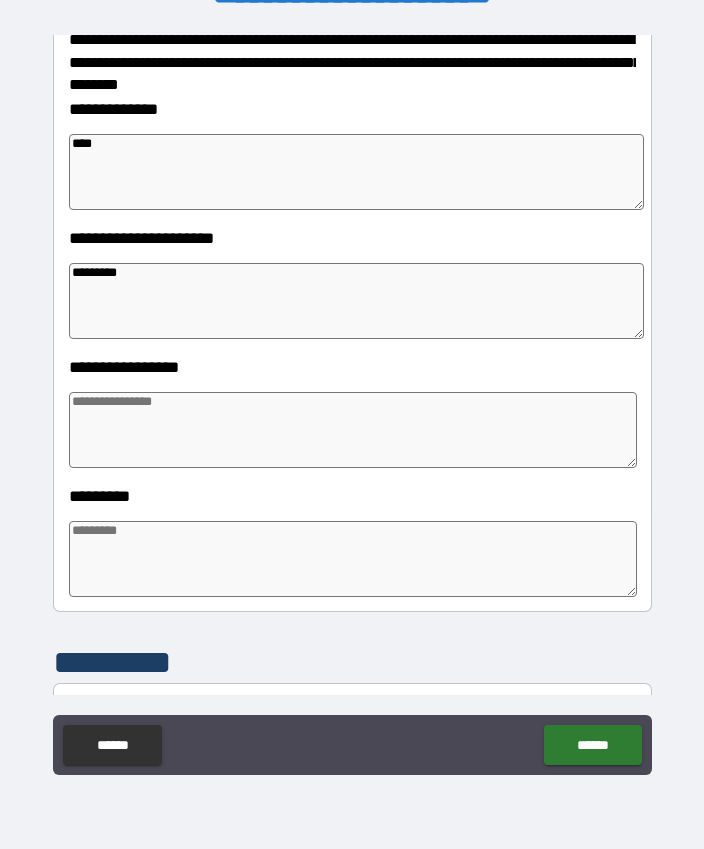 type on "*" 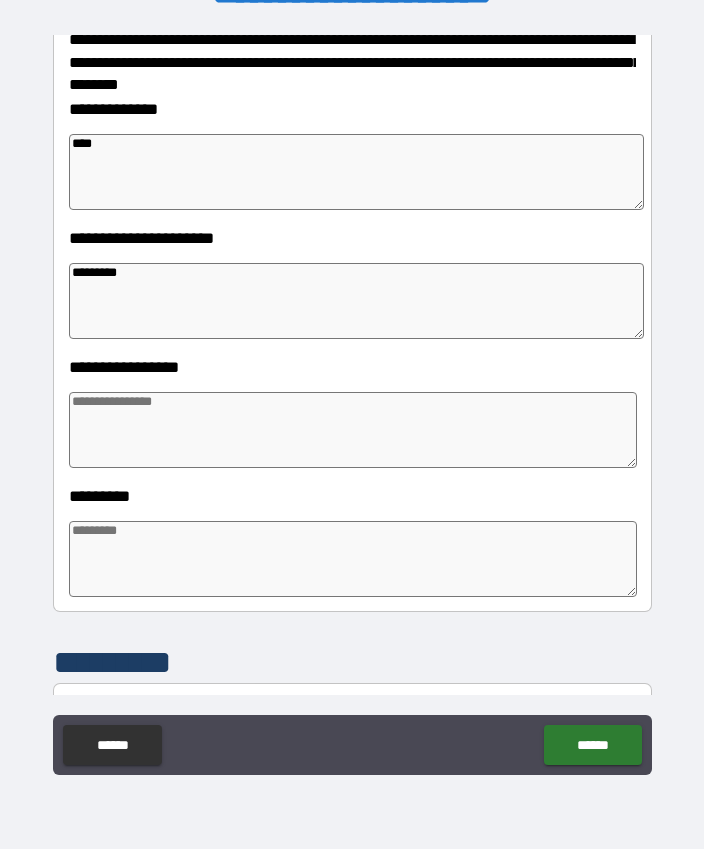 type on "*" 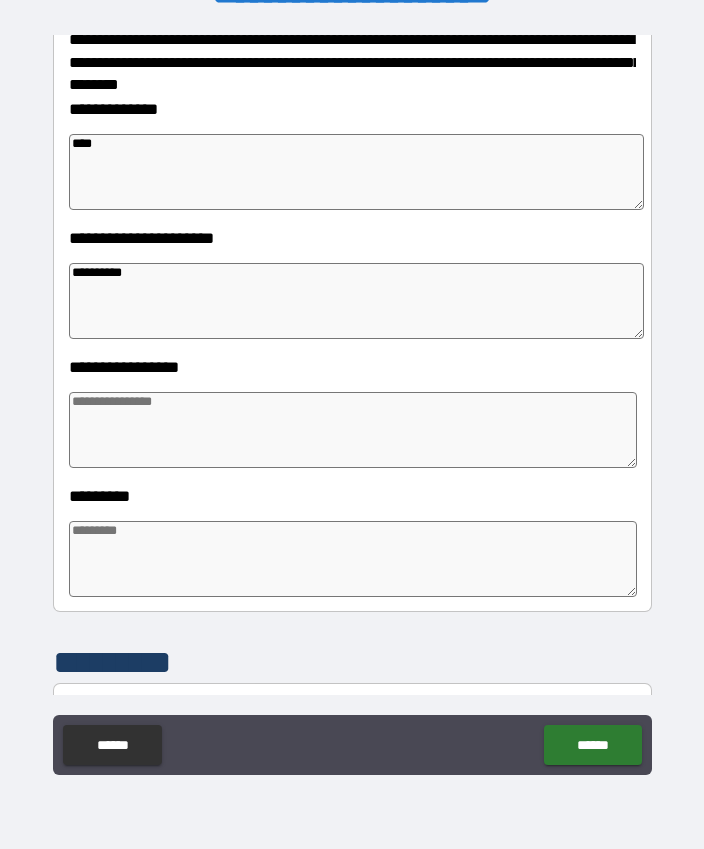 type on "*" 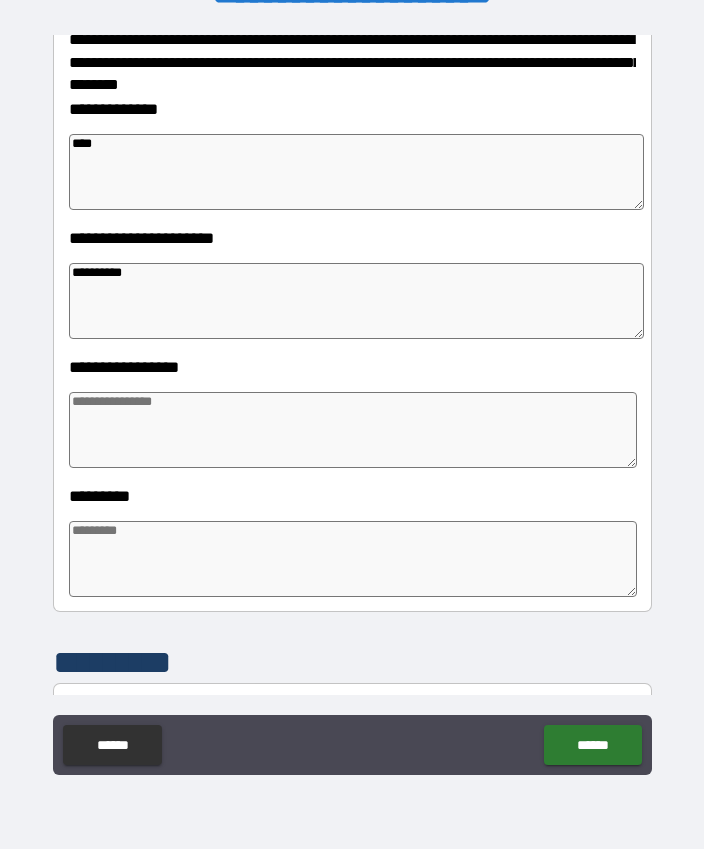 type on "*" 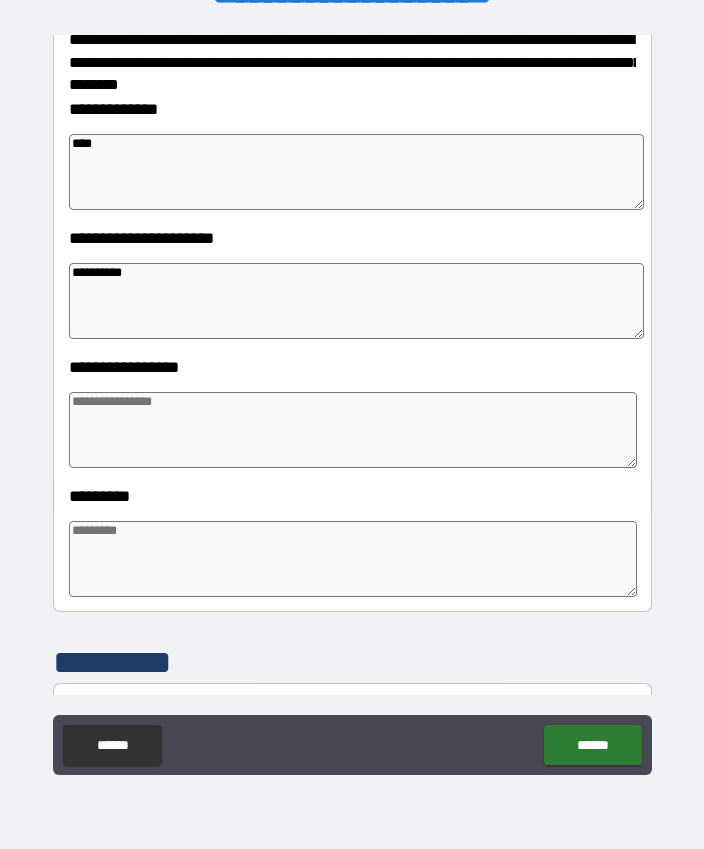 type on "*" 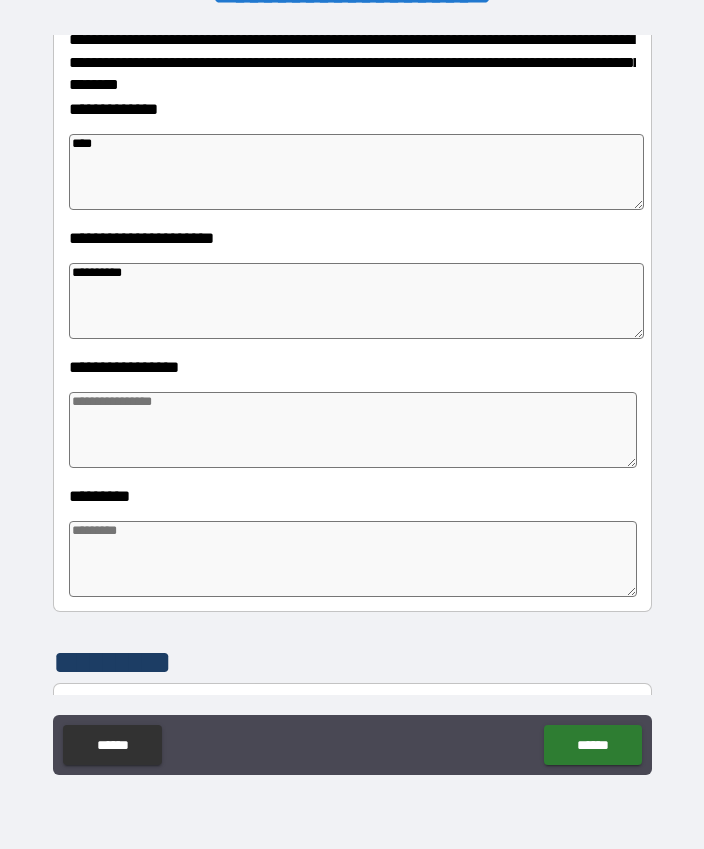 type on "**********" 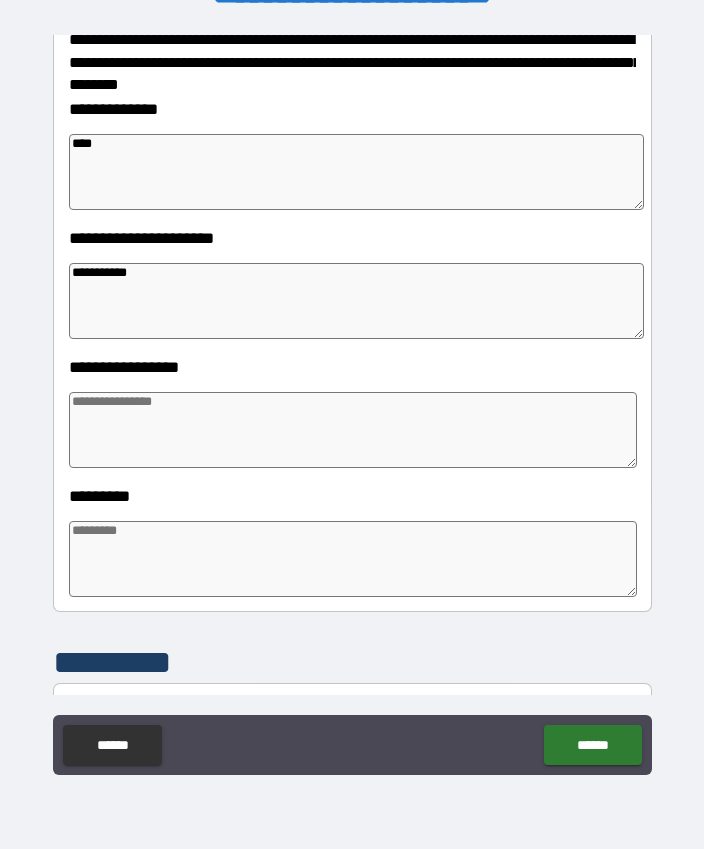 type on "*" 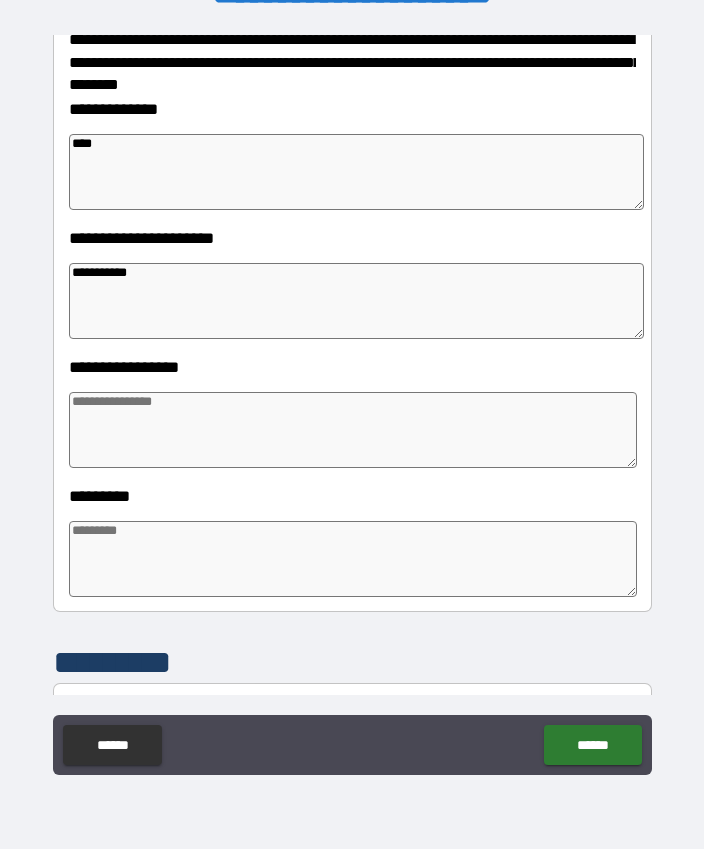type on "*" 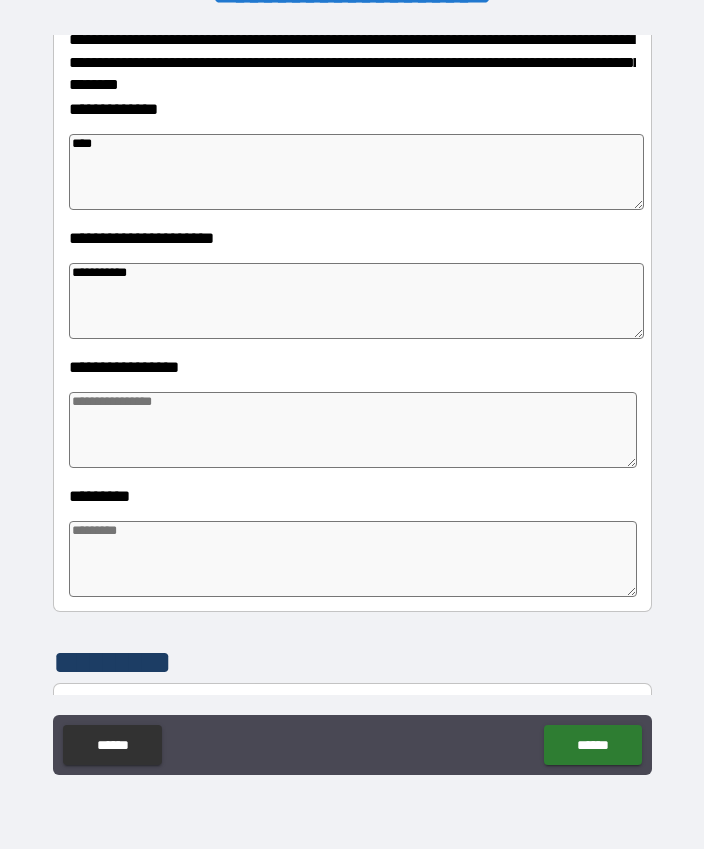 type on "*" 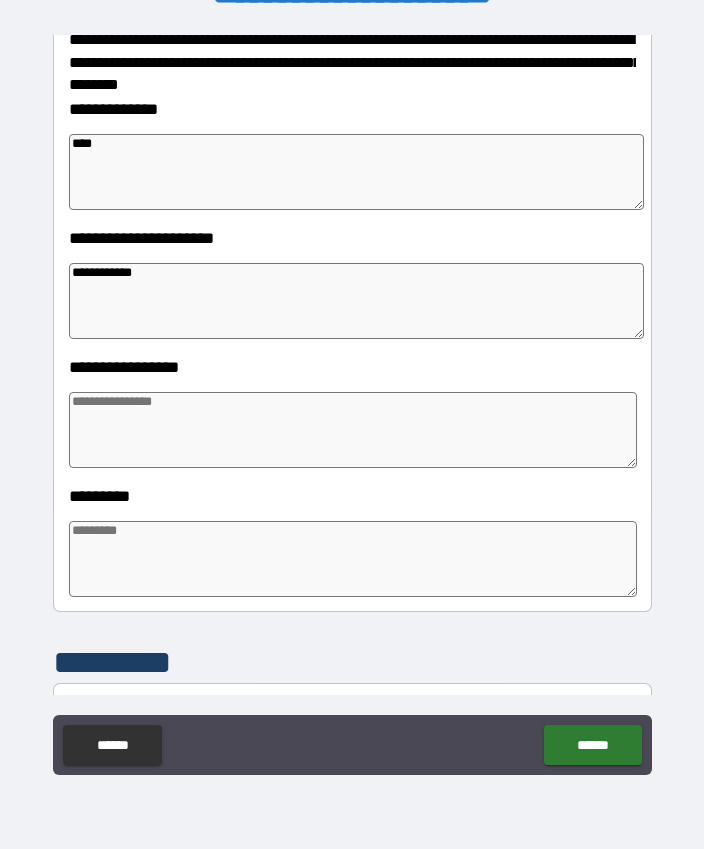 type on "*" 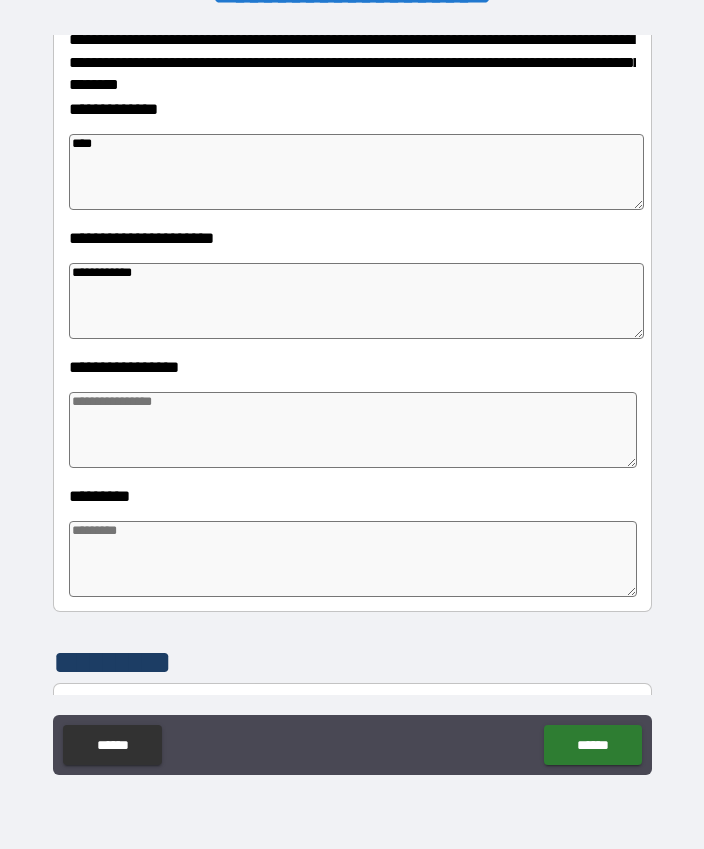 type on "*" 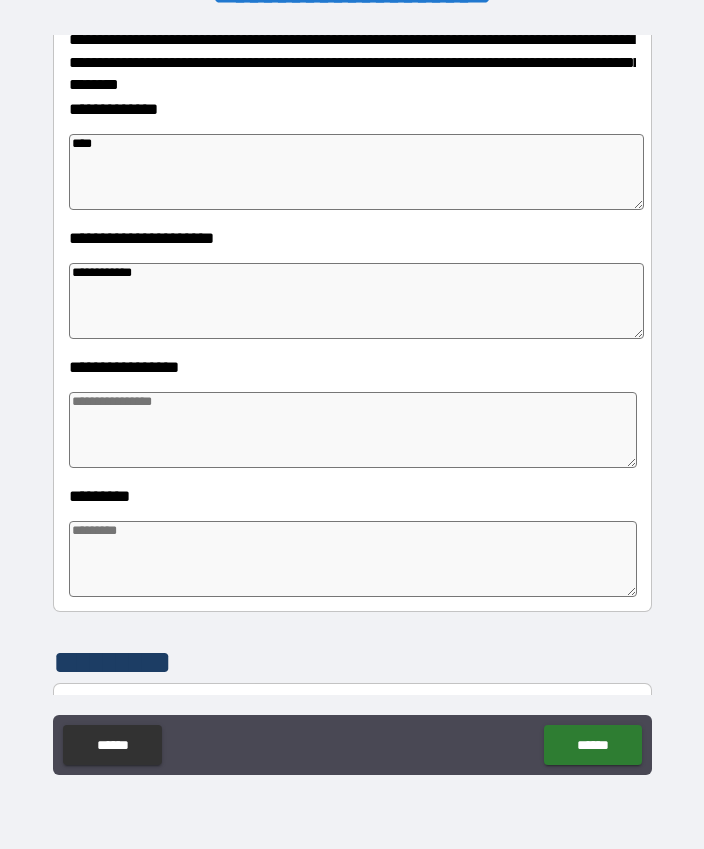 type on "*" 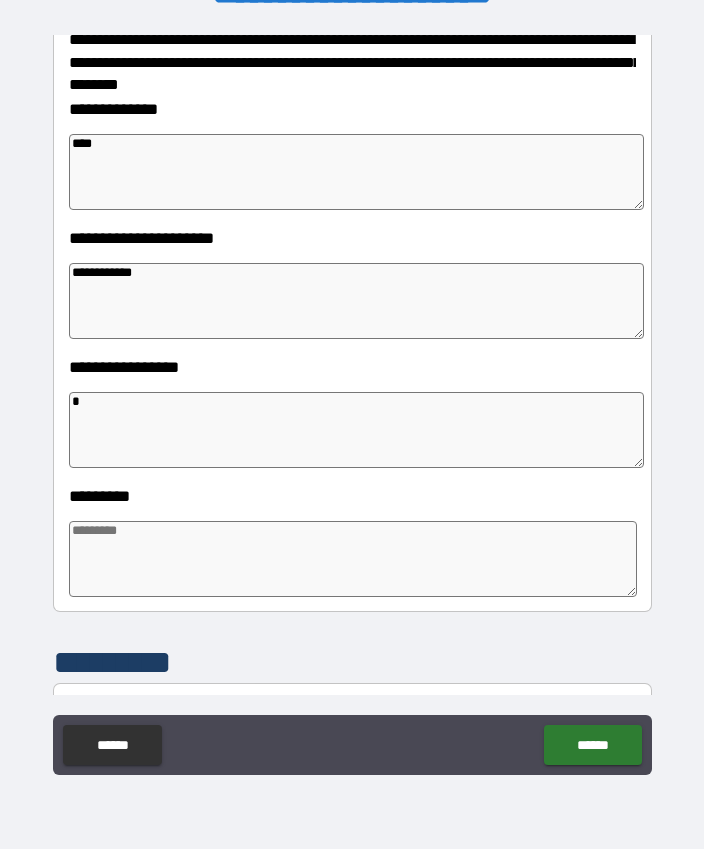 type on "*" 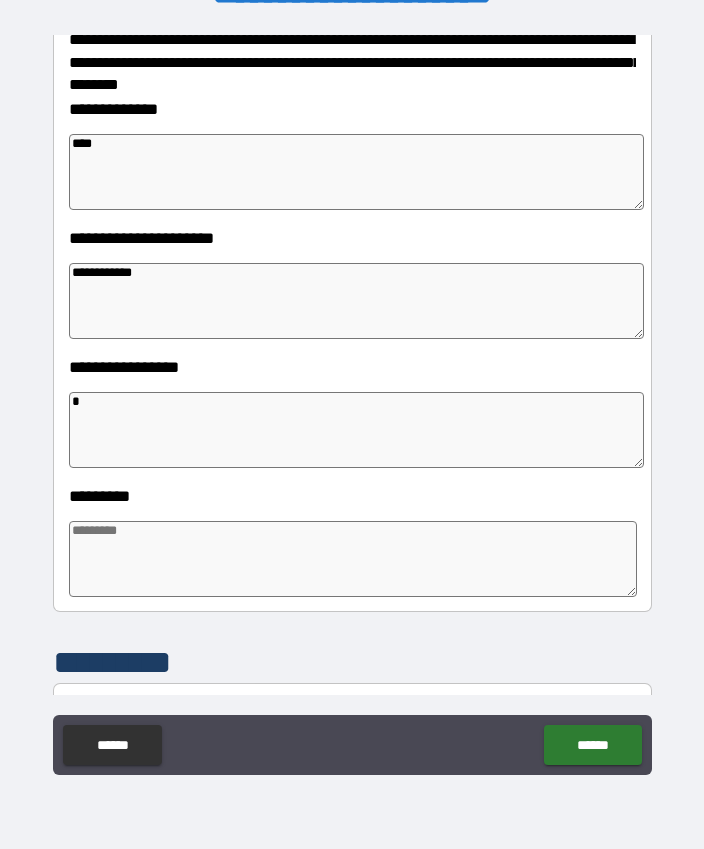 type on "*" 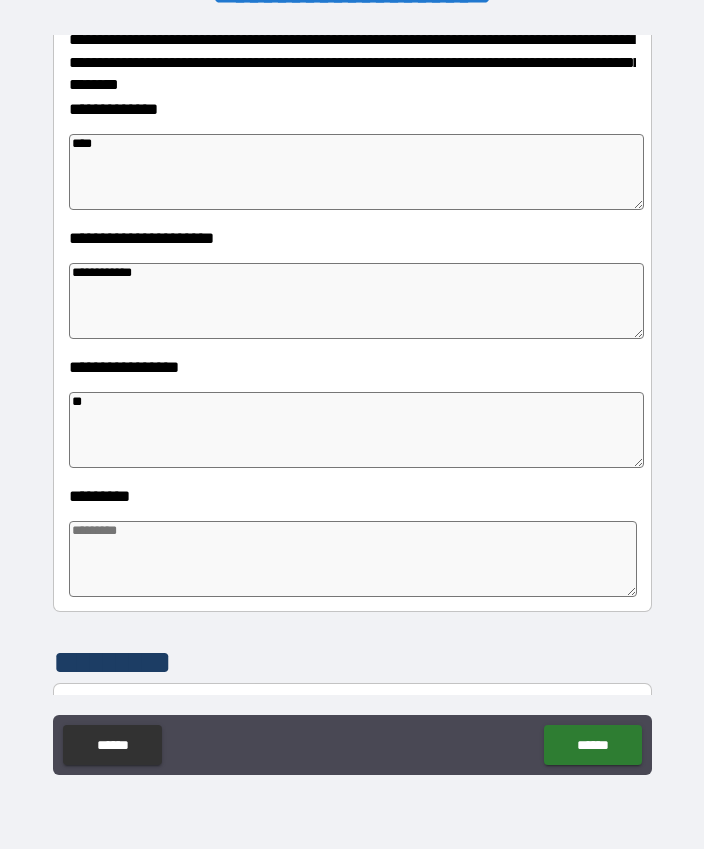 type on "*" 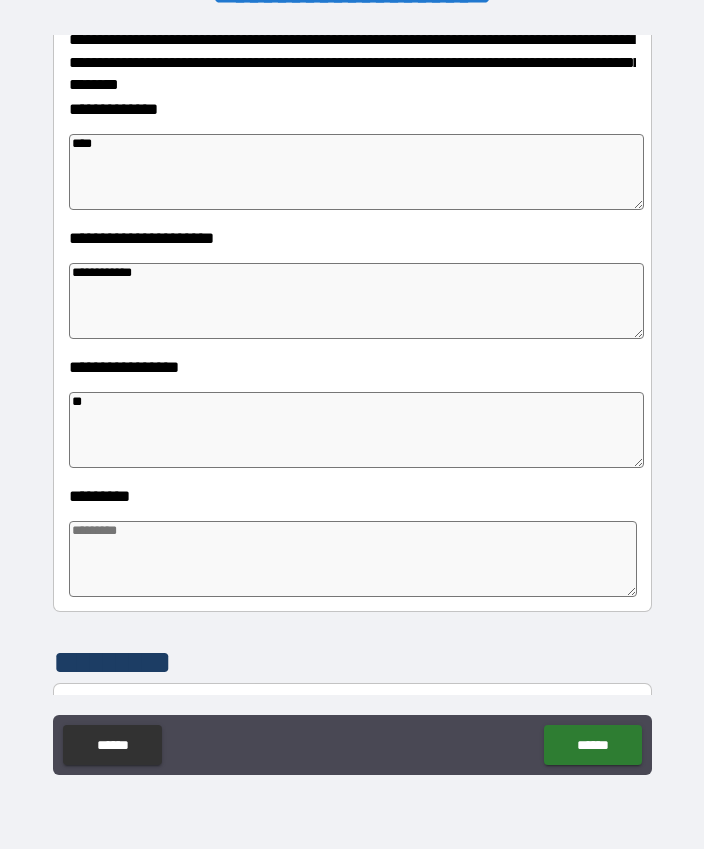 type on "*" 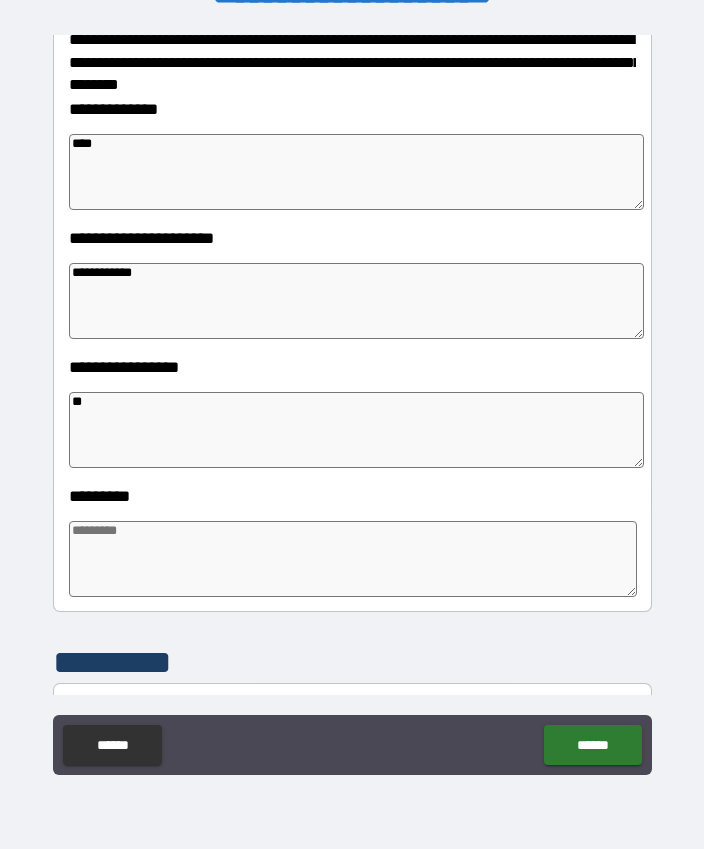 type on "*" 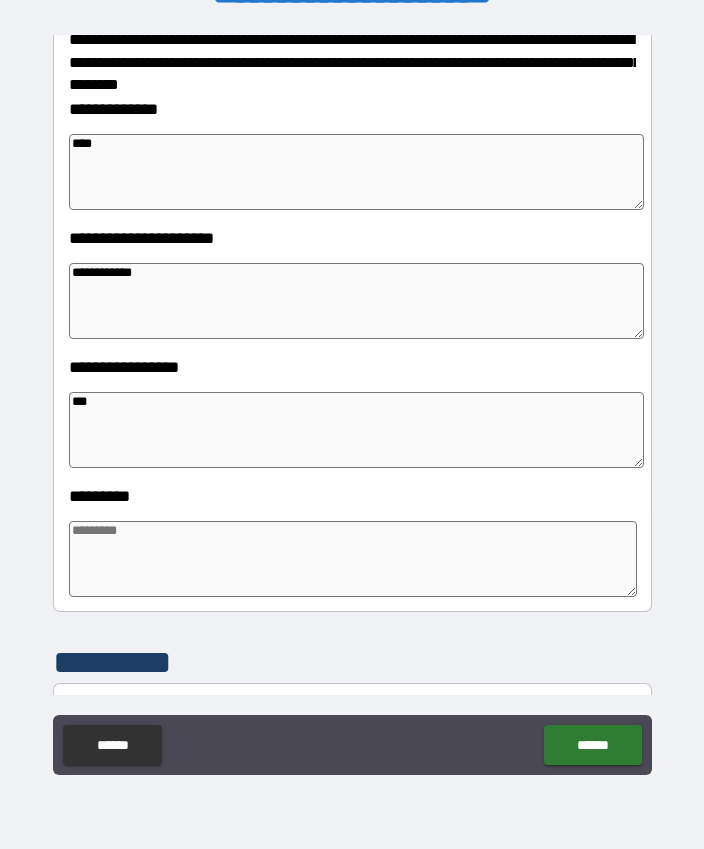 type on "*" 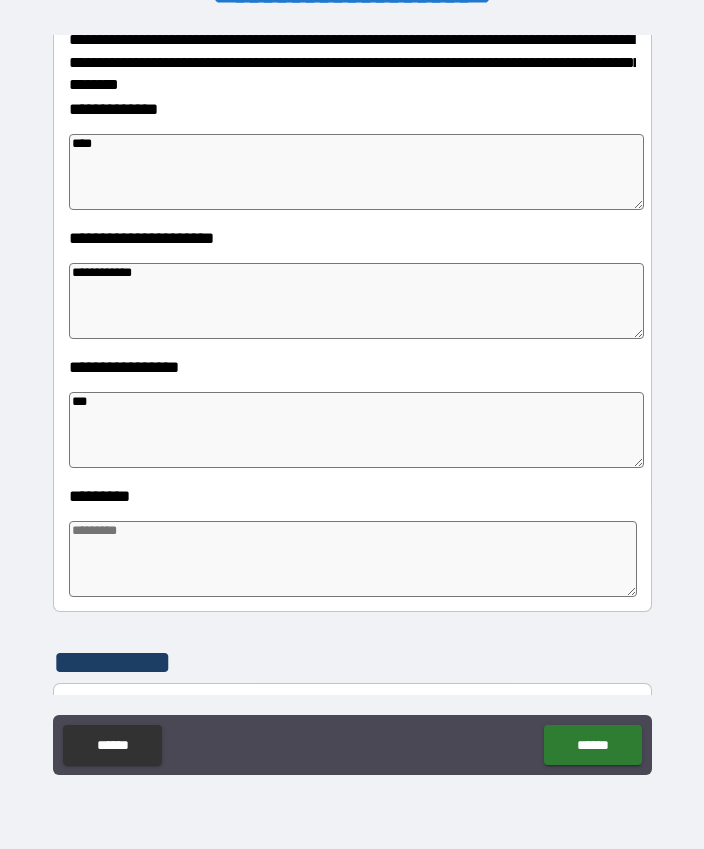 type on "*" 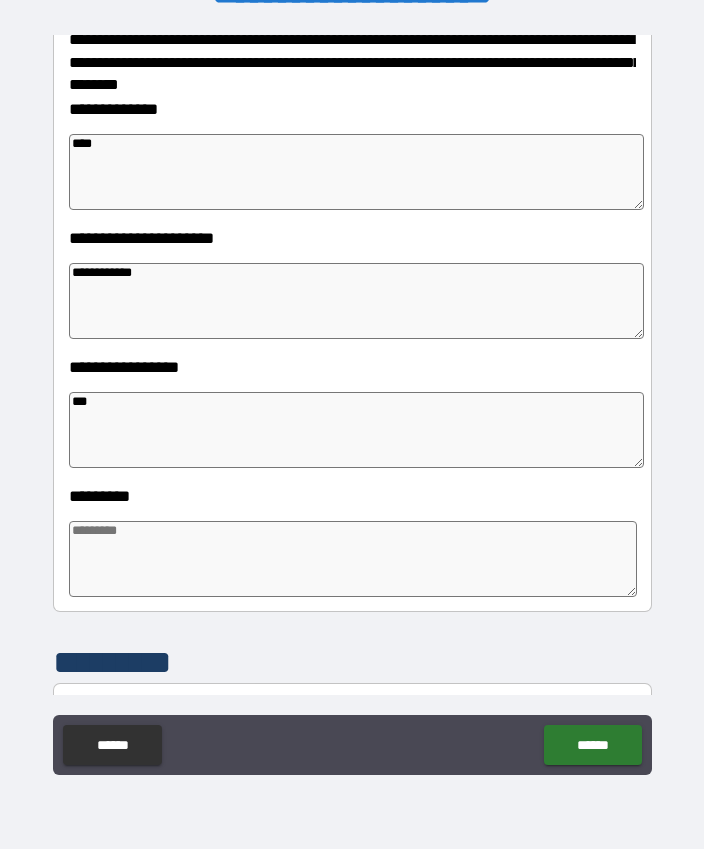type on "*" 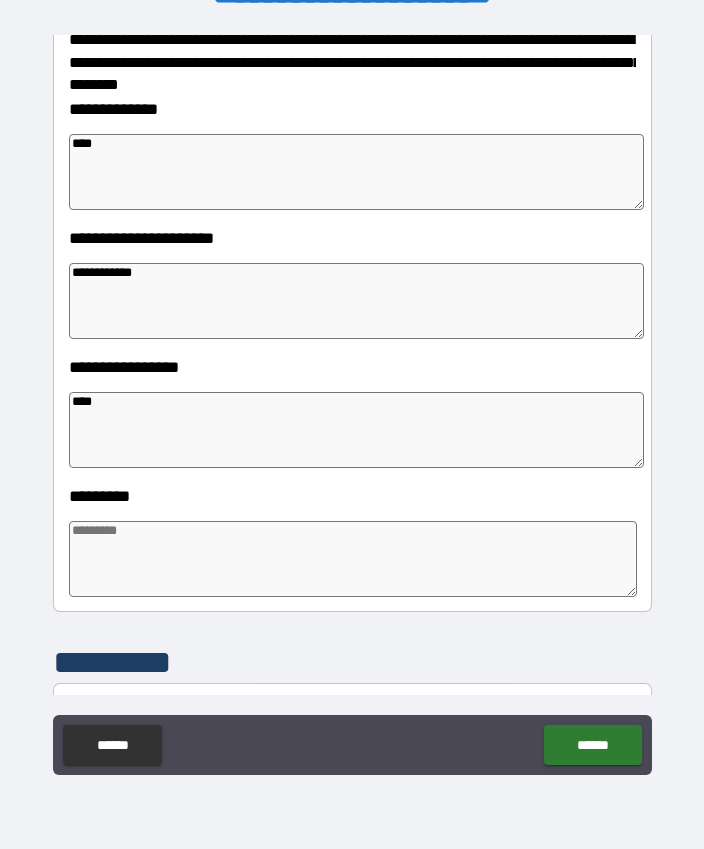 type on "*" 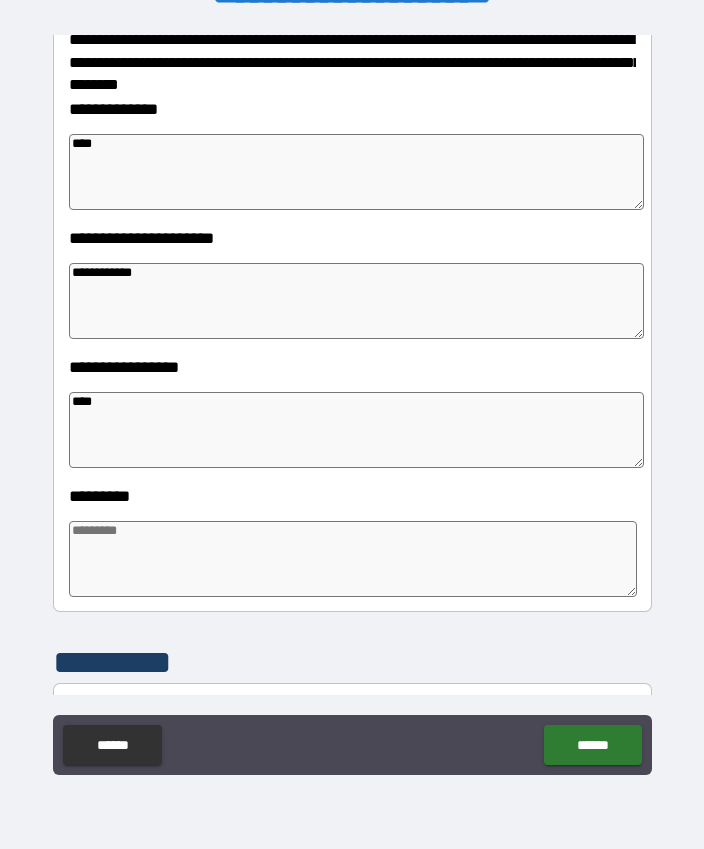 type on "****" 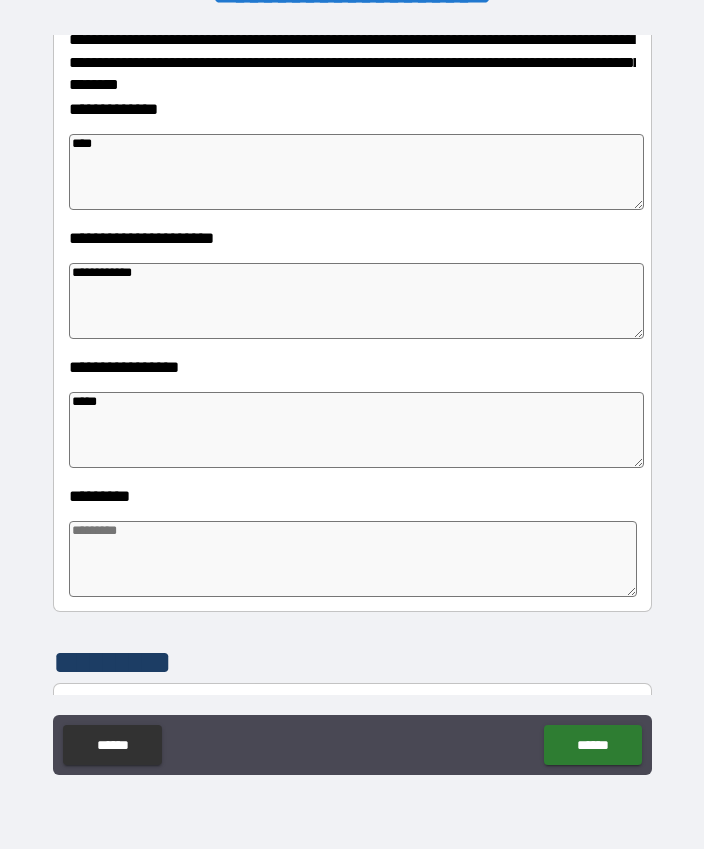 type on "*" 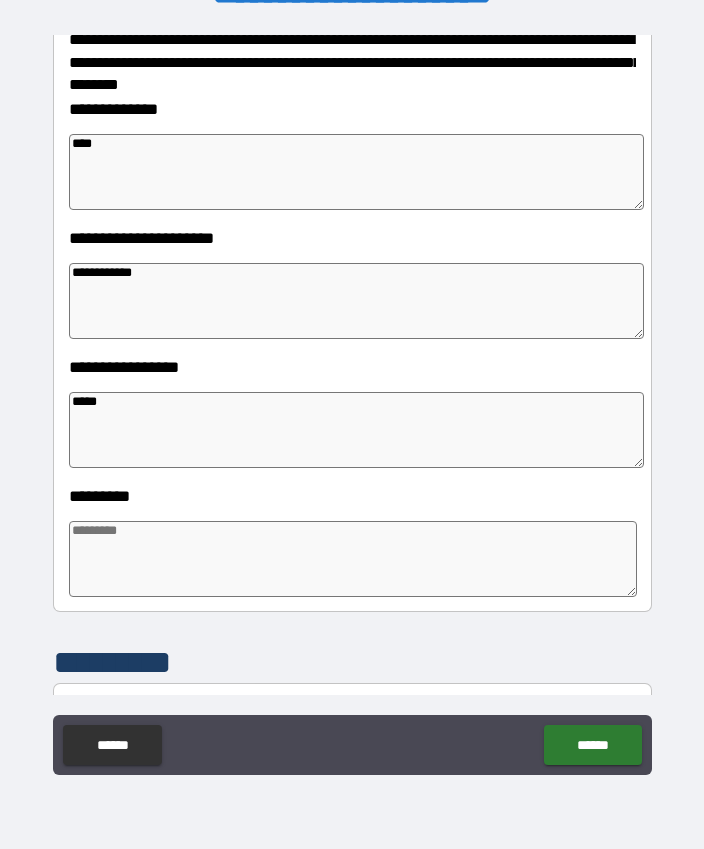 type on "*" 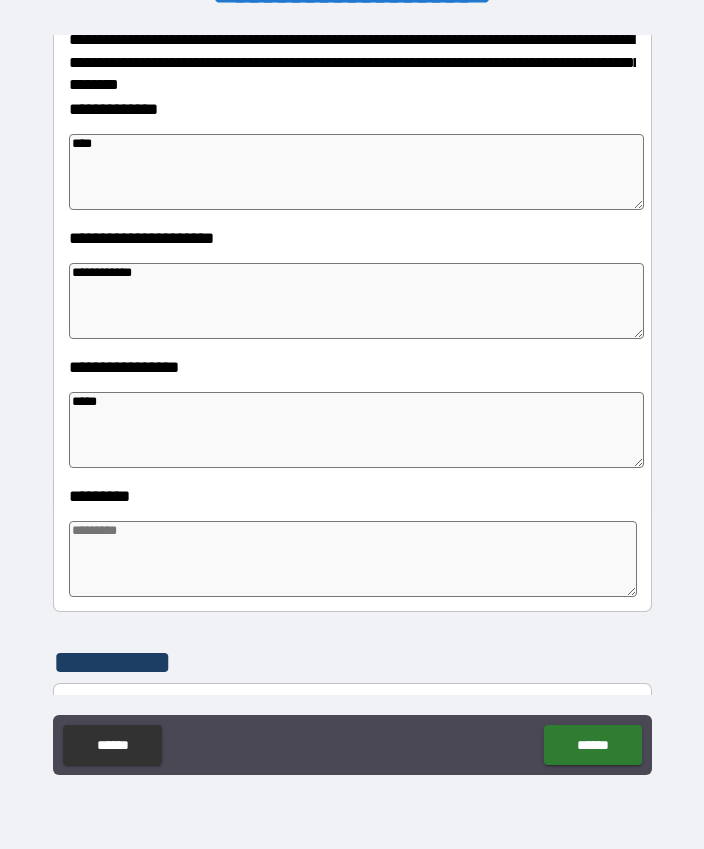 type on "*" 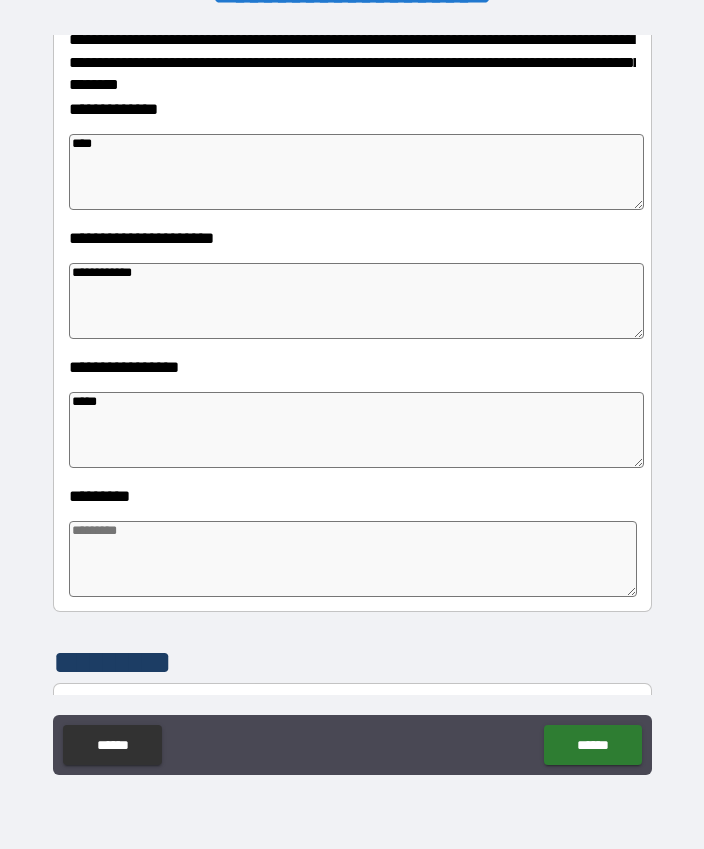 type on "*" 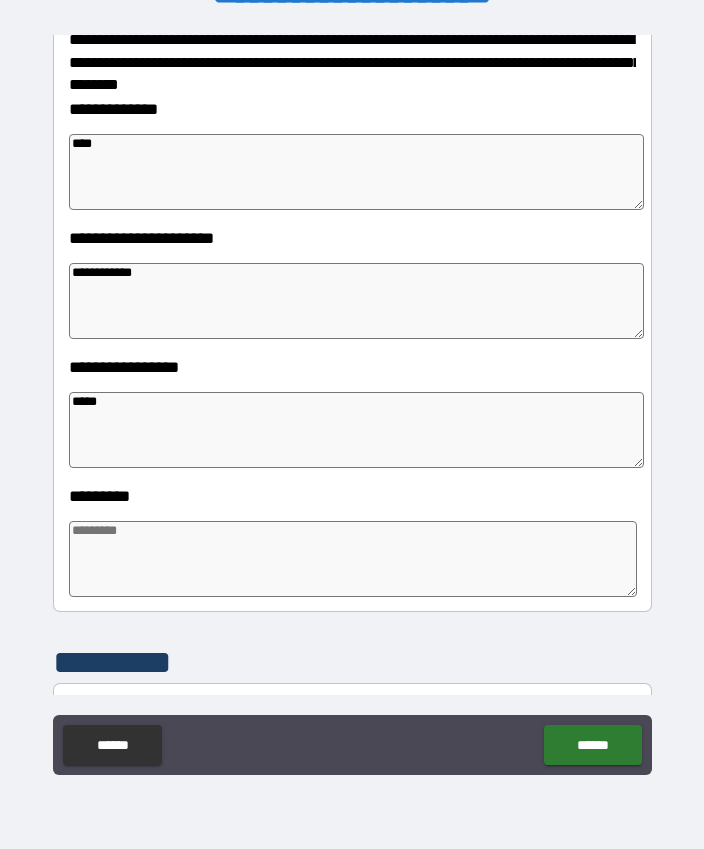 type on "*" 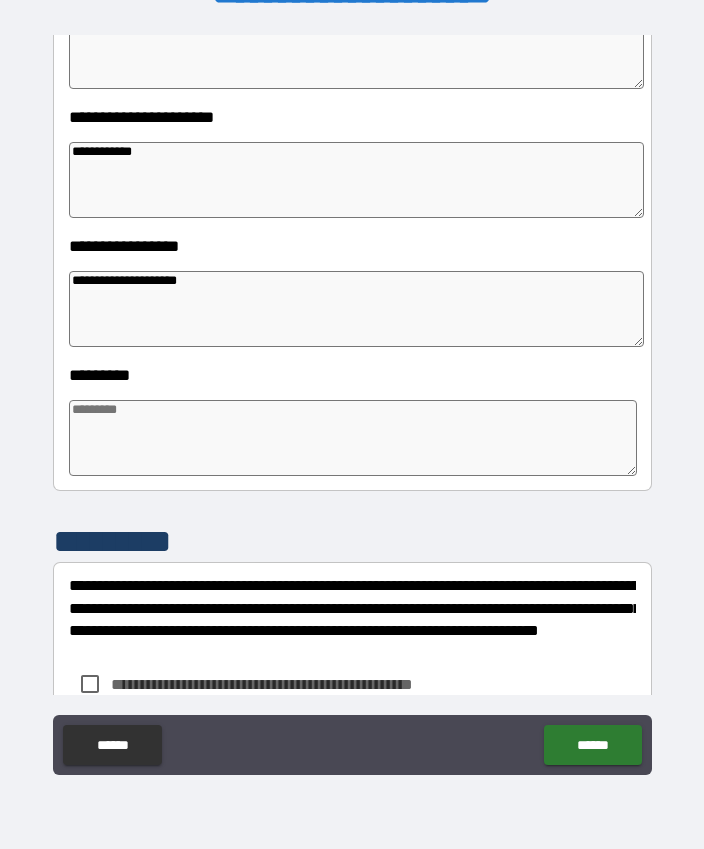 scroll, scrollTop: 413, scrollLeft: 0, axis: vertical 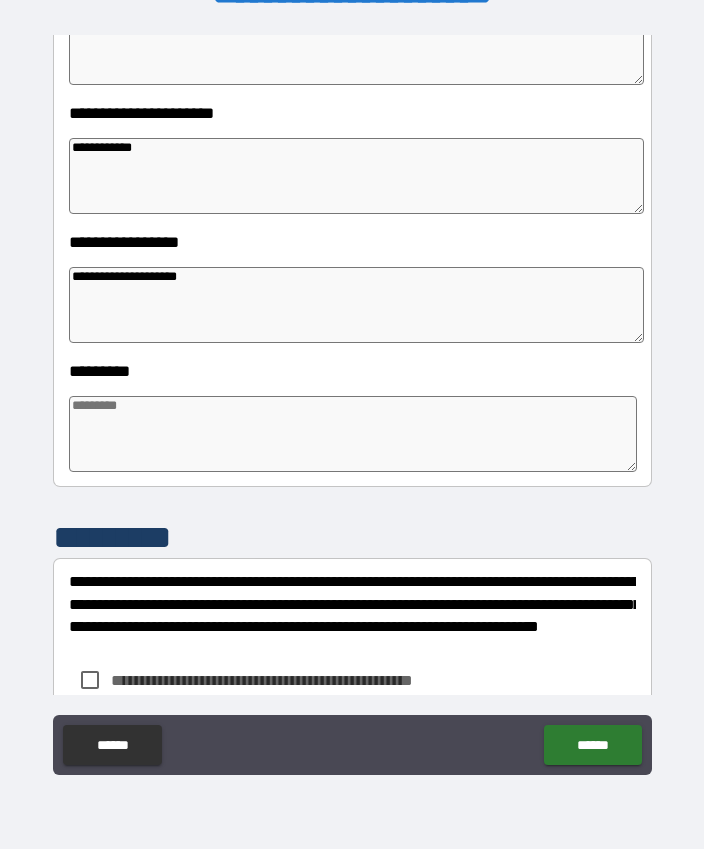 click at bounding box center [353, 434] 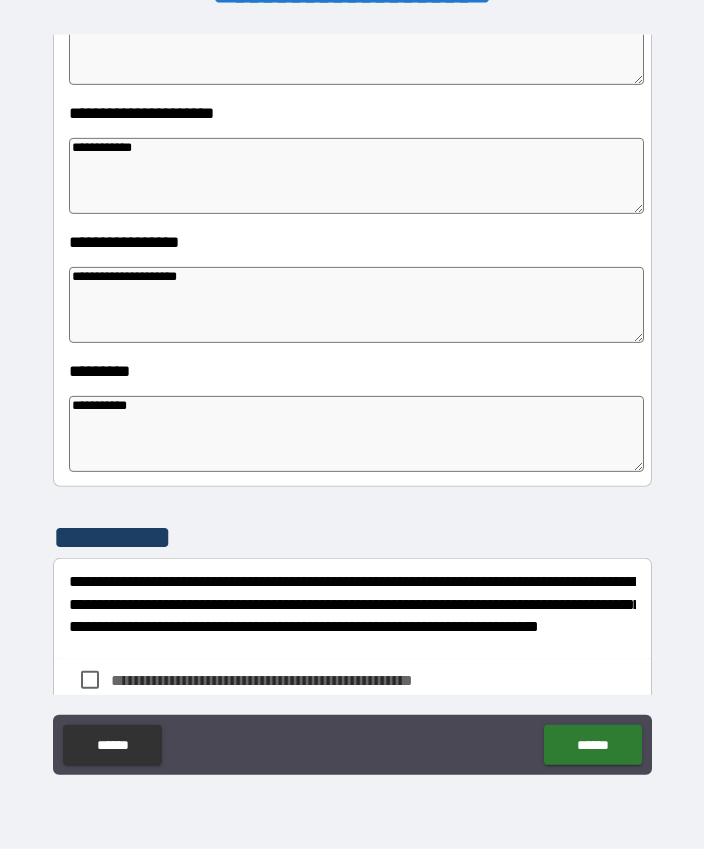 scroll, scrollTop: 0, scrollLeft: 0, axis: both 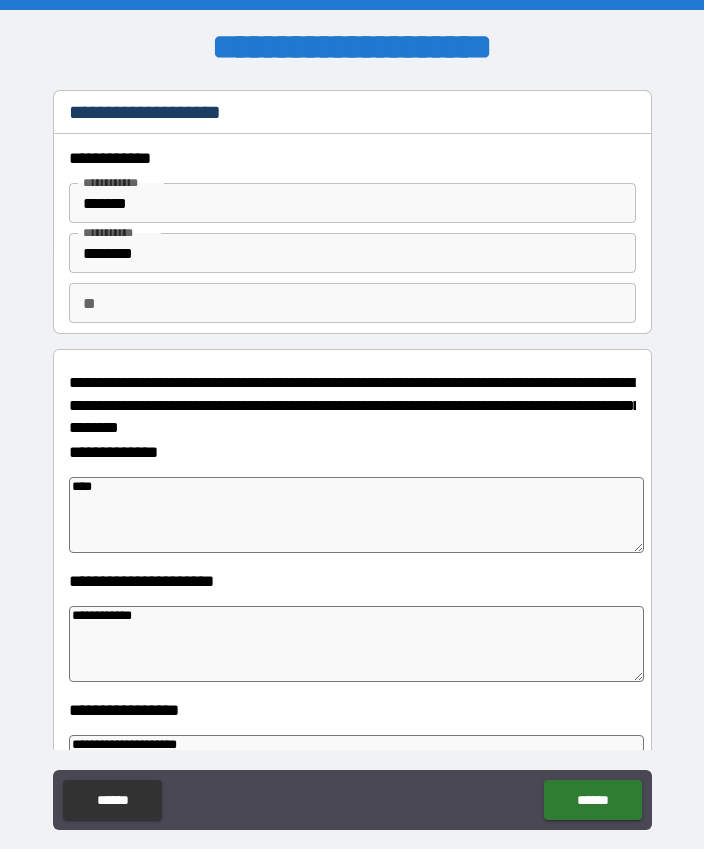 click on "**" at bounding box center (352, 303) 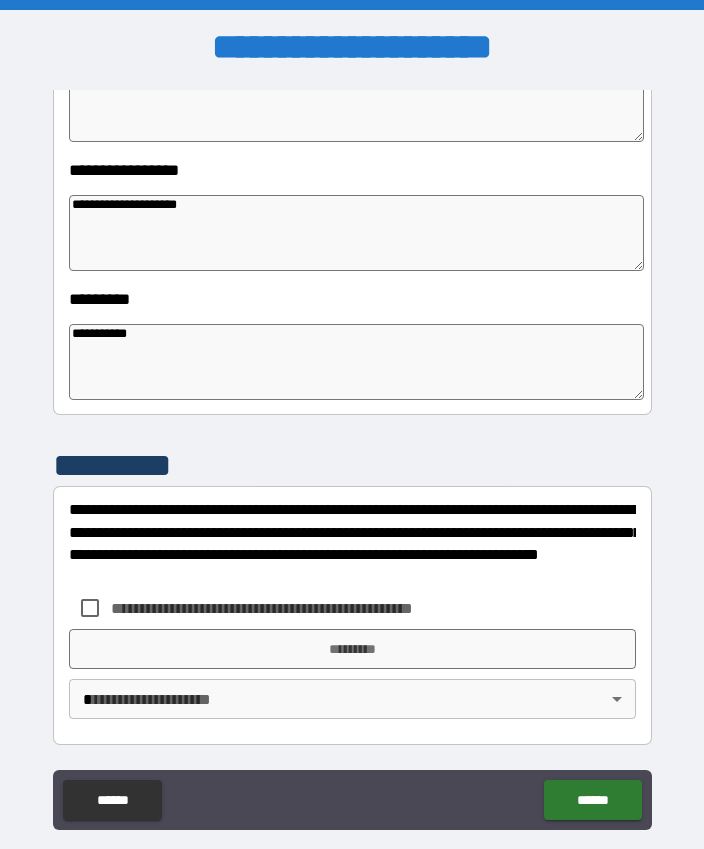scroll, scrollTop: 540, scrollLeft: 0, axis: vertical 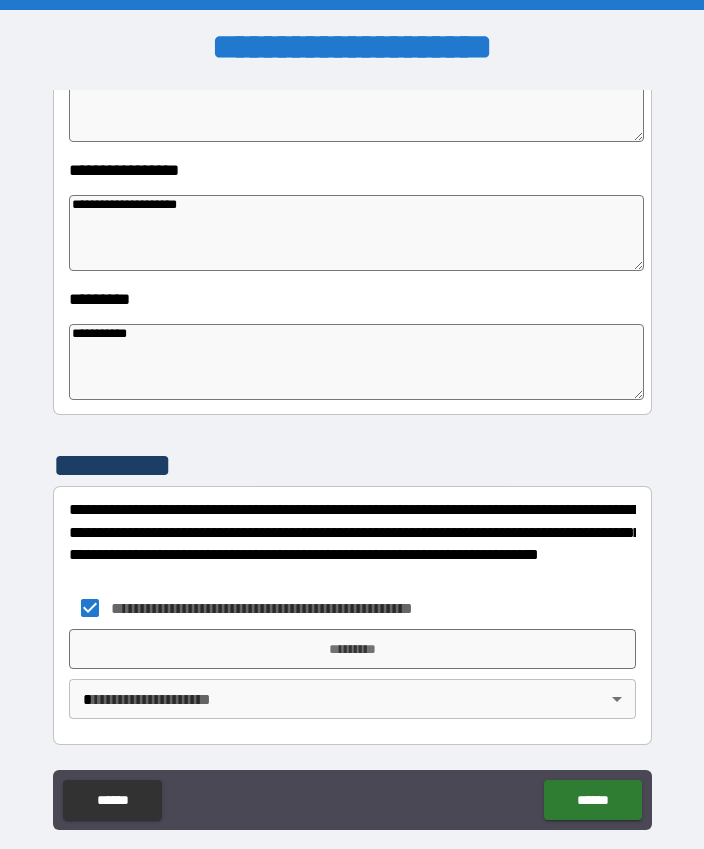 click on "**********" at bounding box center [352, 452] 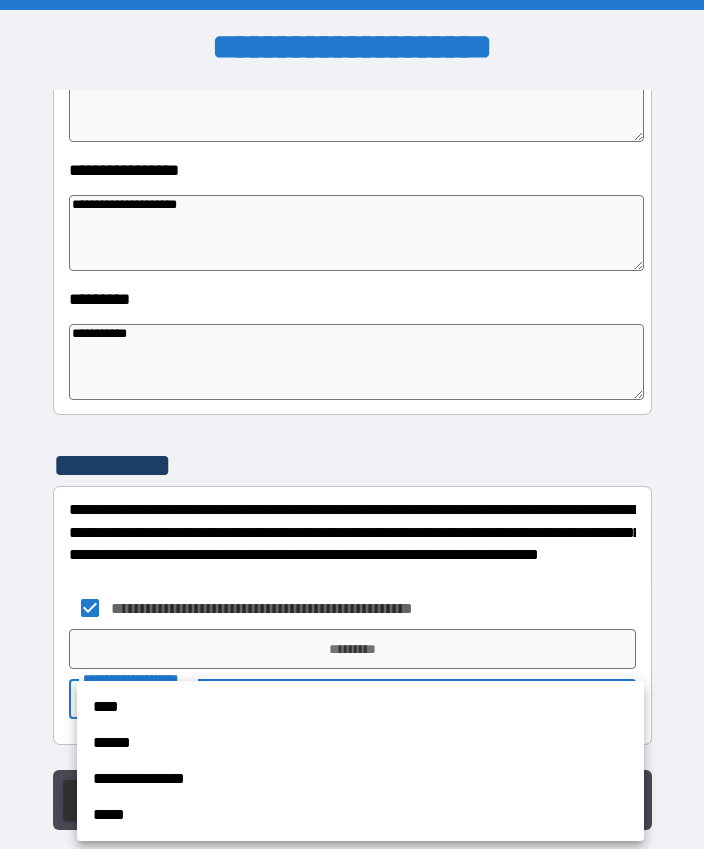 click on "****" at bounding box center (360, 707) 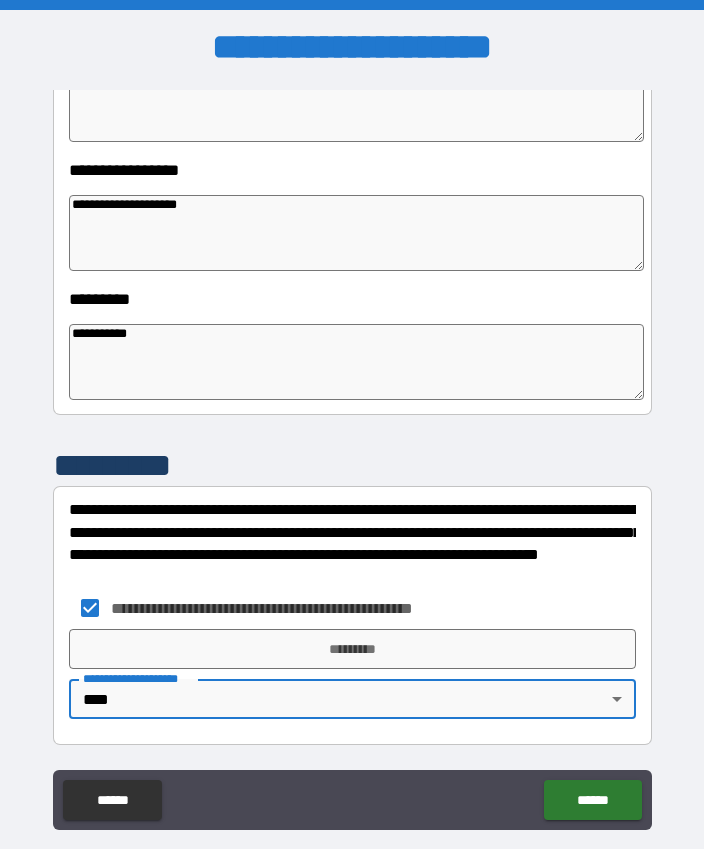 click on "*********" at bounding box center [352, 649] 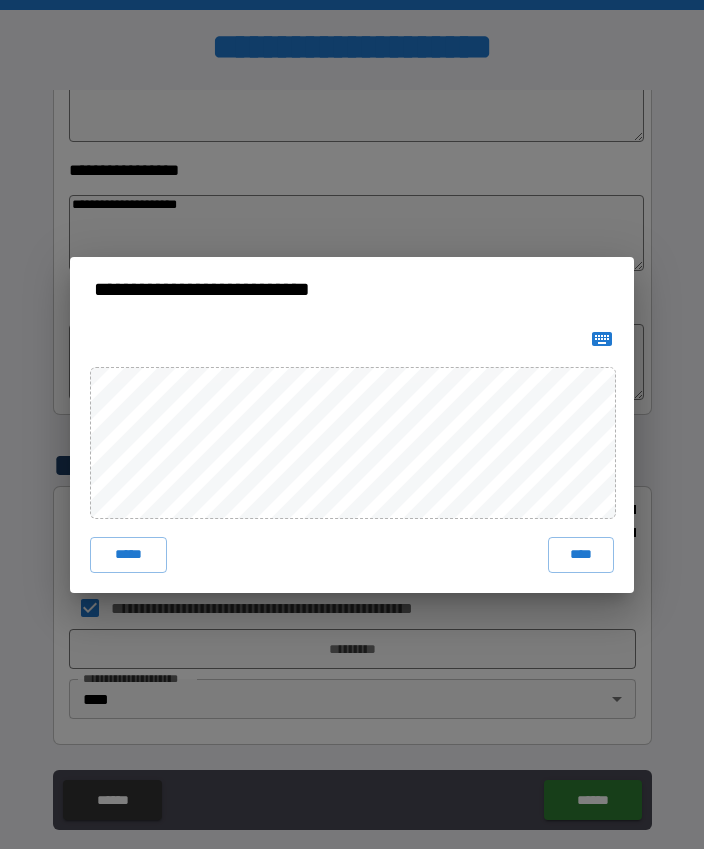 click on "*****" at bounding box center (128, 555) 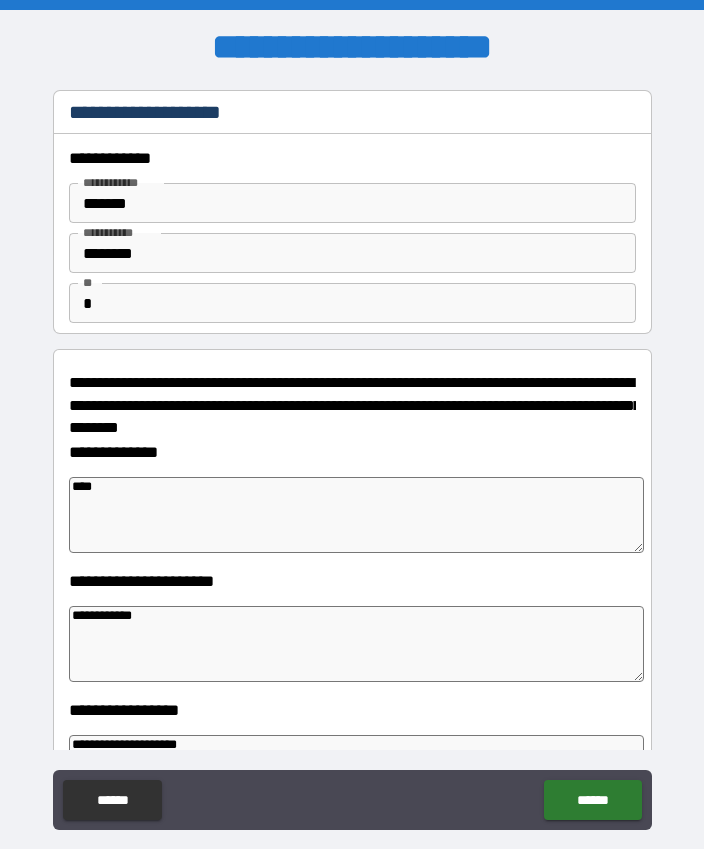 scroll, scrollTop: 0, scrollLeft: 0, axis: both 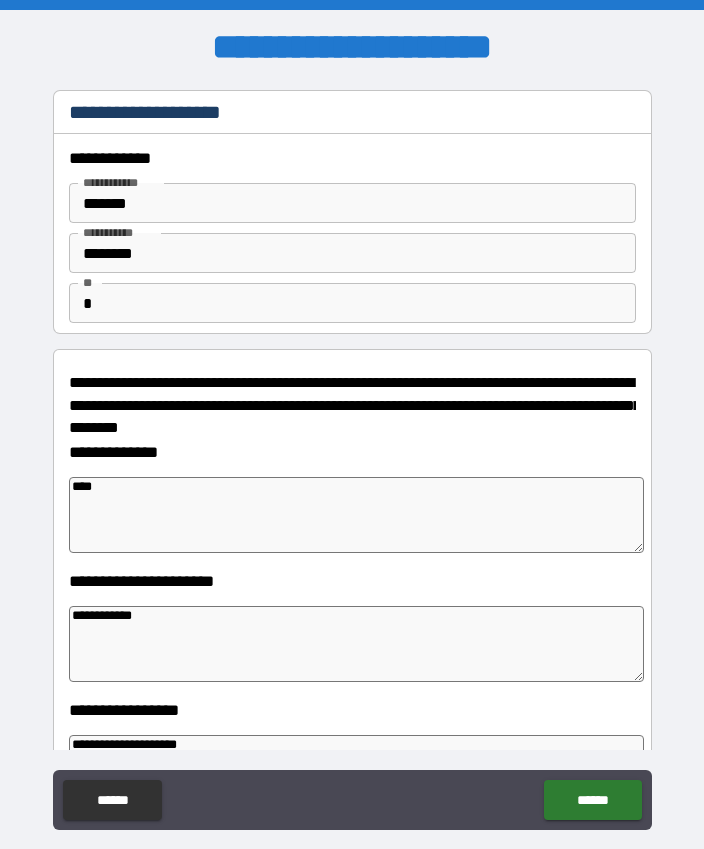 click on "******" at bounding box center (592, 800) 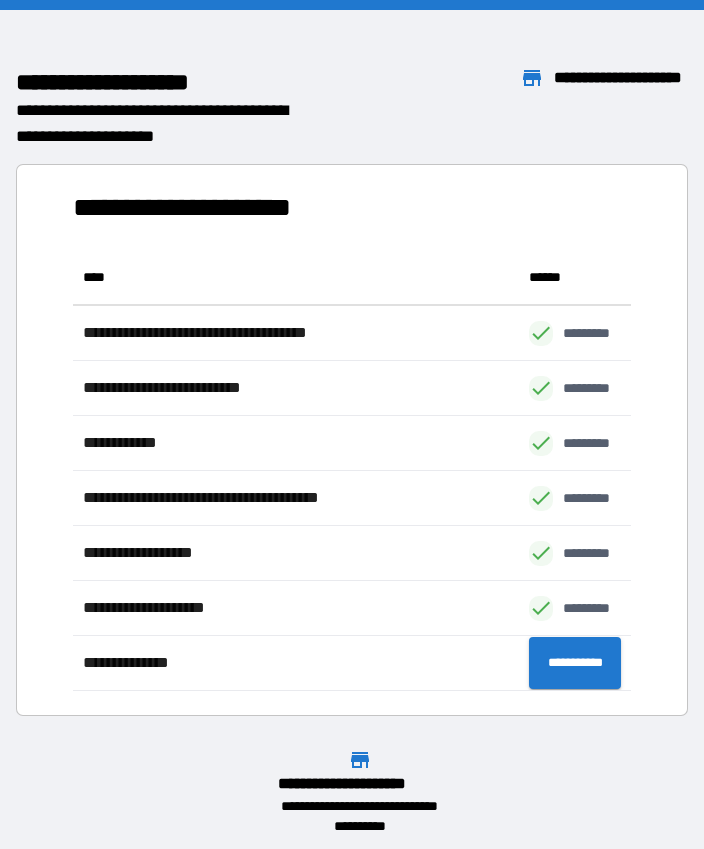 scroll, scrollTop: 441, scrollLeft: 559, axis: both 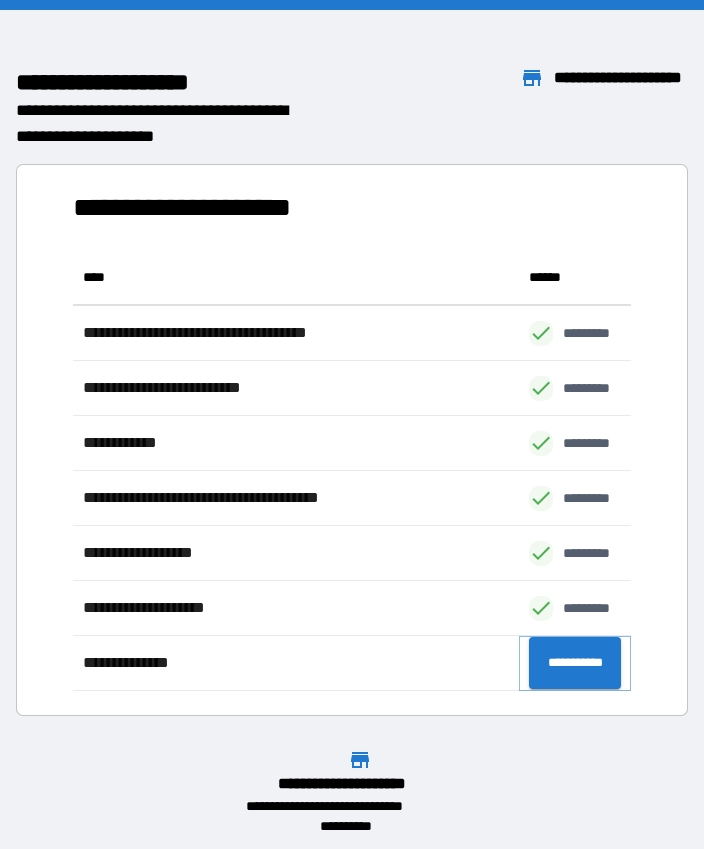 click on "**********" at bounding box center (575, 663) 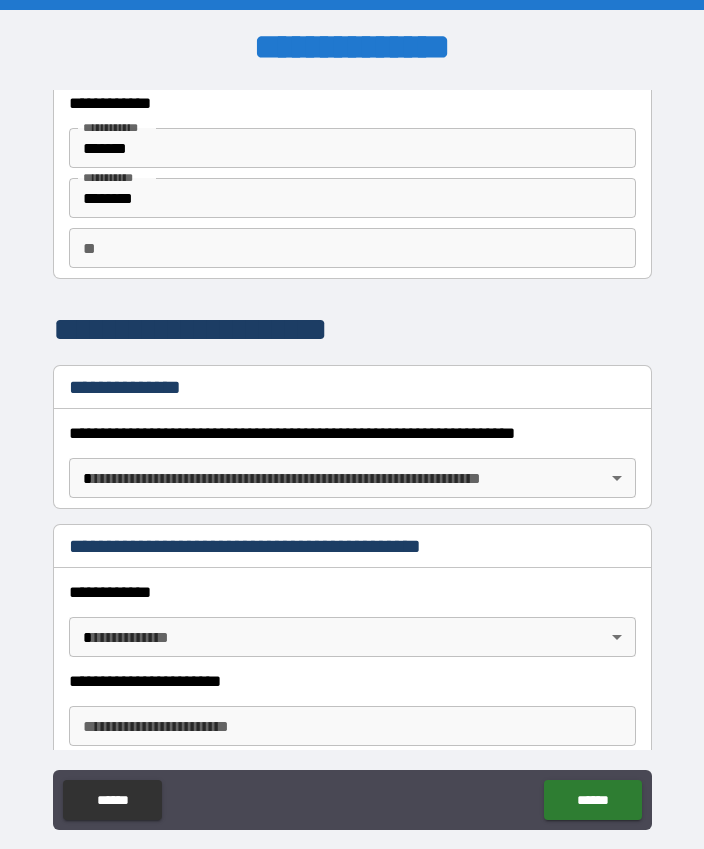 scroll, scrollTop: 59, scrollLeft: 0, axis: vertical 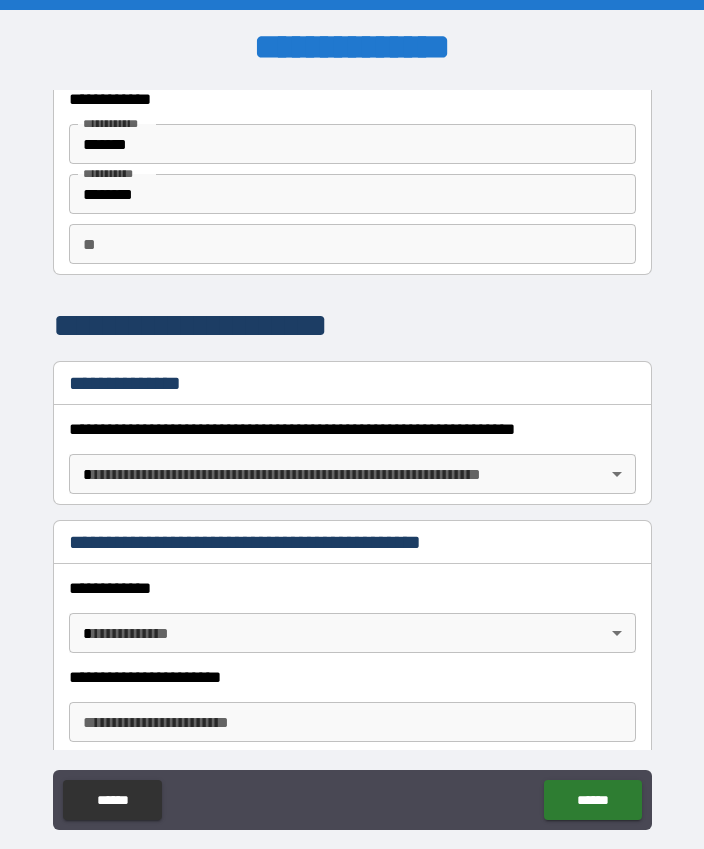 click on "**********" at bounding box center [352, 452] 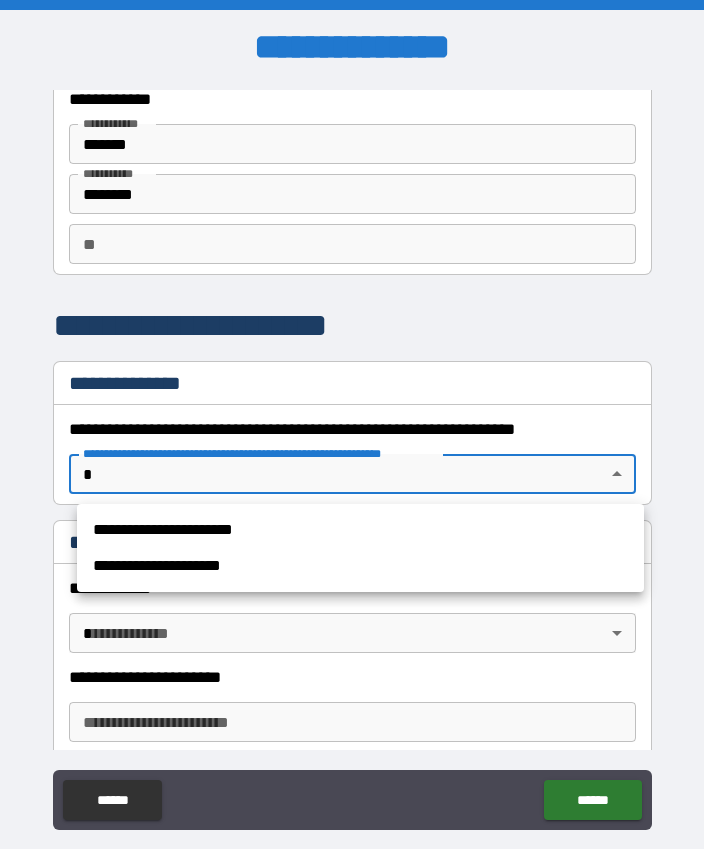 click on "**********" at bounding box center (360, 530) 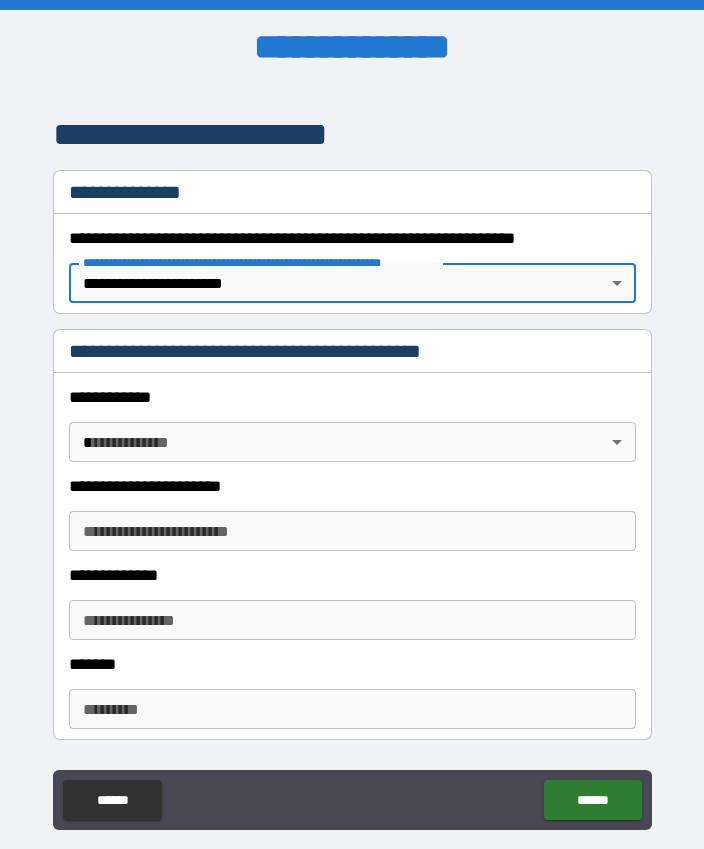 scroll, scrollTop: 250, scrollLeft: 0, axis: vertical 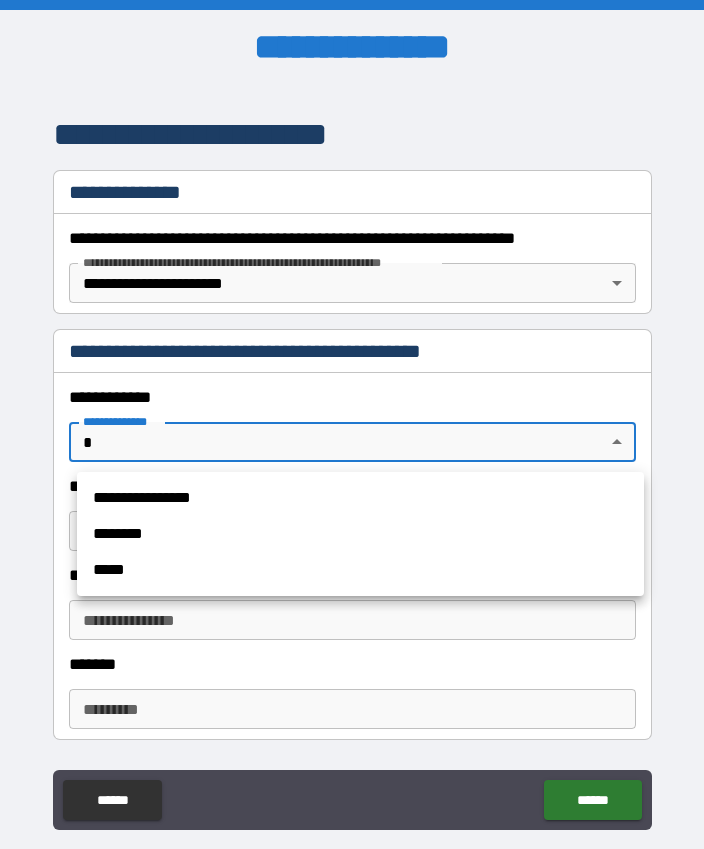 click on "**********" at bounding box center [360, 498] 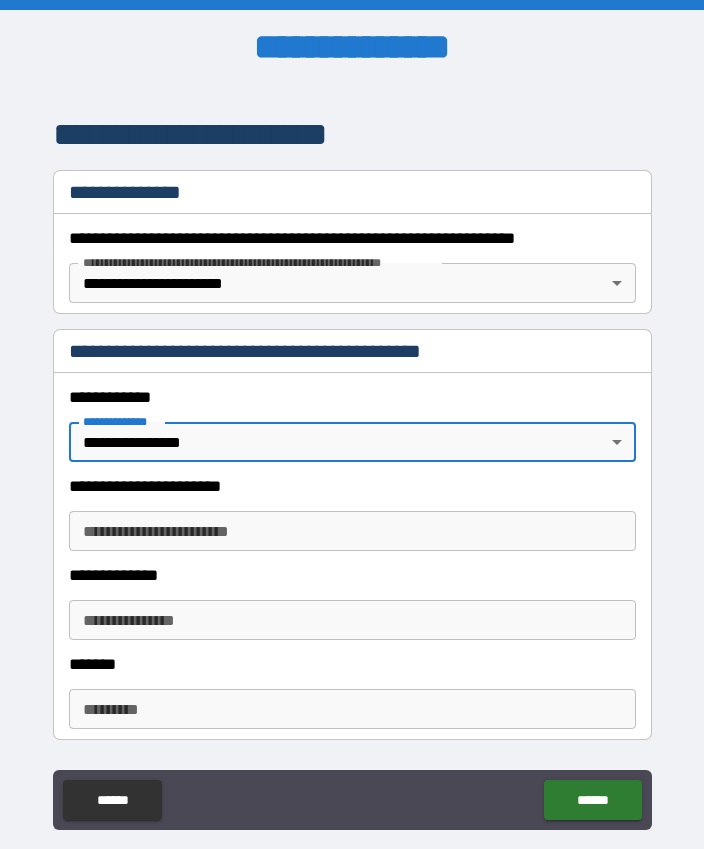 click on "**********" at bounding box center [352, 531] 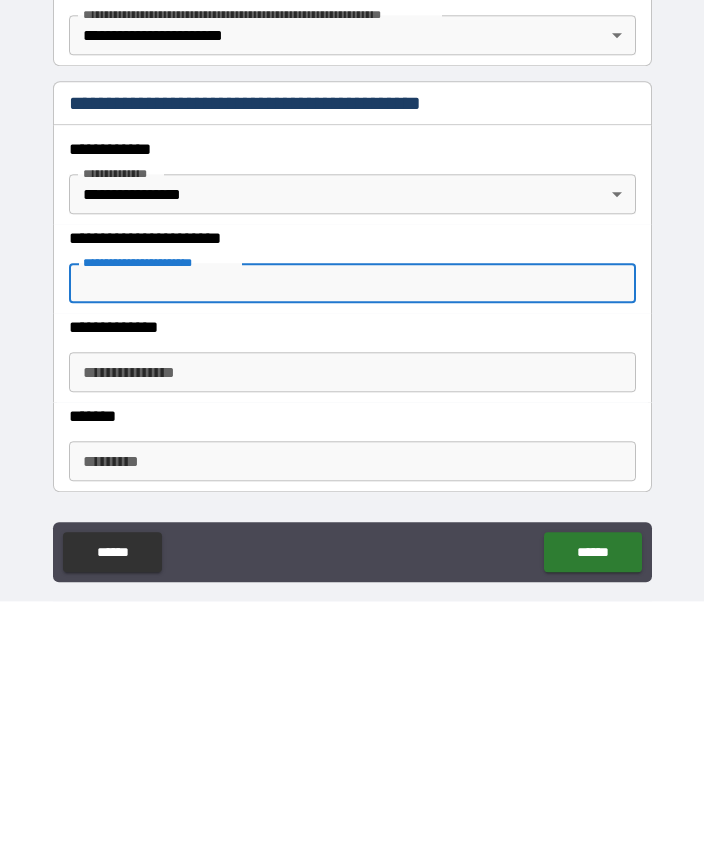 scroll, scrollTop: 55, scrollLeft: 0, axis: vertical 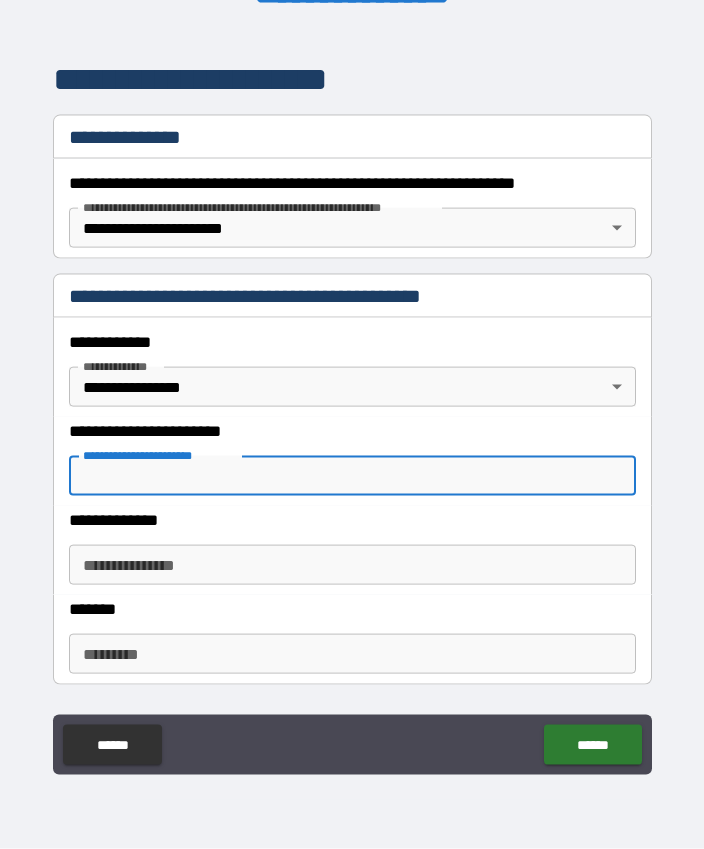 click on "**********" at bounding box center (352, 476) 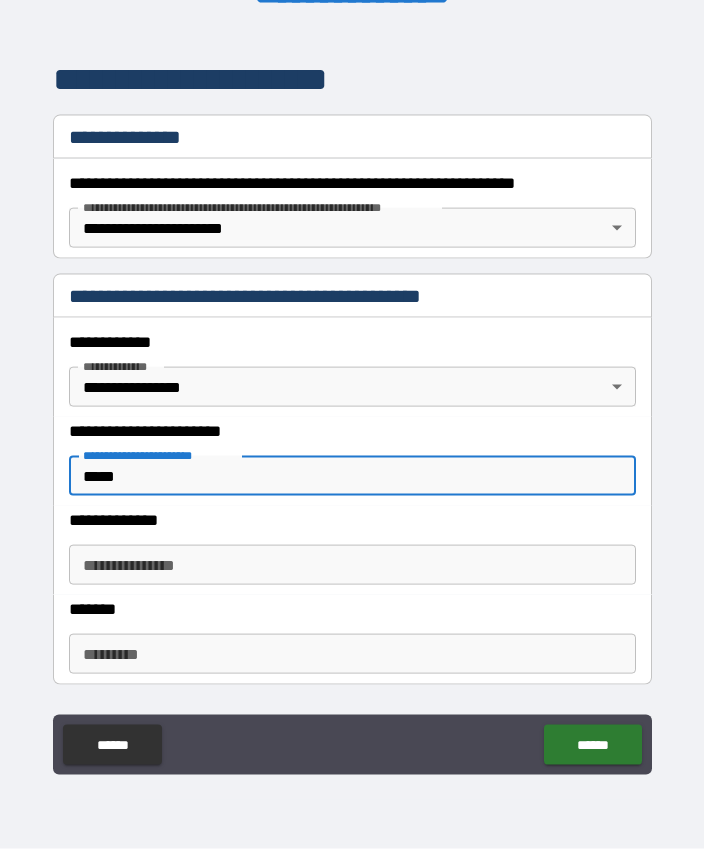 click on "**********" at bounding box center (352, 565) 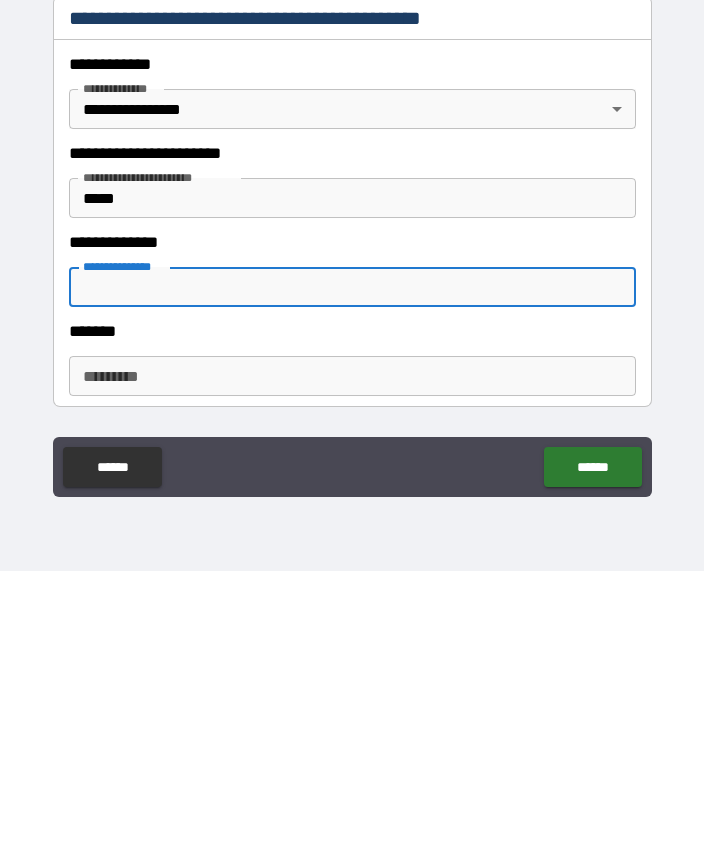 click on "*******   *" at bounding box center (352, 654) 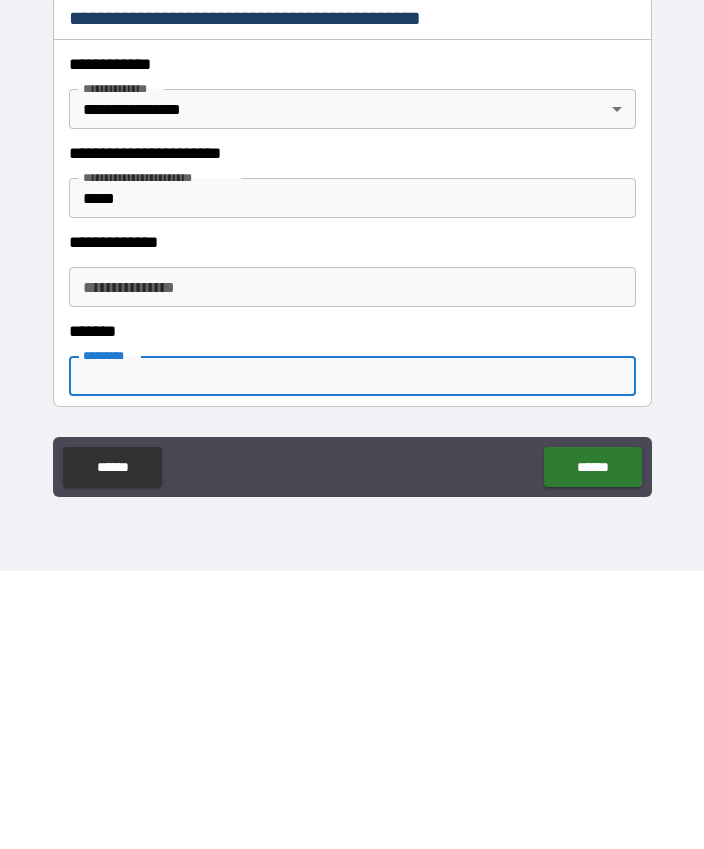click on "*******   *" at bounding box center (352, 654) 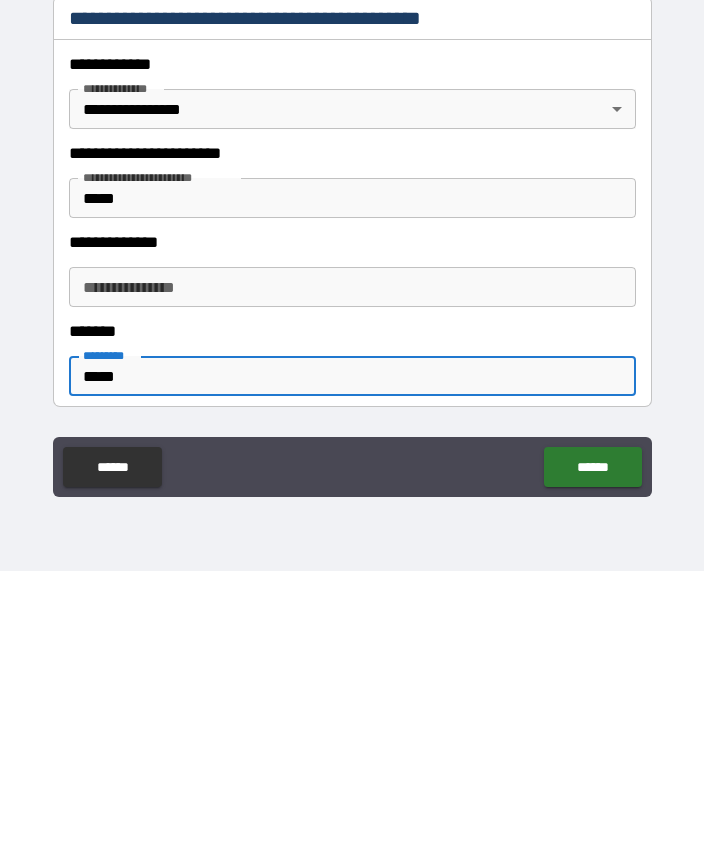 click on "******" at bounding box center (592, 745) 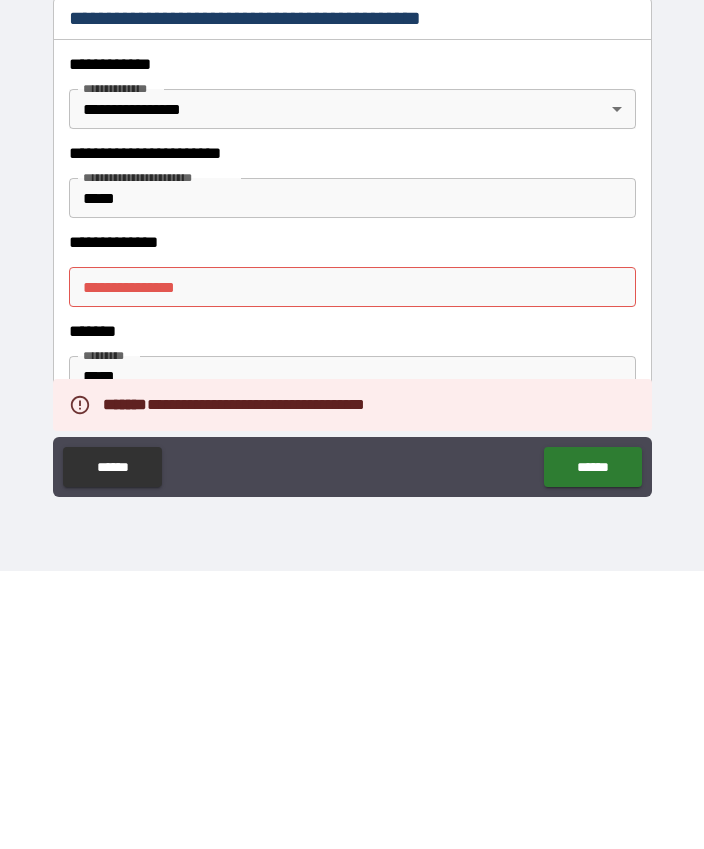 scroll, scrollTop: 55, scrollLeft: 0, axis: vertical 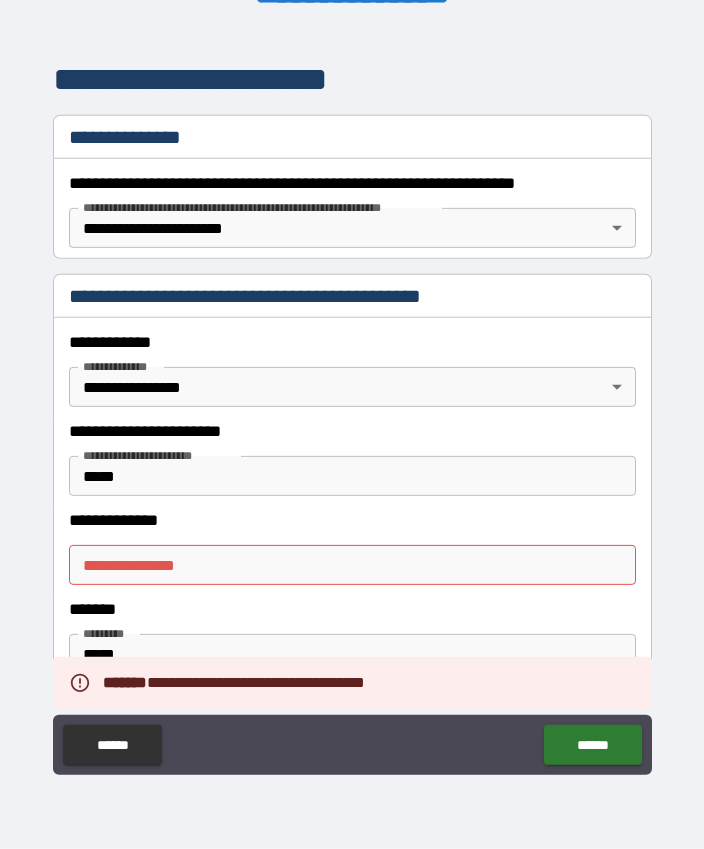 click on "**********" at bounding box center (352, 565) 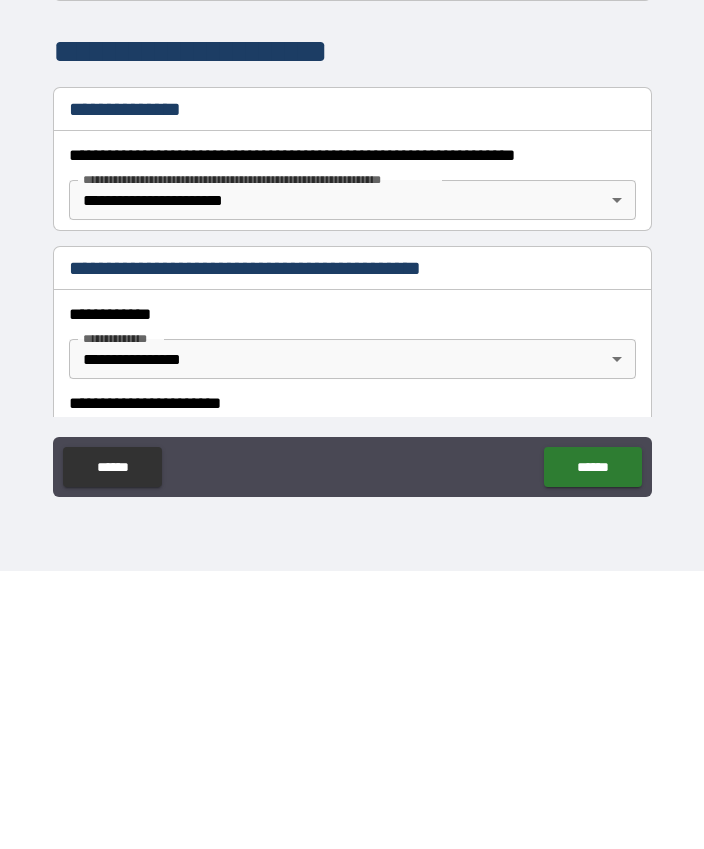 scroll, scrollTop: 0, scrollLeft: 0, axis: both 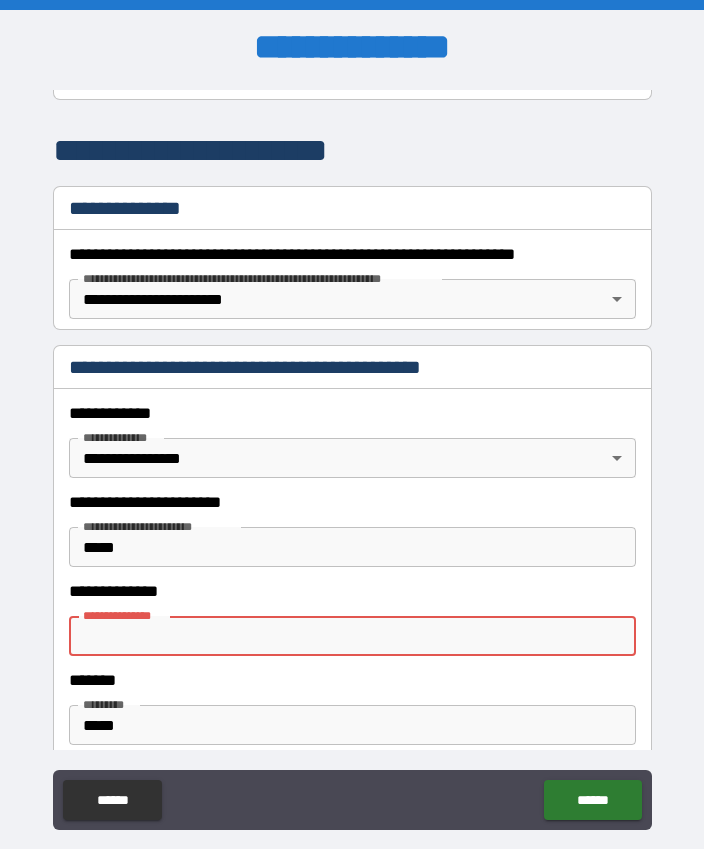 click on "*****" at bounding box center (352, 547) 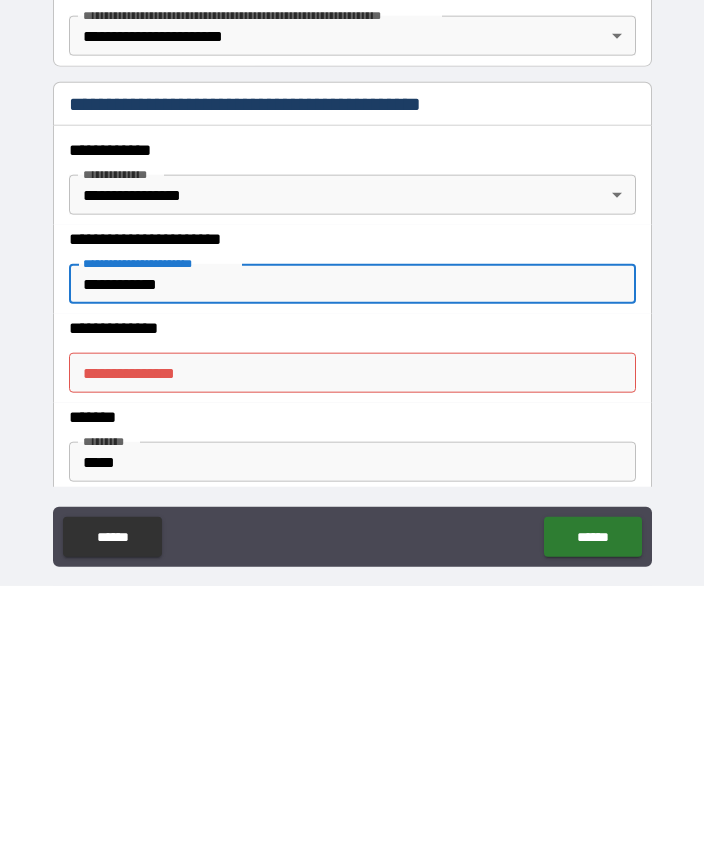click on "**********" at bounding box center (352, 636) 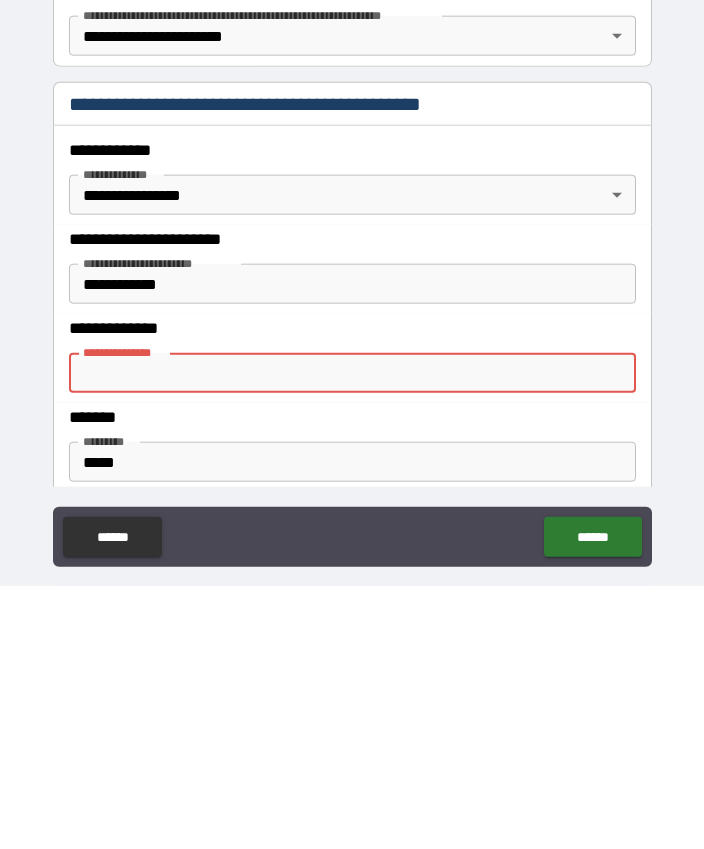 scroll, scrollTop: 55, scrollLeft: 0, axis: vertical 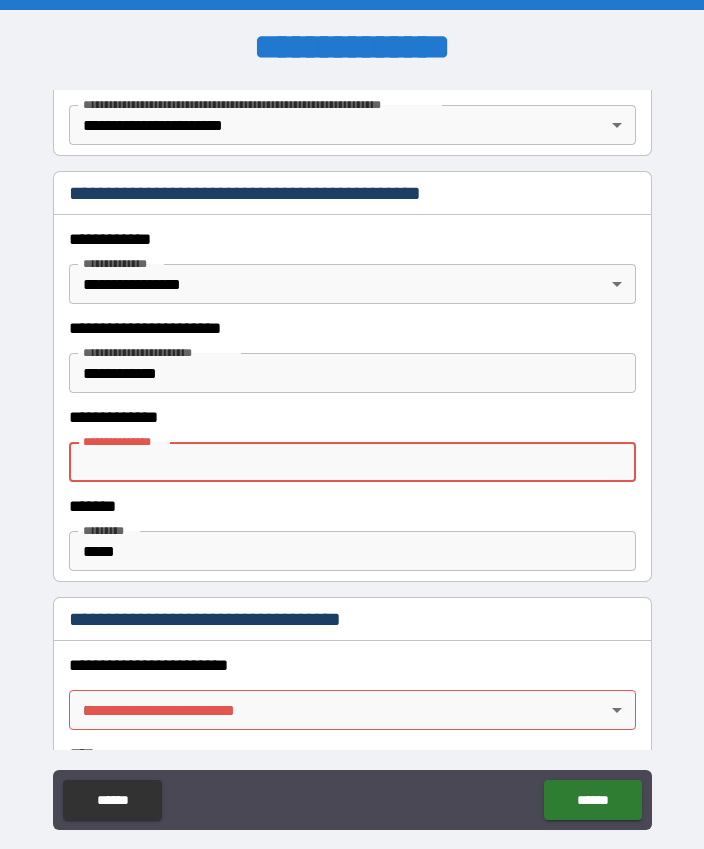 click on "**********" at bounding box center [352, 239] 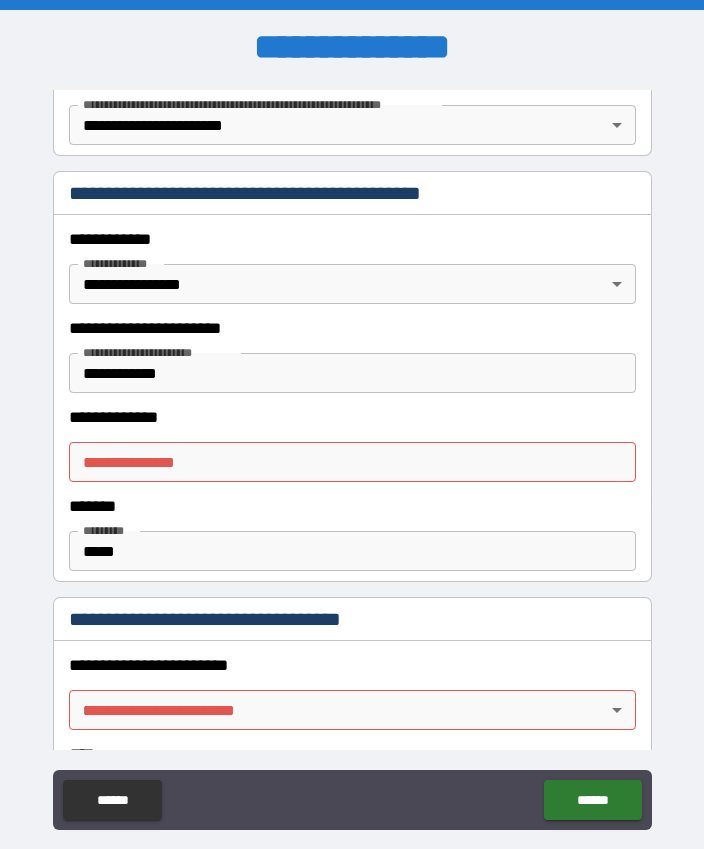 click on "**********" at bounding box center [352, 452] 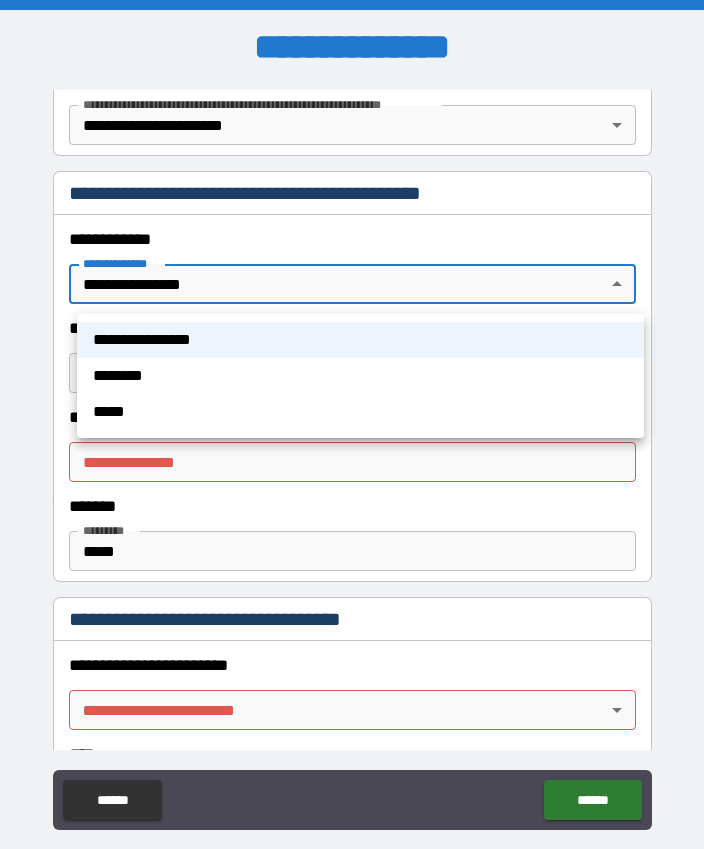 click at bounding box center [352, 424] 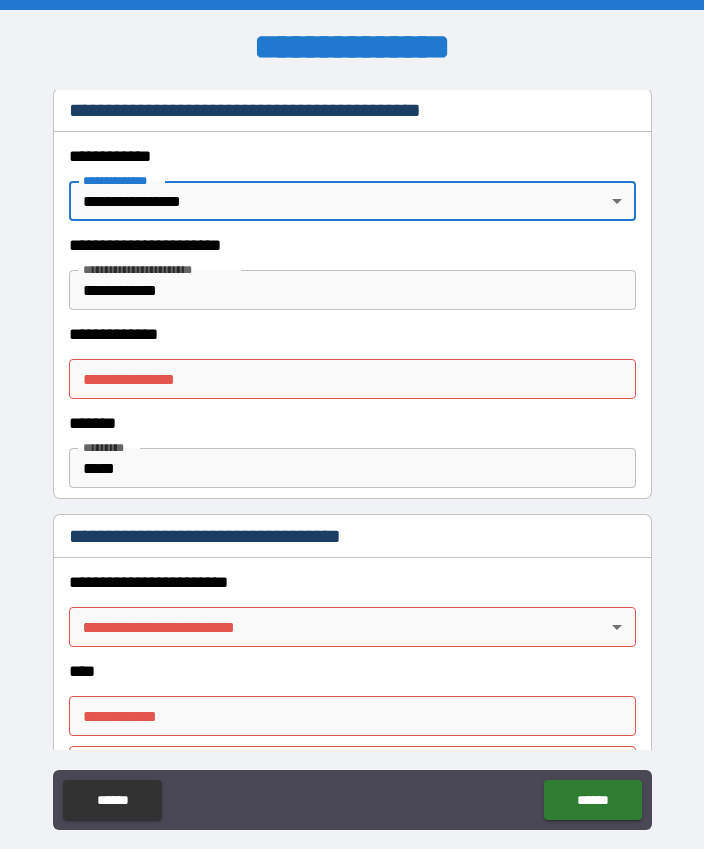 scroll, scrollTop: 516, scrollLeft: 0, axis: vertical 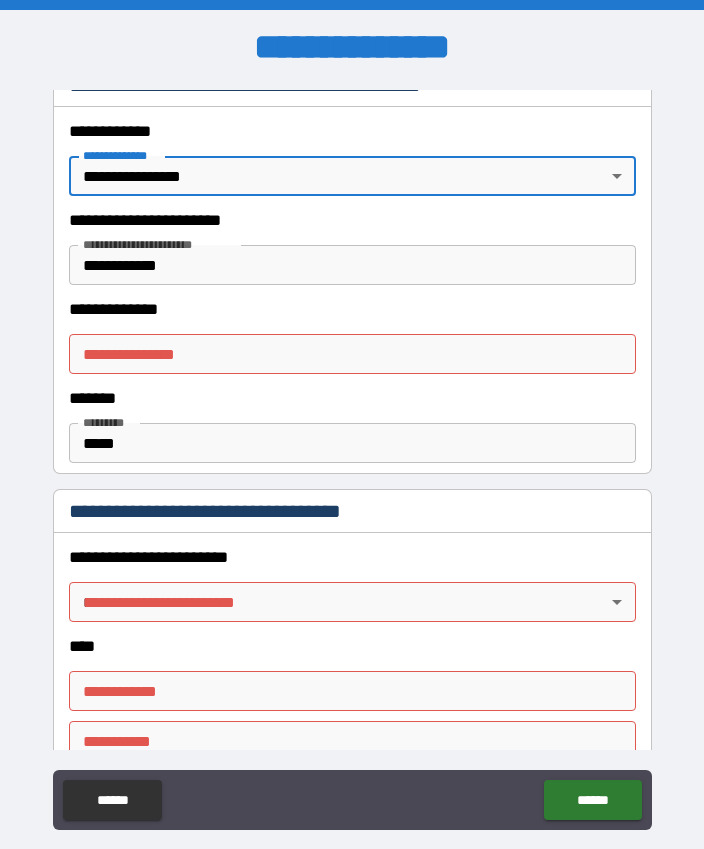 click on "**********" at bounding box center (352, 452) 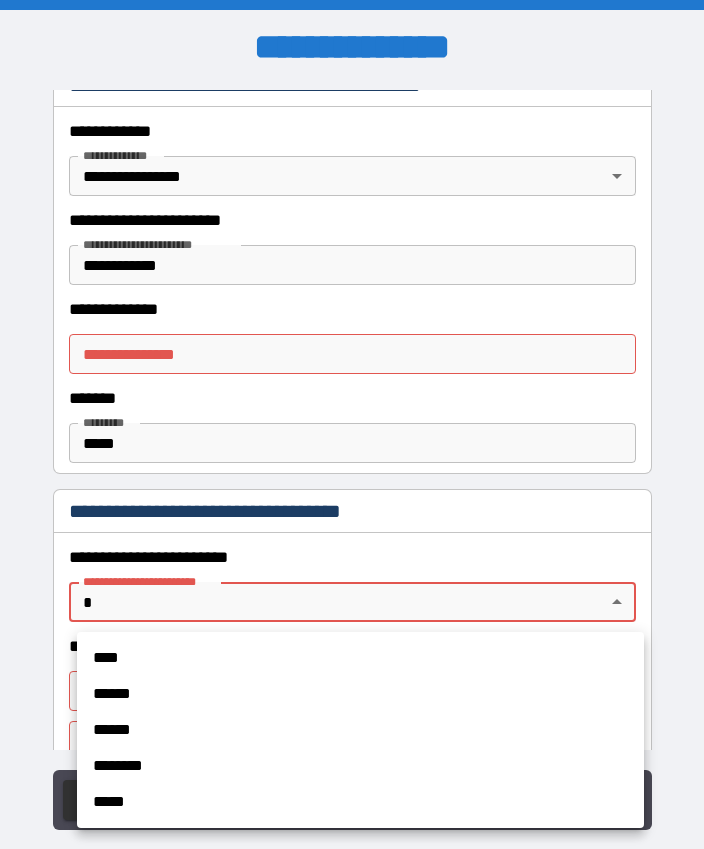 click at bounding box center (352, 424) 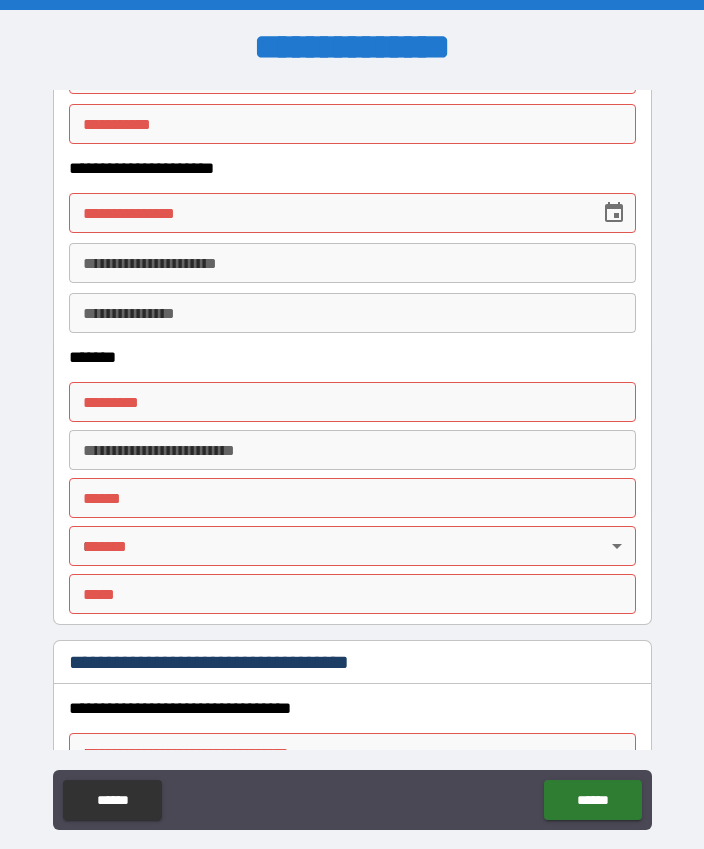 scroll, scrollTop: 1131, scrollLeft: 0, axis: vertical 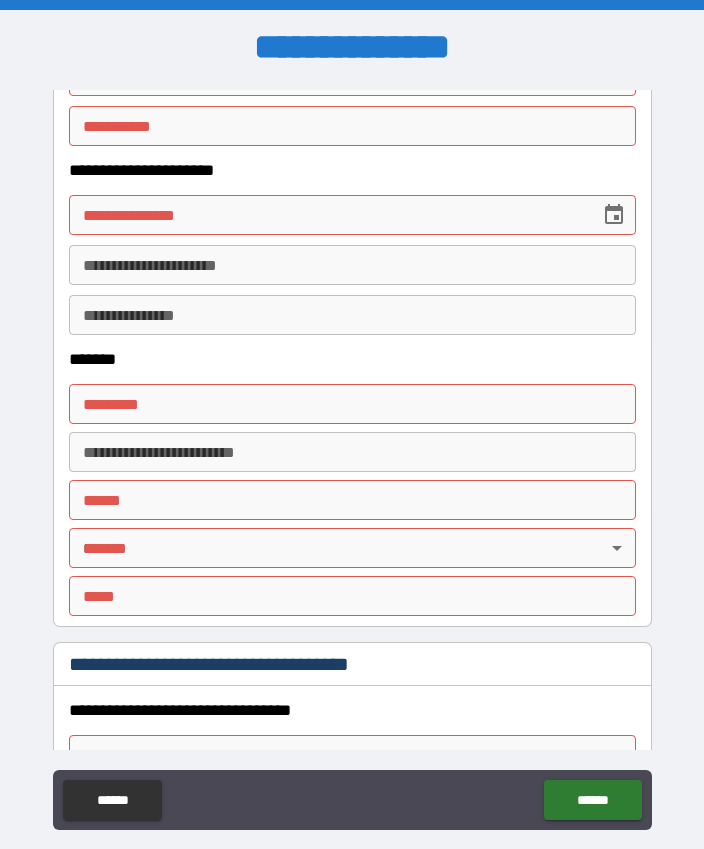 click on "**********" at bounding box center (352, 265) 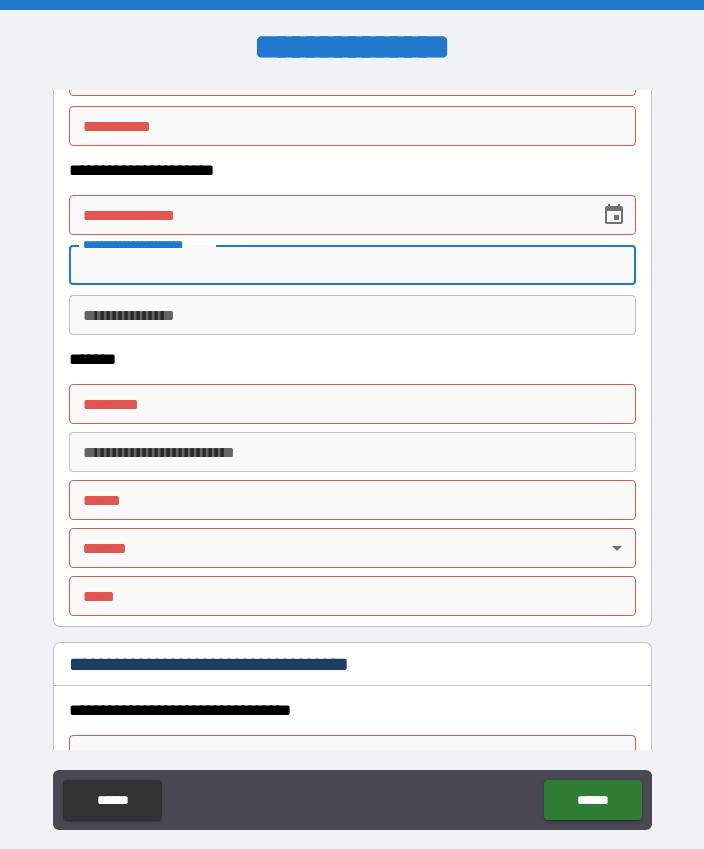 click on "**********" at bounding box center (352, 315) 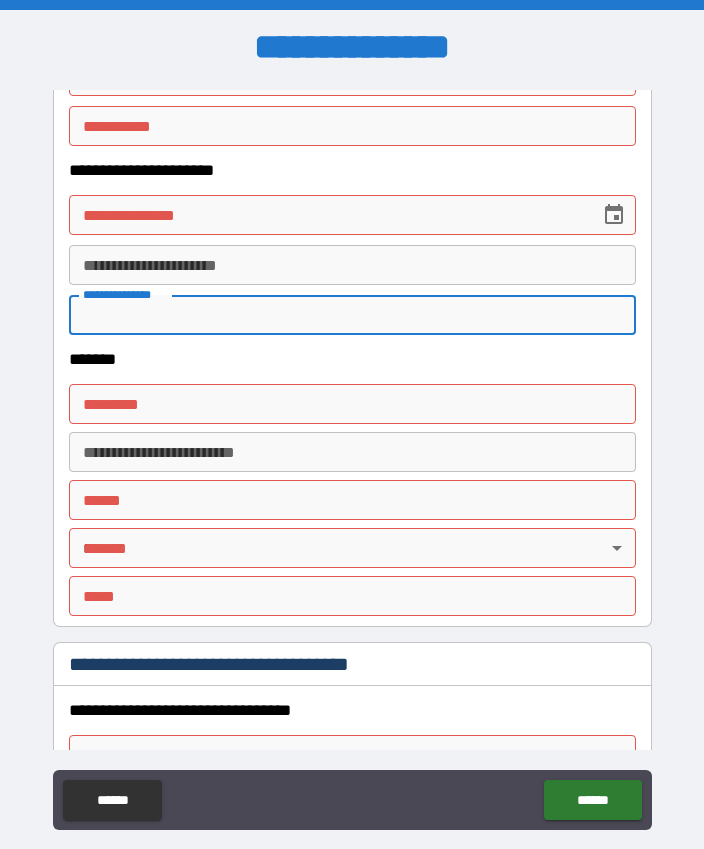 click on "**********" at bounding box center (352, 265) 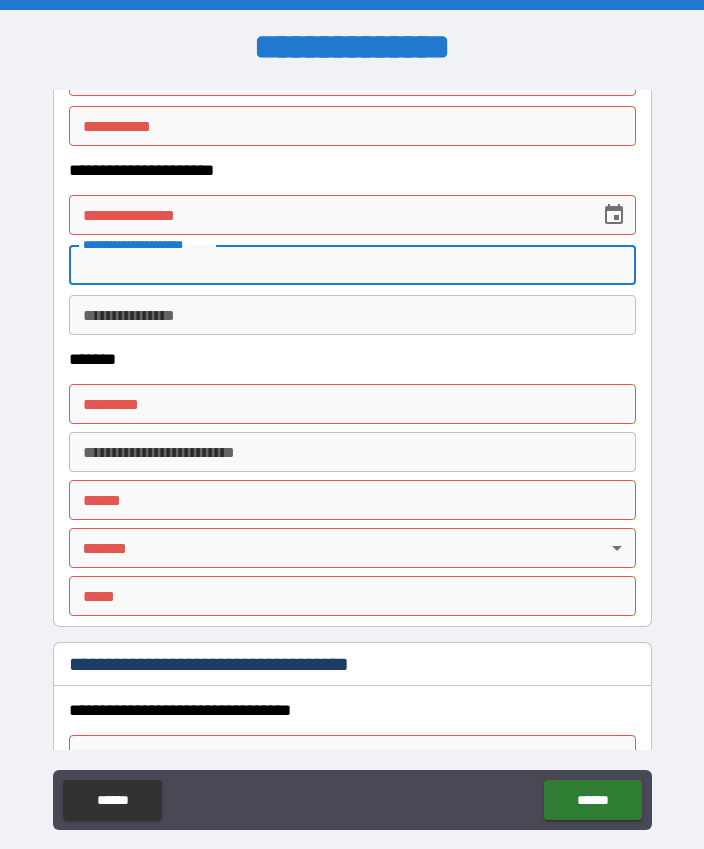 click on "**********" at bounding box center [327, 215] 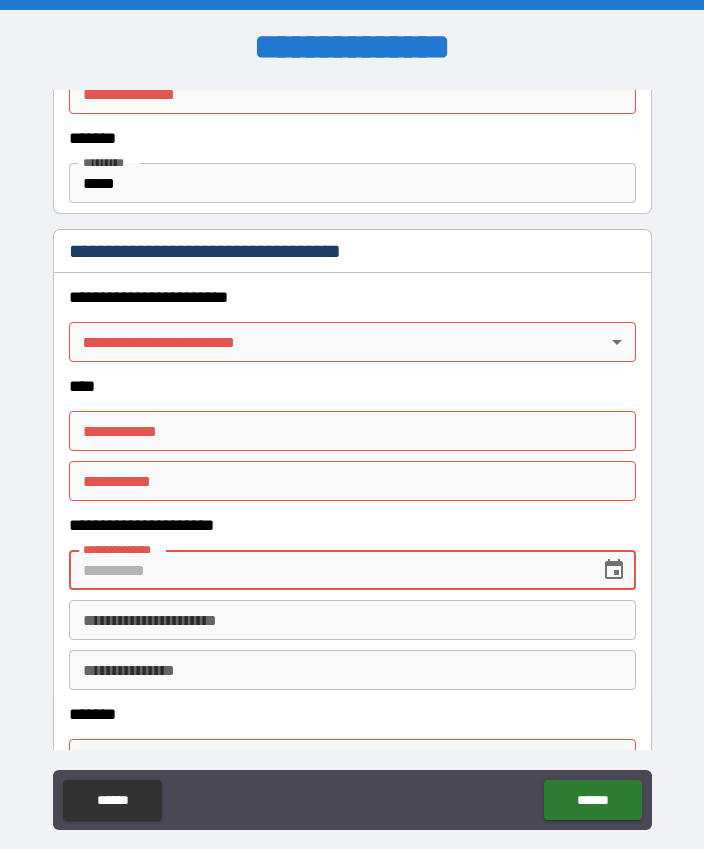 scroll, scrollTop: 773, scrollLeft: 0, axis: vertical 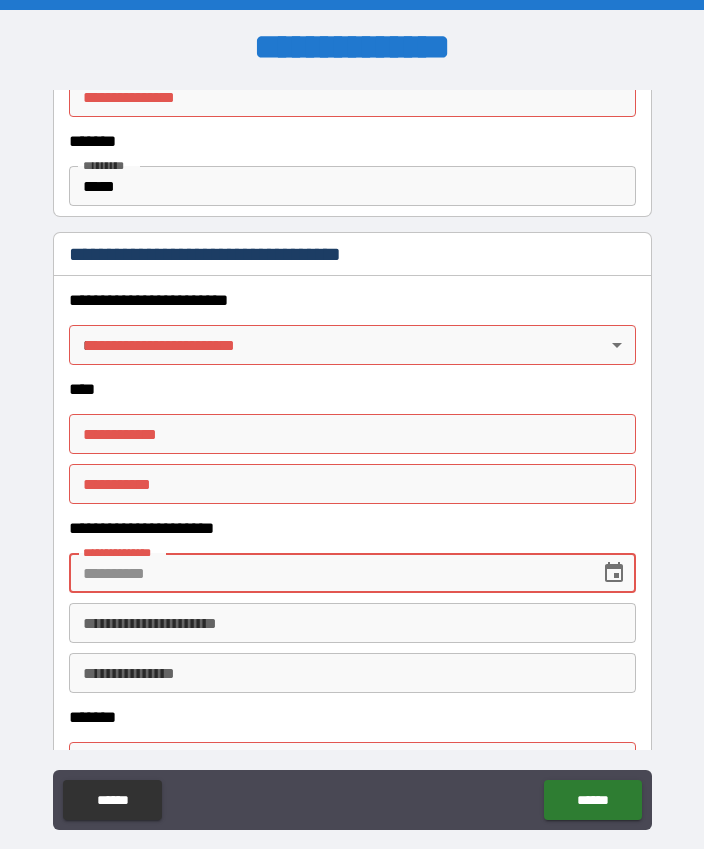 click on "**********" at bounding box center (352, 452) 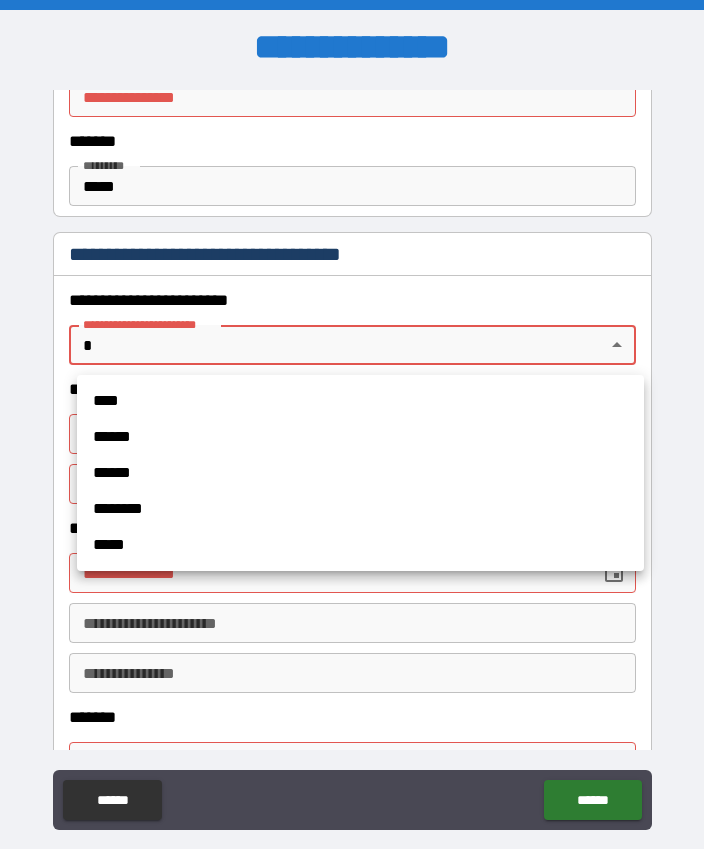 click on "******" at bounding box center [360, 437] 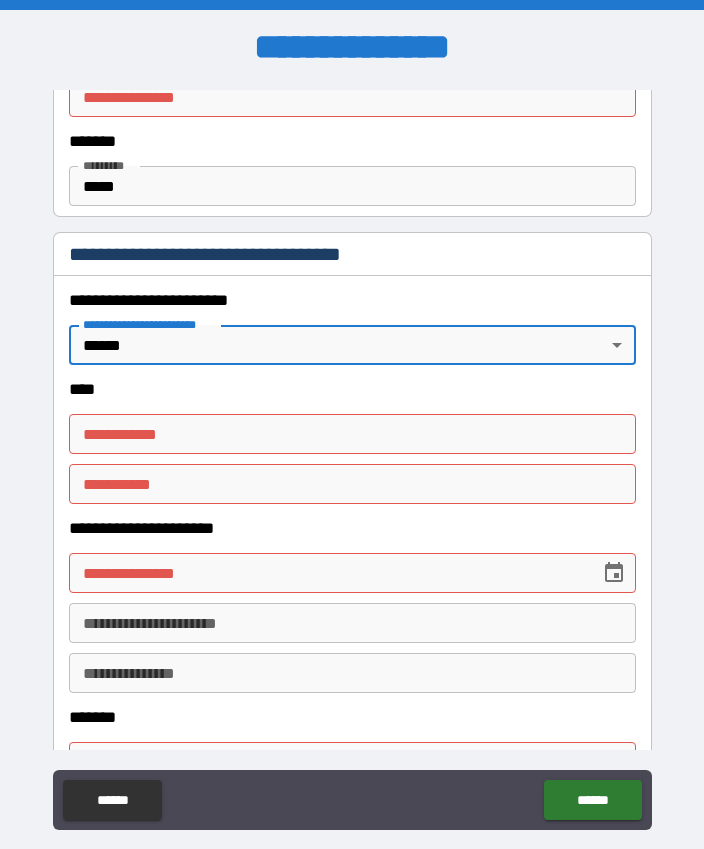 click on "*****" at bounding box center [352, 186] 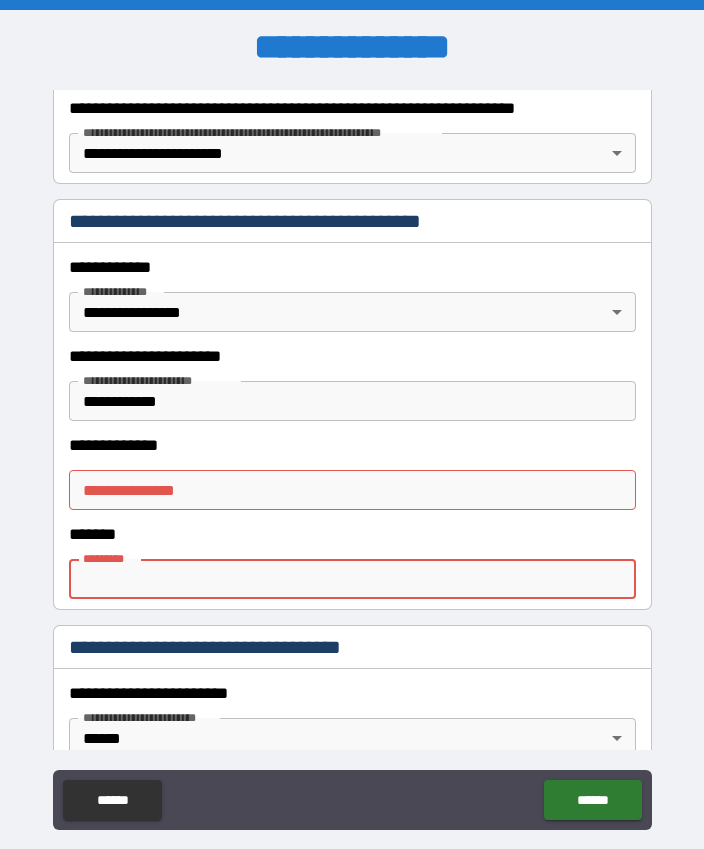 scroll, scrollTop: 379, scrollLeft: 0, axis: vertical 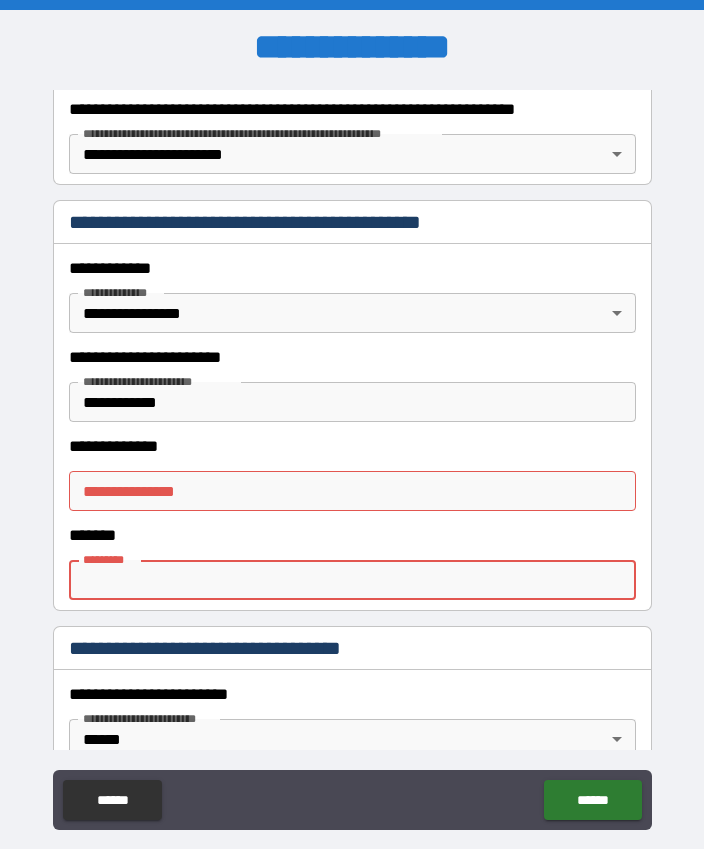 click on "**********" at bounding box center [352, 402] 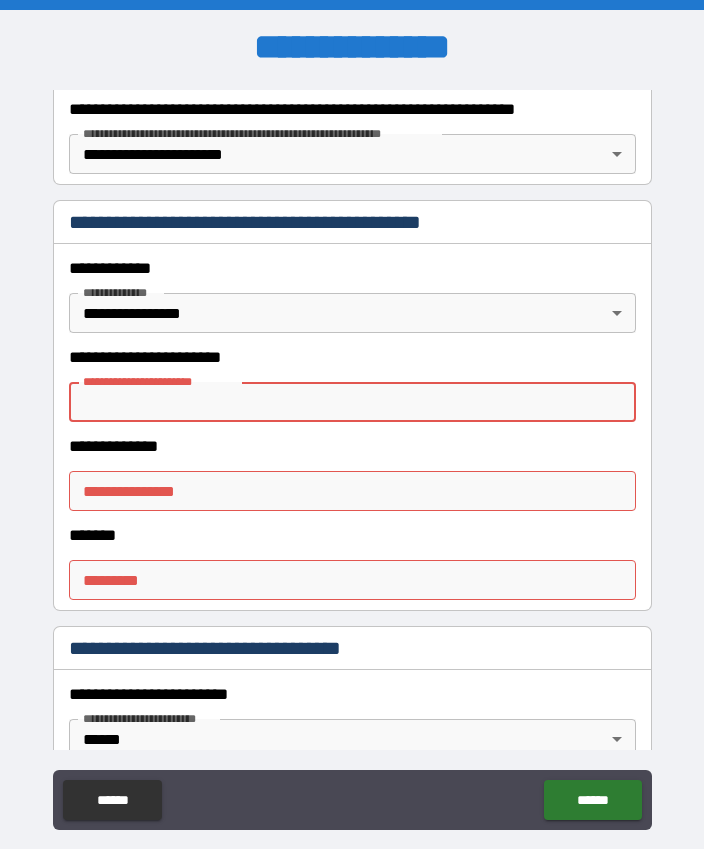 click on "**********" at bounding box center [352, 452] 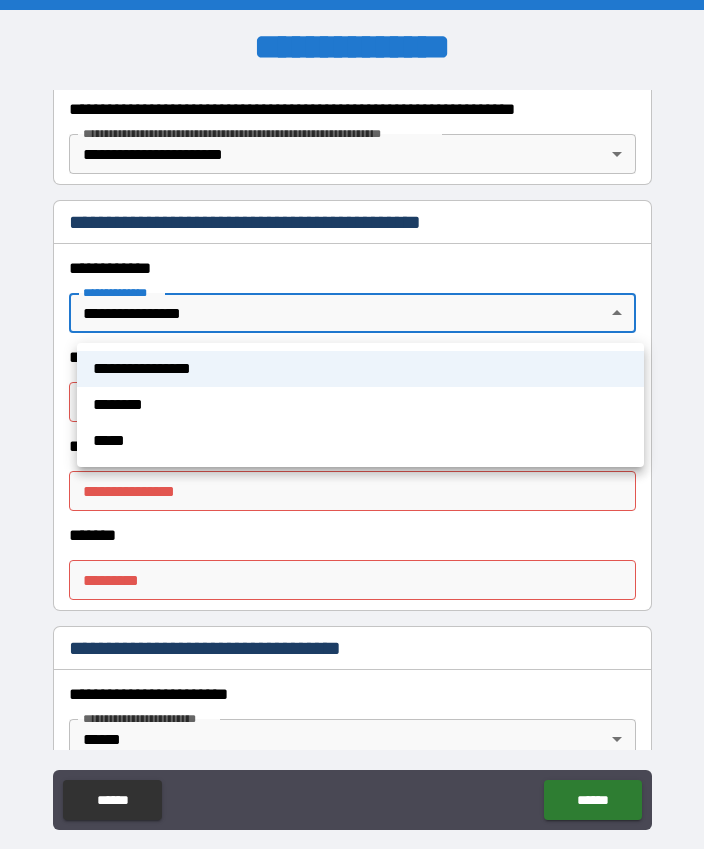 click on "**********" at bounding box center [360, 369] 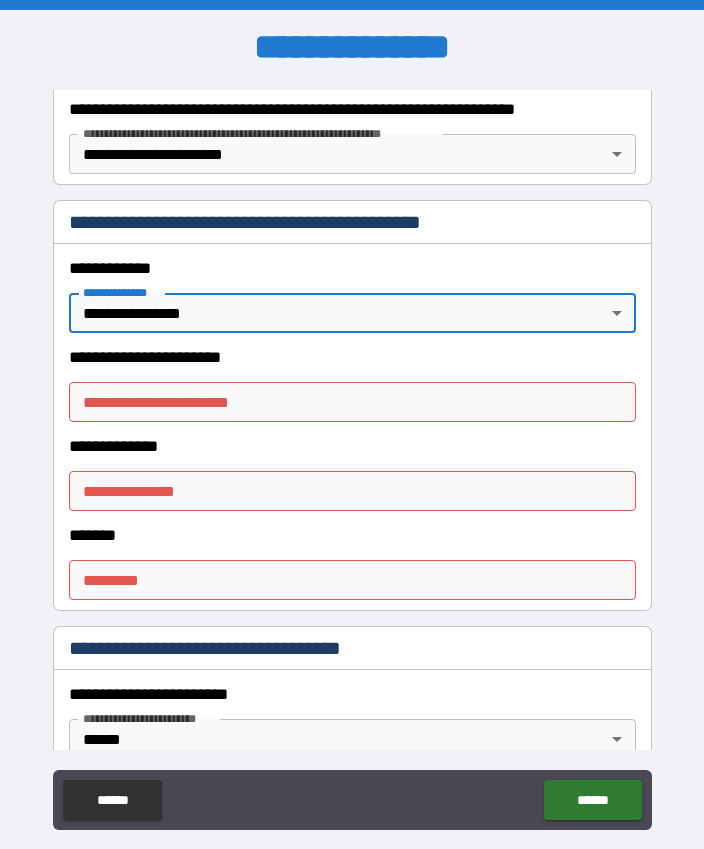 click on "**********" at bounding box center [352, 452] 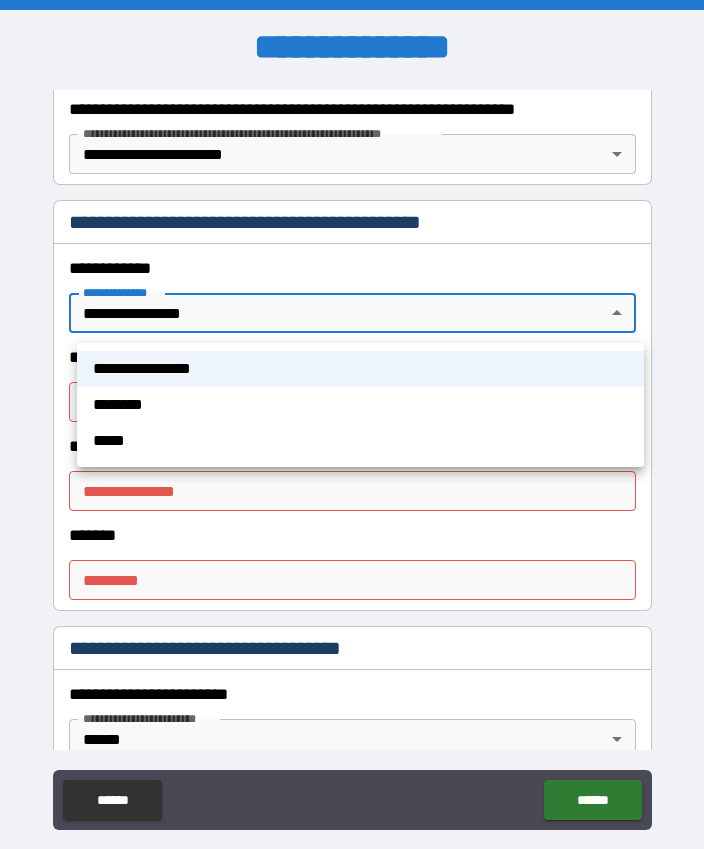 click on "*****" at bounding box center [360, 441] 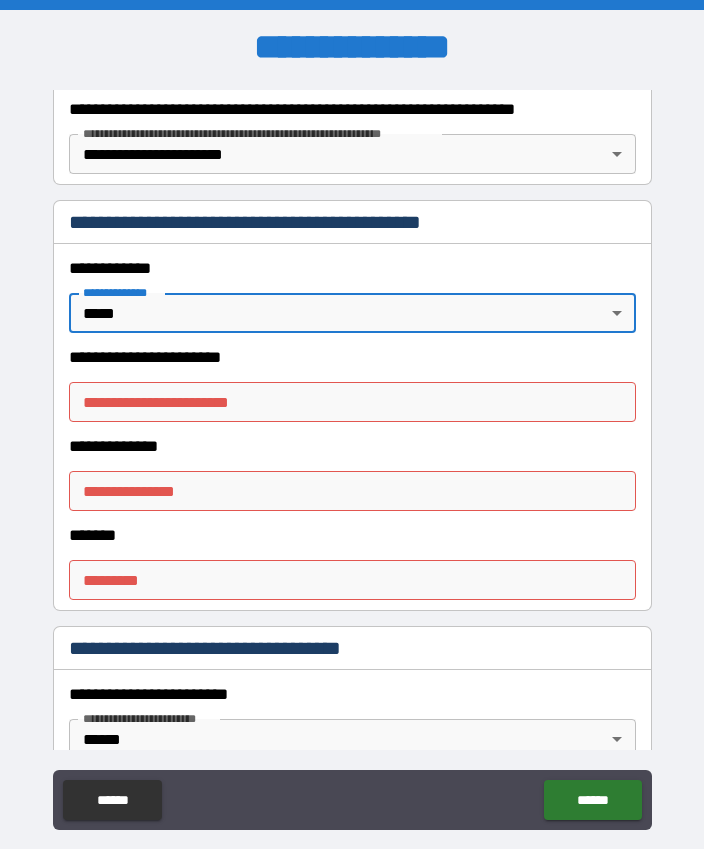 click on "**********" at bounding box center (352, 452) 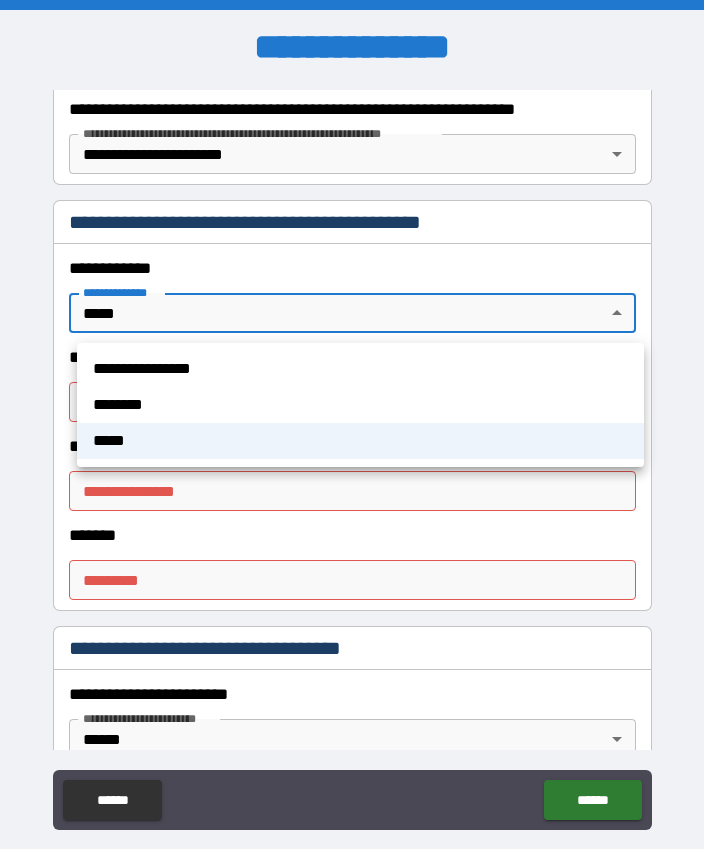 click at bounding box center (352, 424) 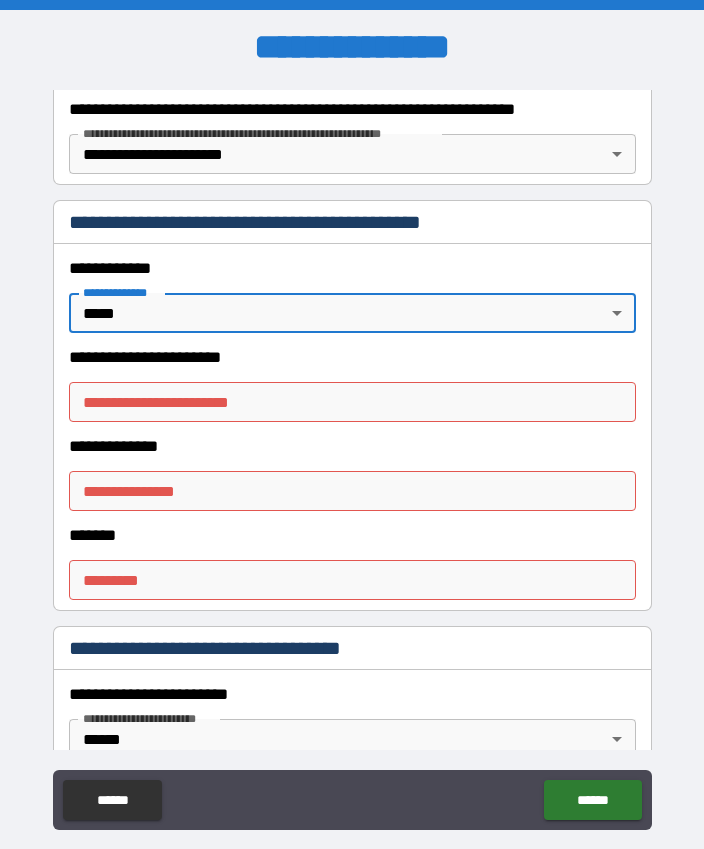 click on "**********" at bounding box center [352, 452] 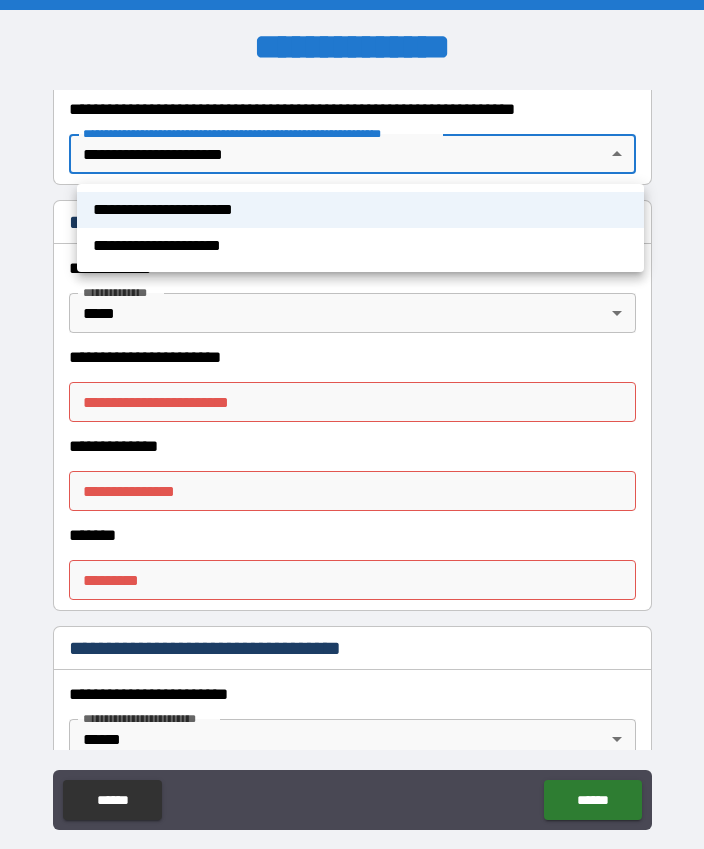 click on "**********" at bounding box center [360, 246] 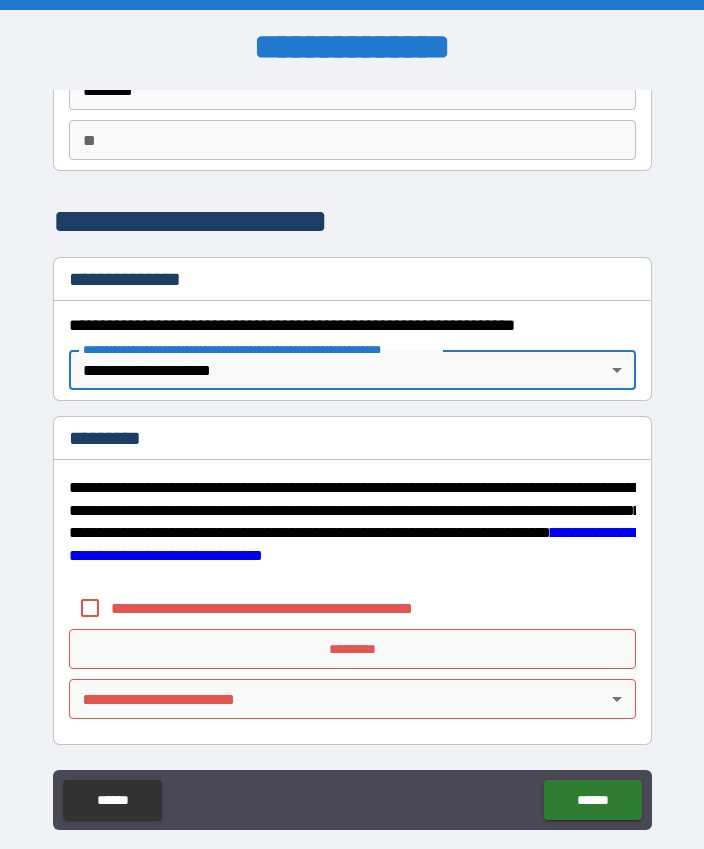 scroll, scrollTop: 163, scrollLeft: 0, axis: vertical 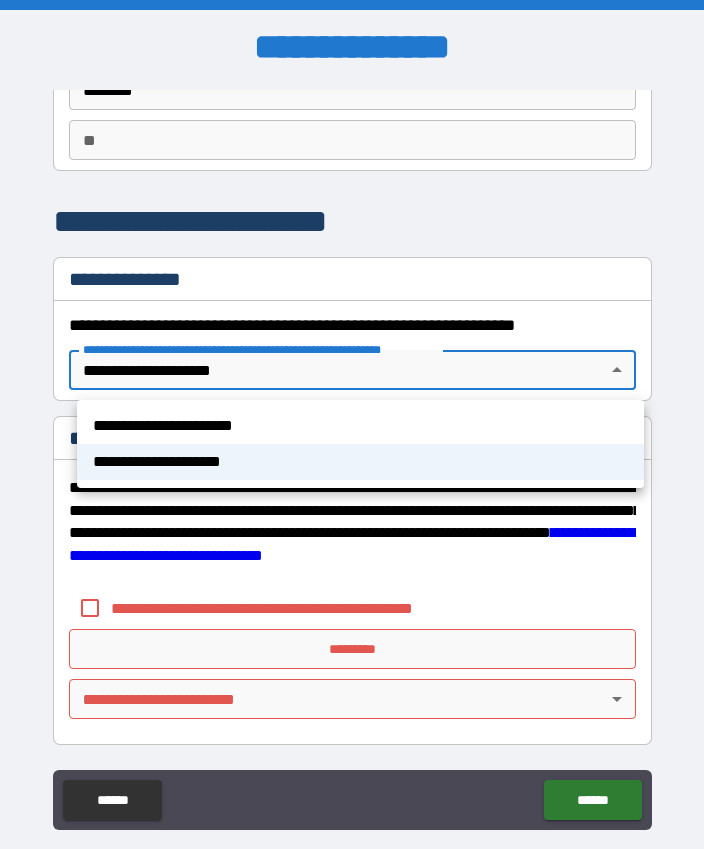 click on "**********" at bounding box center (360, 426) 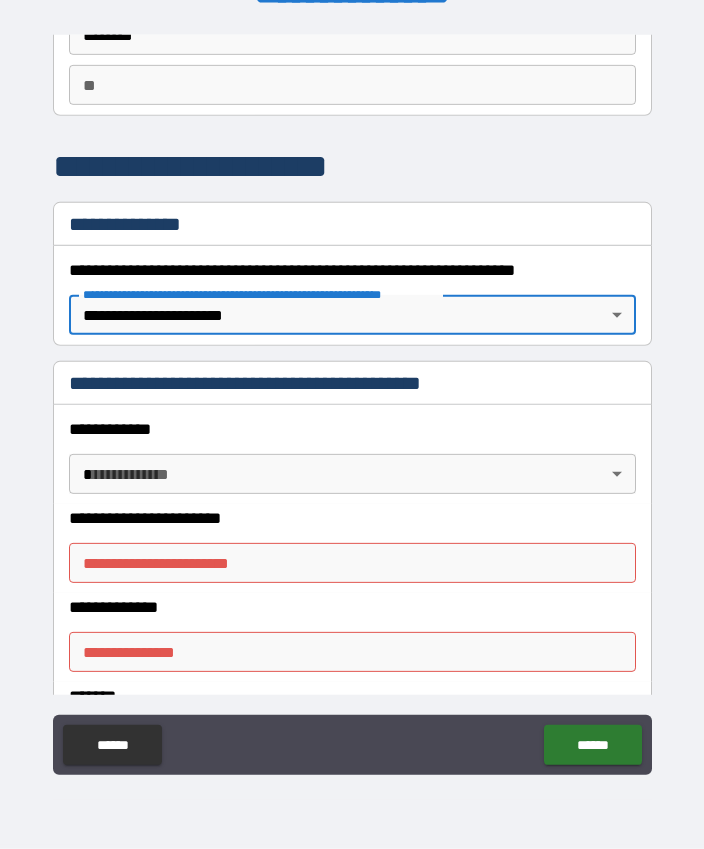 scroll, scrollTop: 55, scrollLeft: 0, axis: vertical 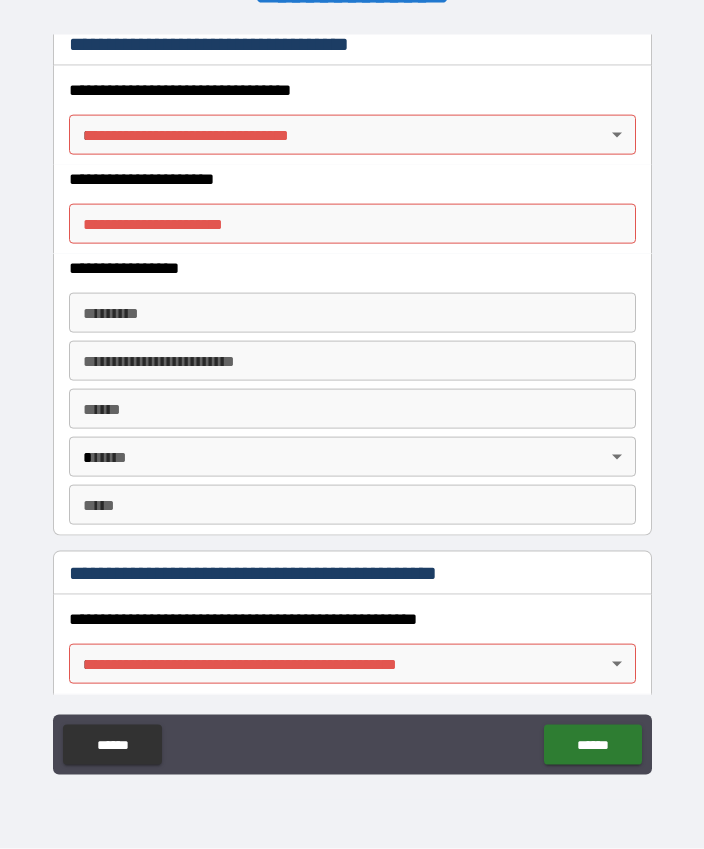 click on "**********" at bounding box center (352, 397) 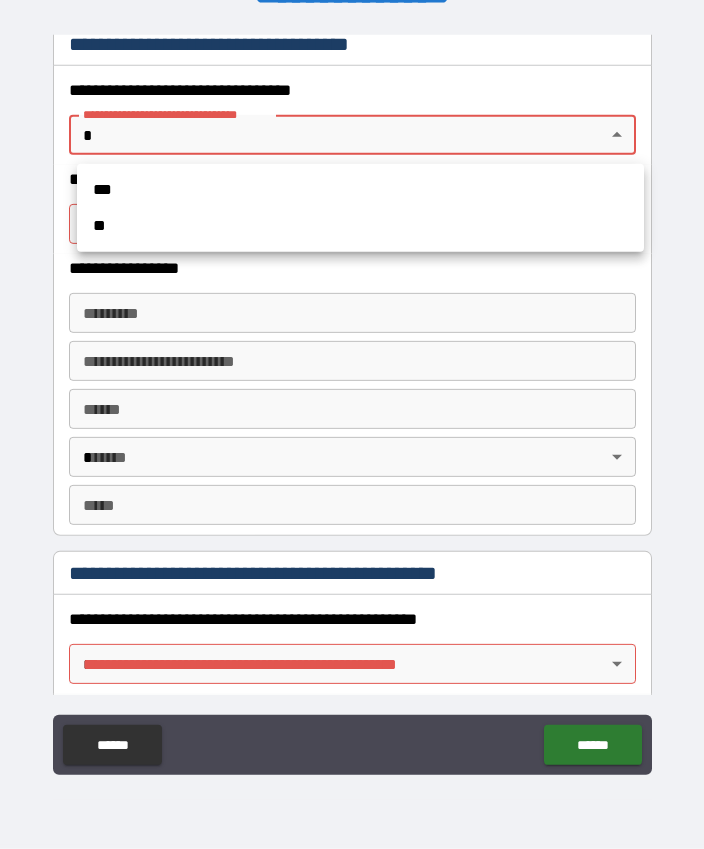 click on "***" at bounding box center (360, 190) 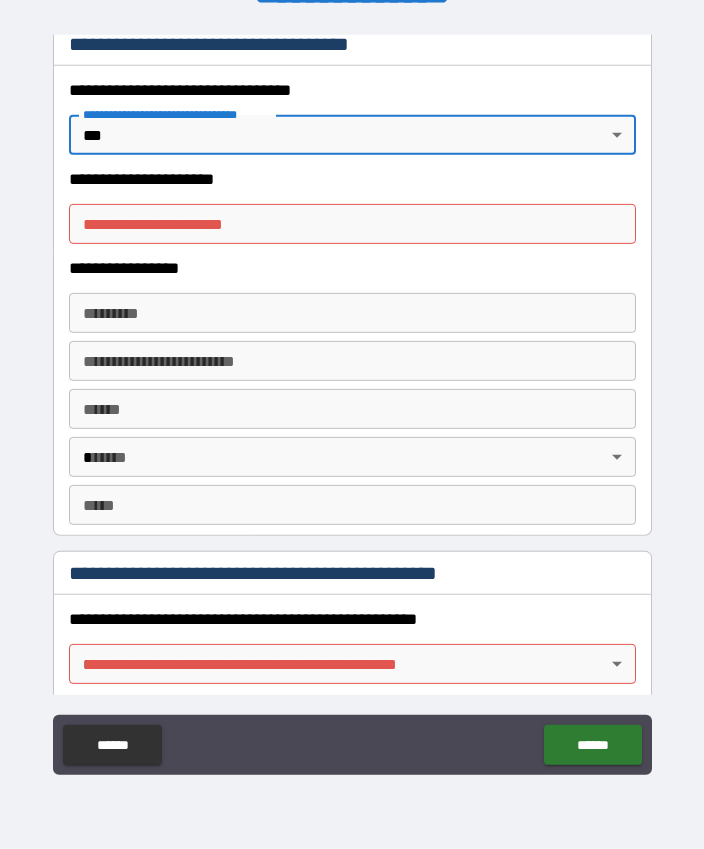 click on "**********" at bounding box center [352, 224] 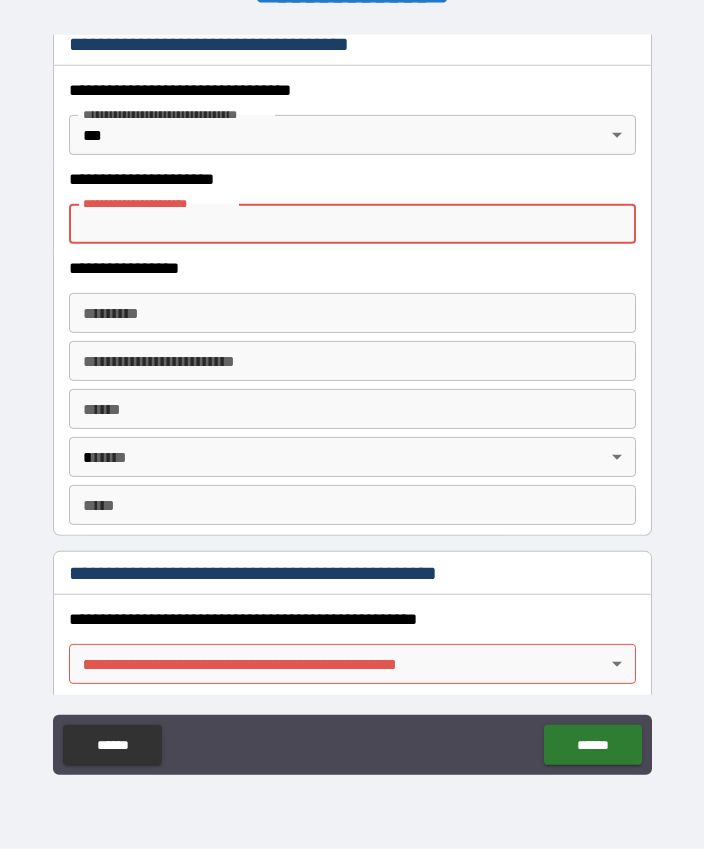 scroll, scrollTop: 55, scrollLeft: 0, axis: vertical 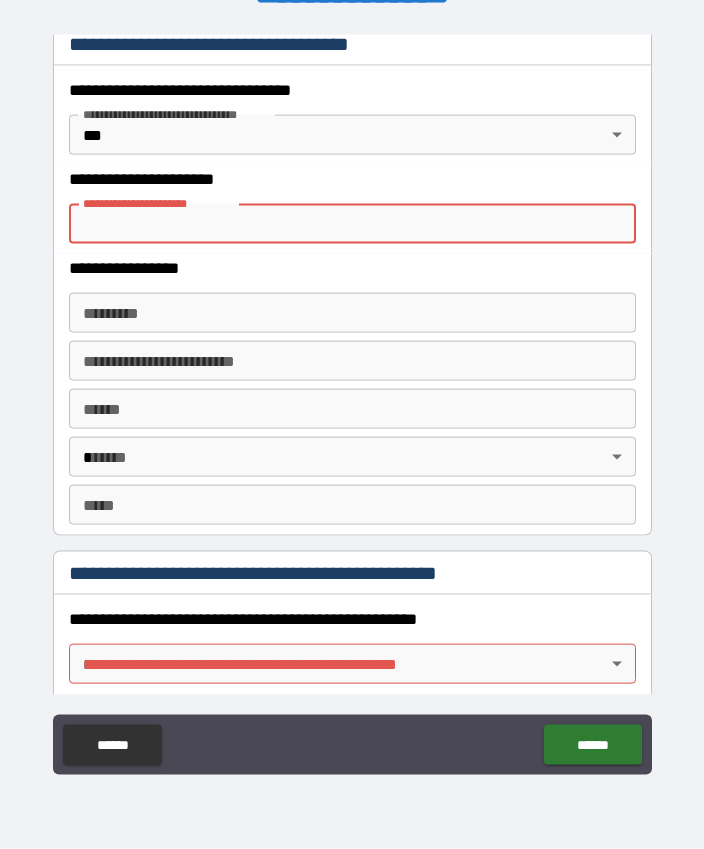 click on "**********" at bounding box center (352, 209) 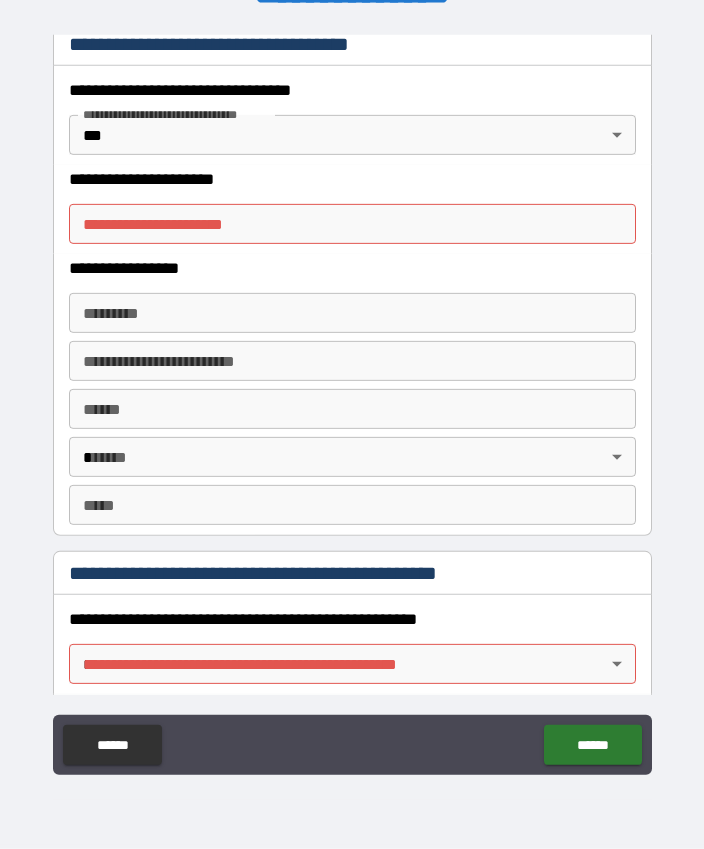 click on "**********" at bounding box center [352, 224] 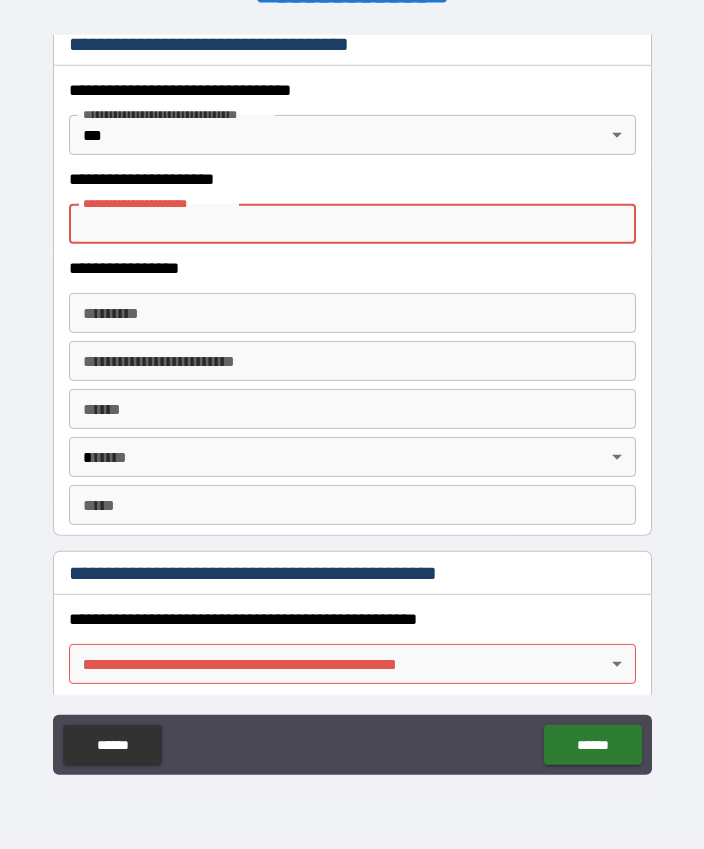 scroll, scrollTop: 55, scrollLeft: 0, axis: vertical 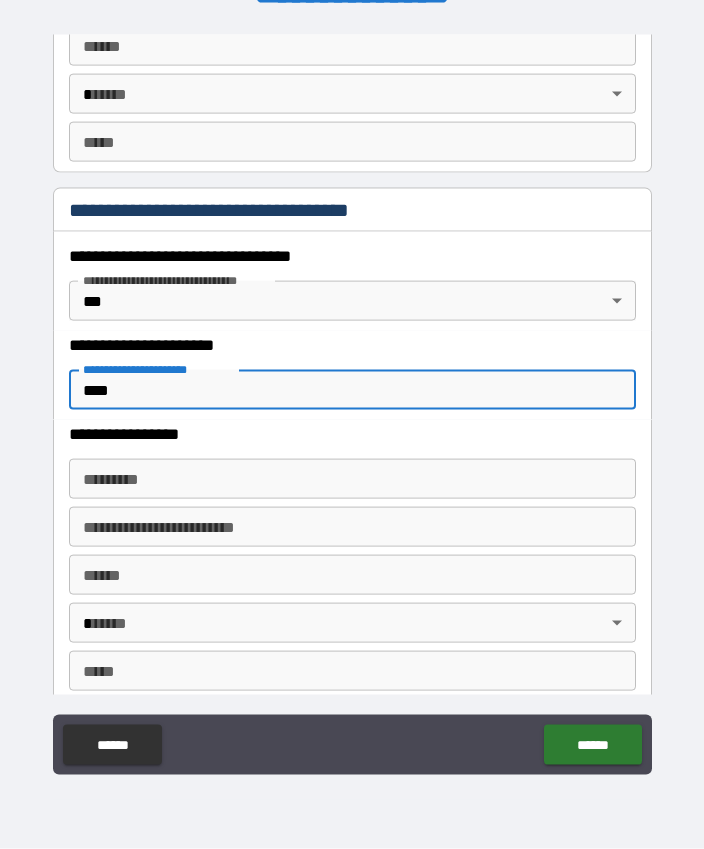 click on "*******   *" at bounding box center [352, 479] 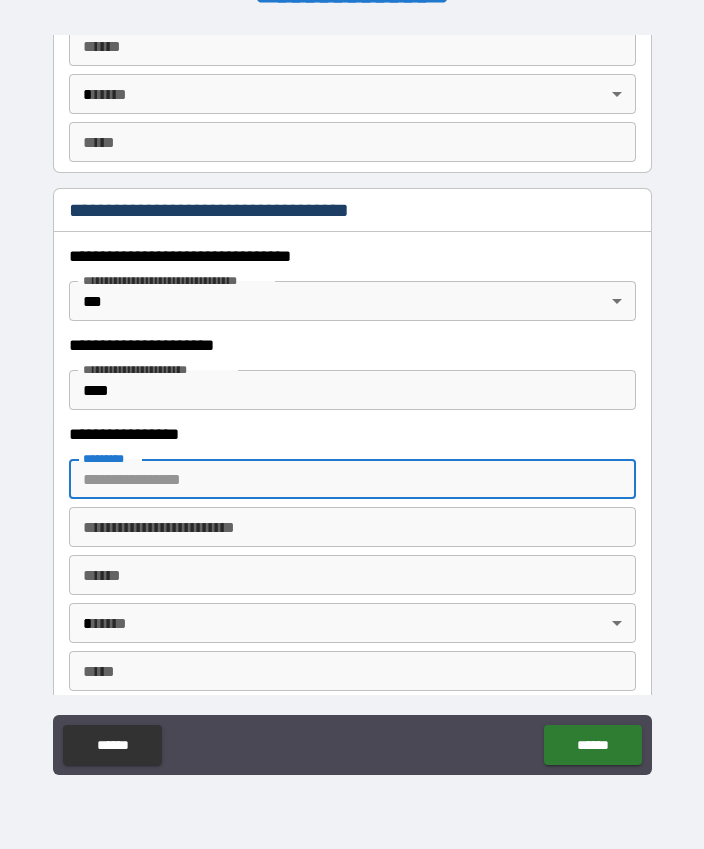 scroll, scrollTop: 55, scrollLeft: 0, axis: vertical 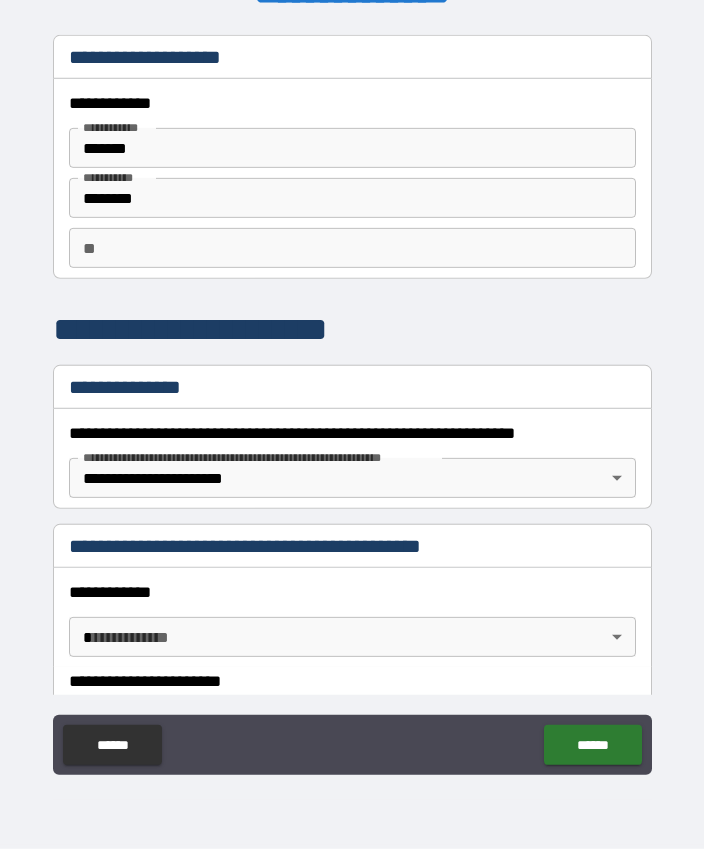 click on "******" at bounding box center [112, 745] 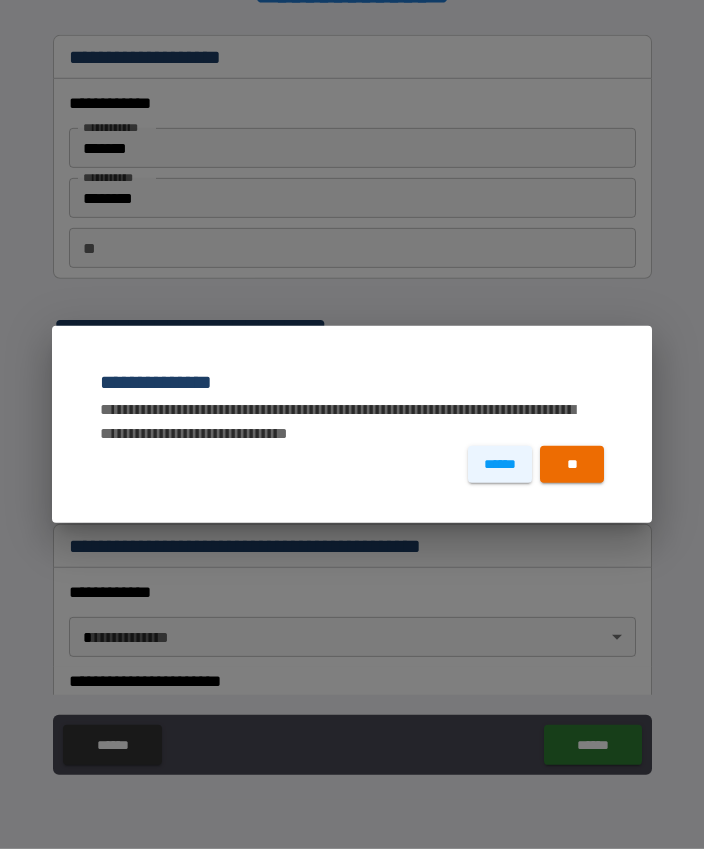 scroll, scrollTop: 0, scrollLeft: 0, axis: both 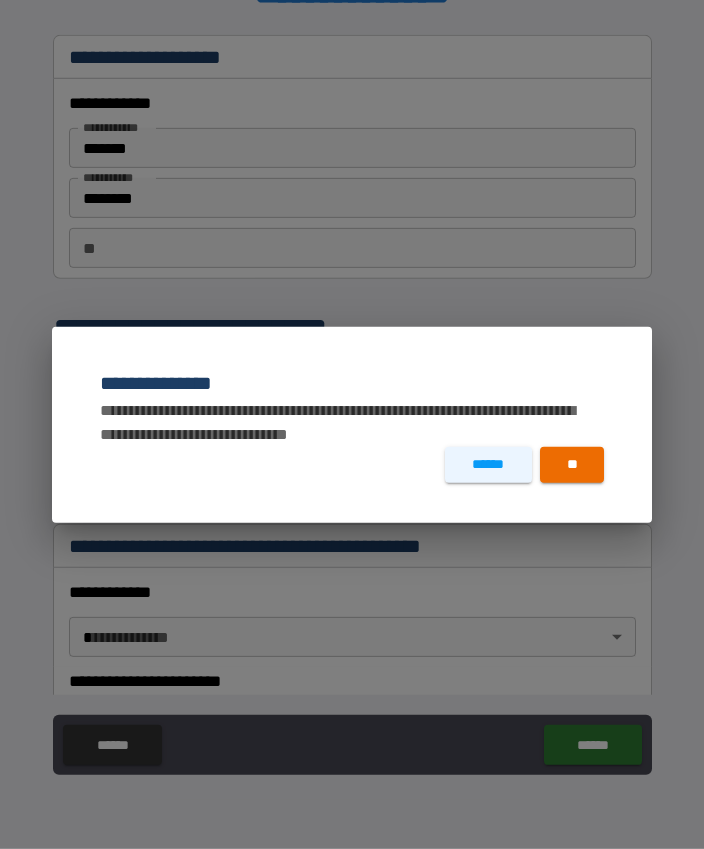 click on "**" at bounding box center [572, 465] 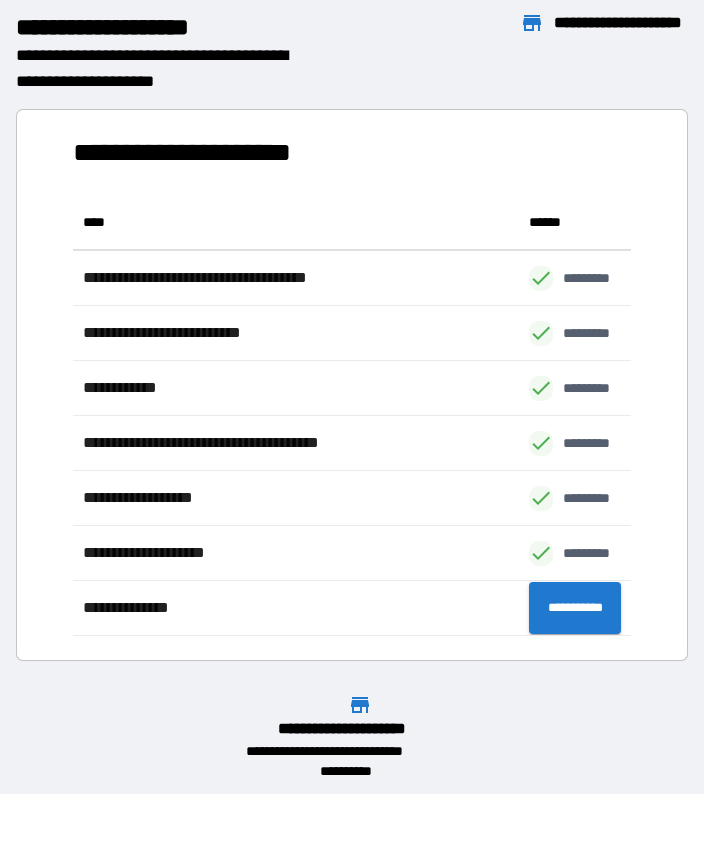 scroll, scrollTop: 1, scrollLeft: 1, axis: both 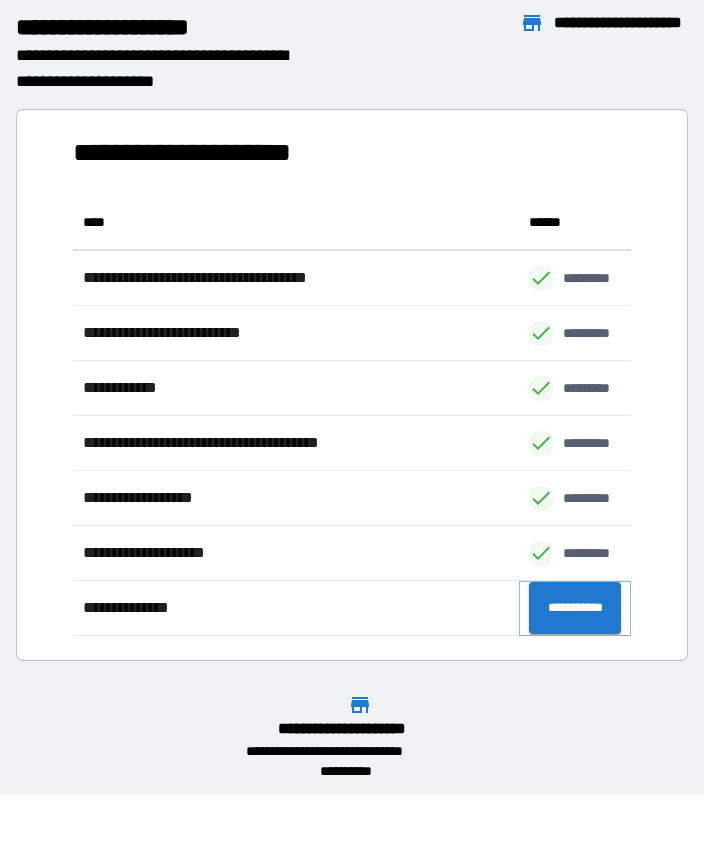 click on "**********" at bounding box center [575, 608] 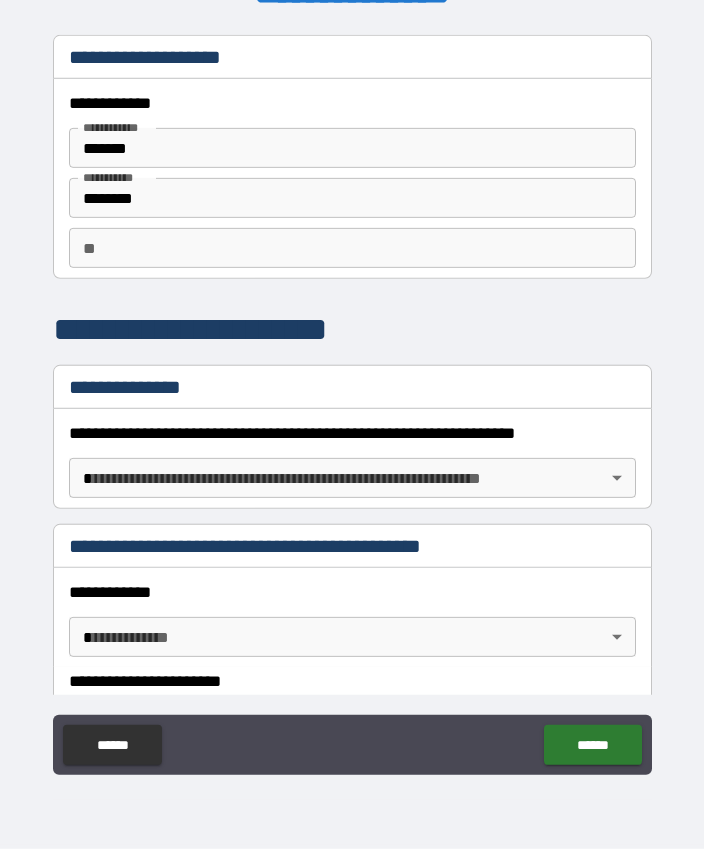 click on "**********" at bounding box center (352, 397) 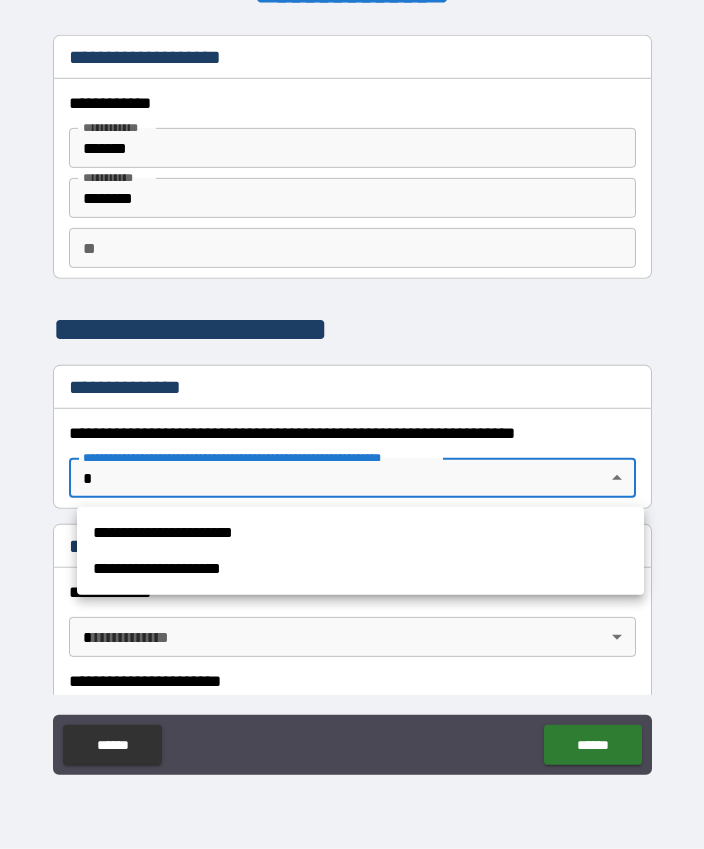 click on "**********" at bounding box center (360, 569) 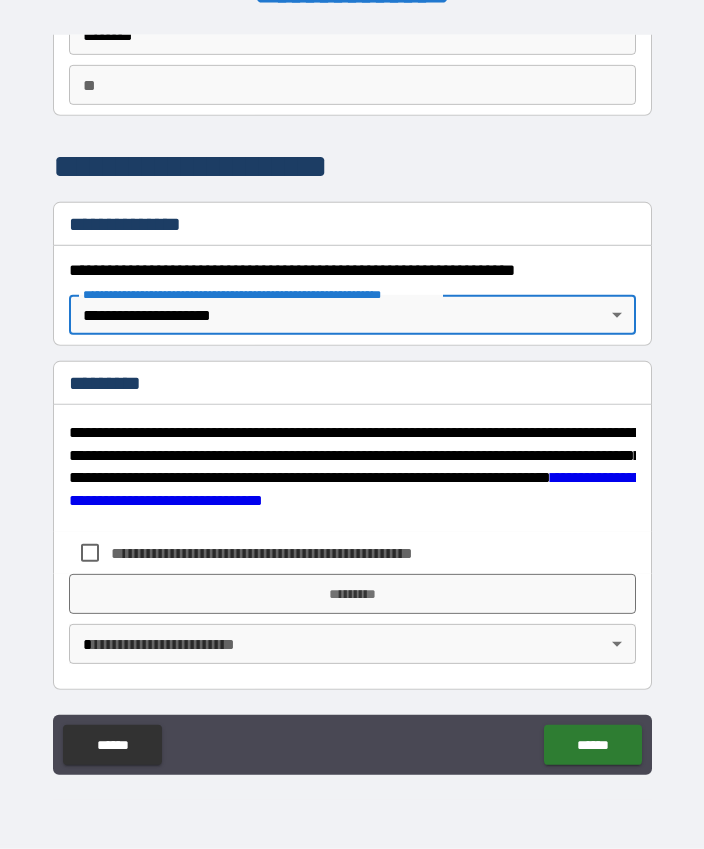 scroll, scrollTop: 163, scrollLeft: 0, axis: vertical 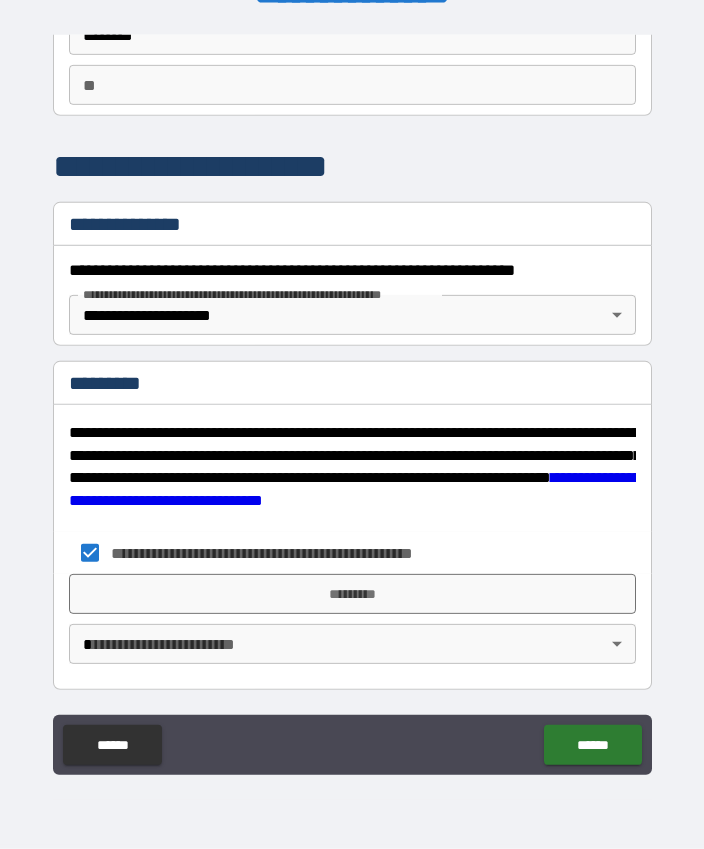 click on "*********" at bounding box center [352, 594] 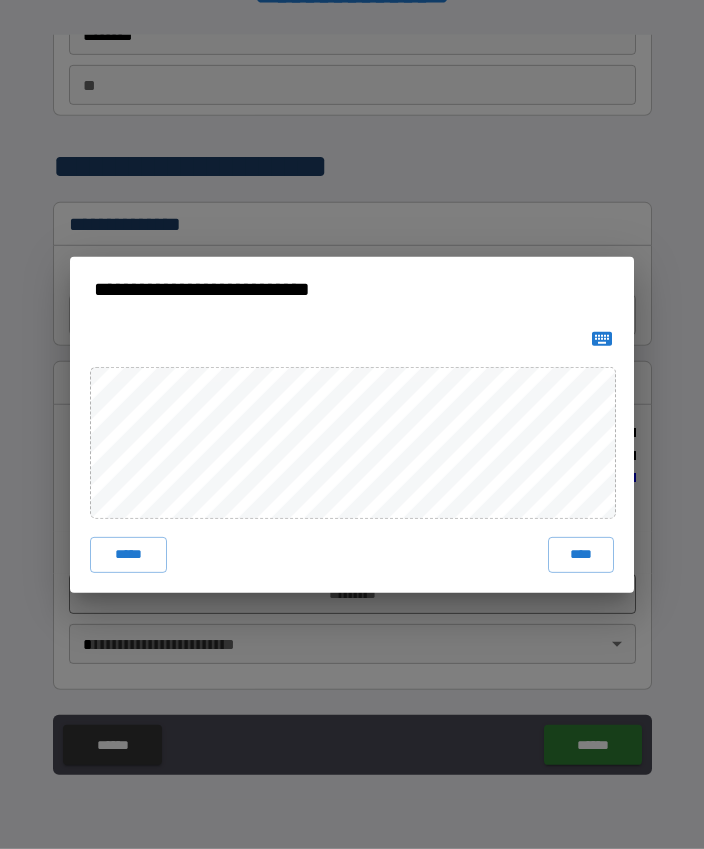 click on "****" at bounding box center (581, 555) 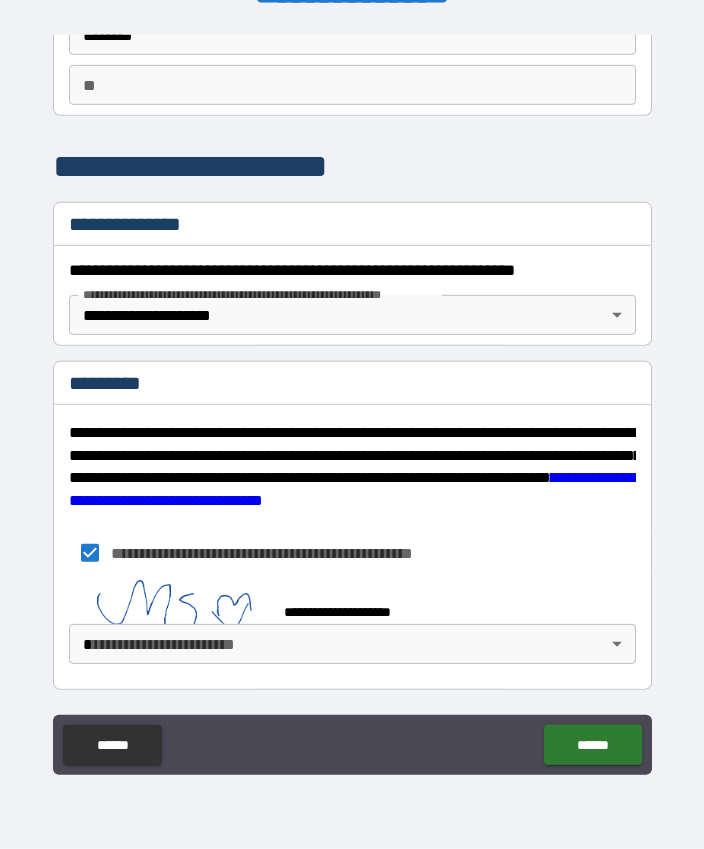scroll, scrollTop: 153, scrollLeft: 0, axis: vertical 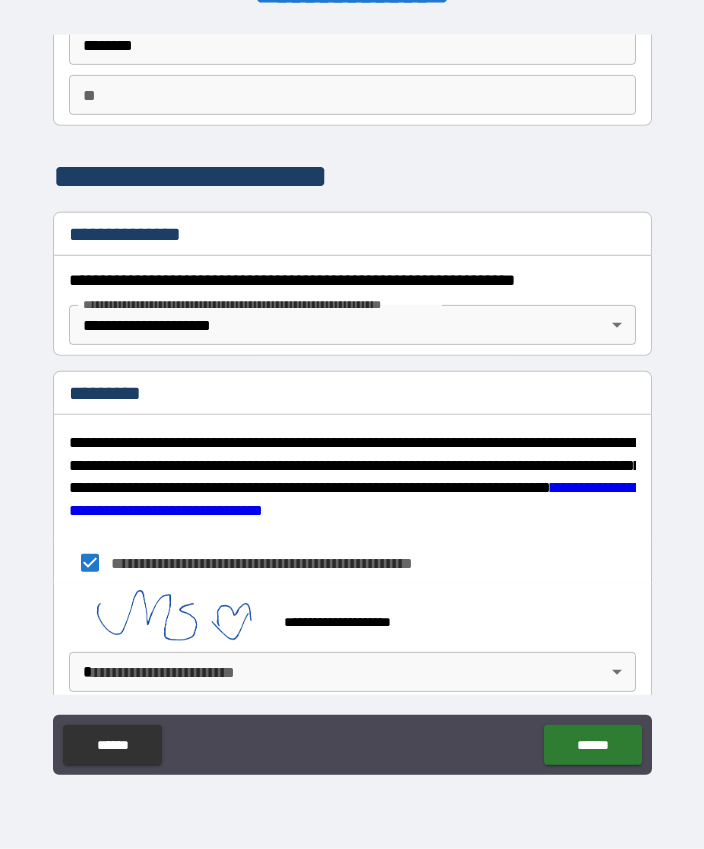 click on "**********" at bounding box center [352, 397] 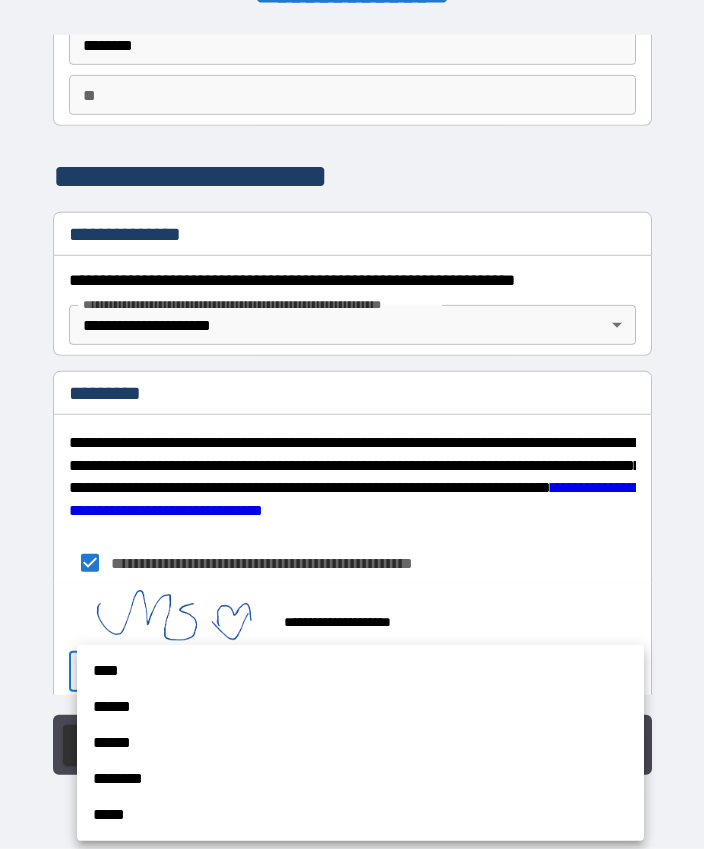 click on "****" at bounding box center [360, 671] 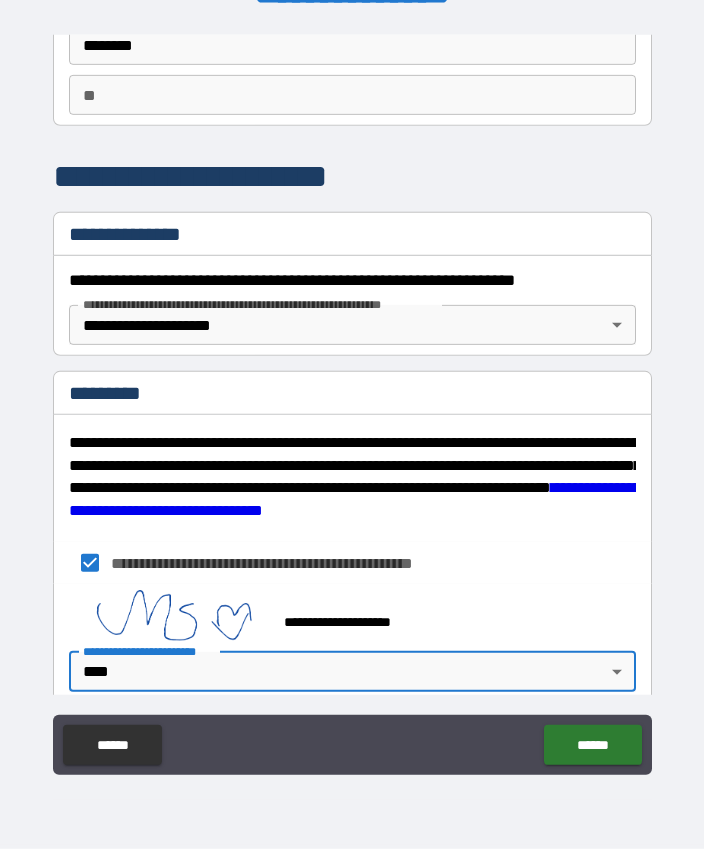 click on "******" at bounding box center [592, 745] 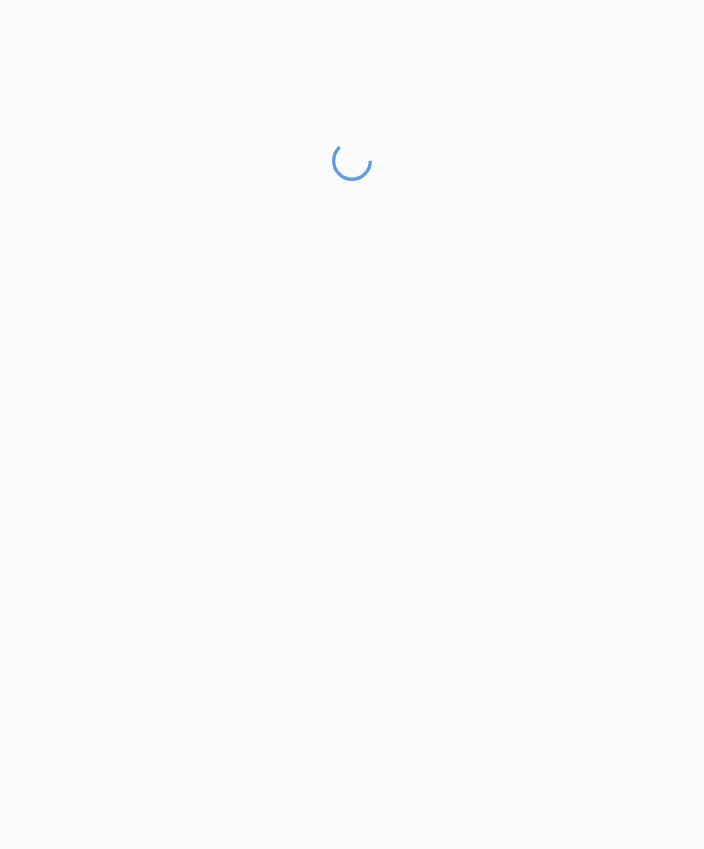 click at bounding box center [352, 495] 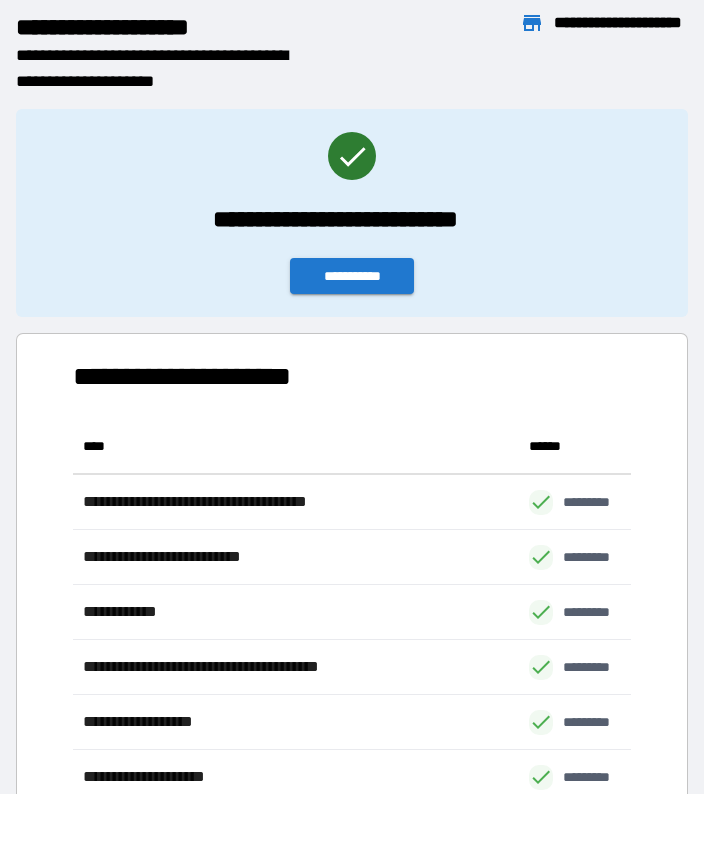 scroll, scrollTop: 441, scrollLeft: 559, axis: both 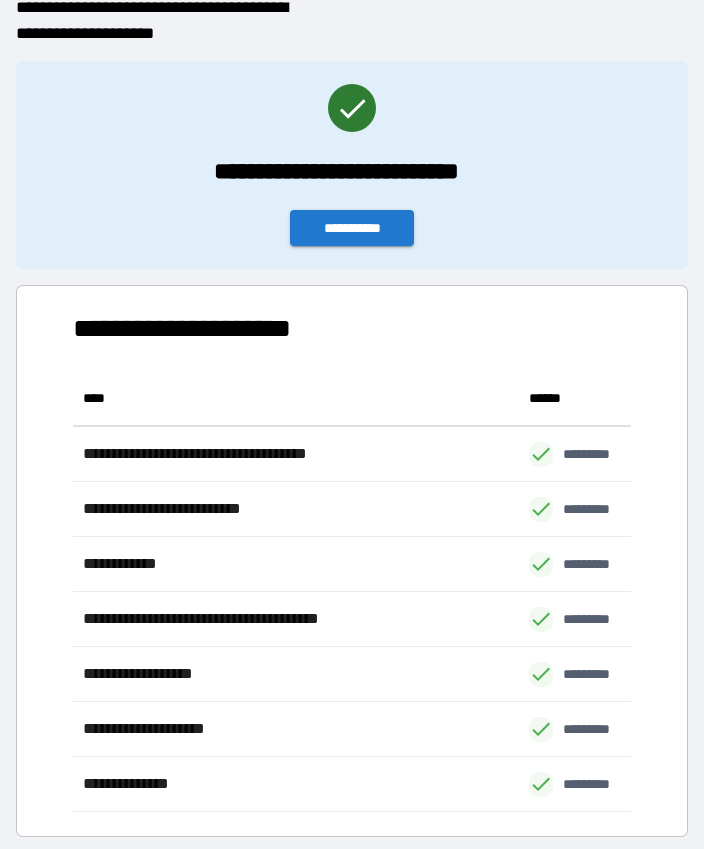 click on "**********" at bounding box center (352, 228) 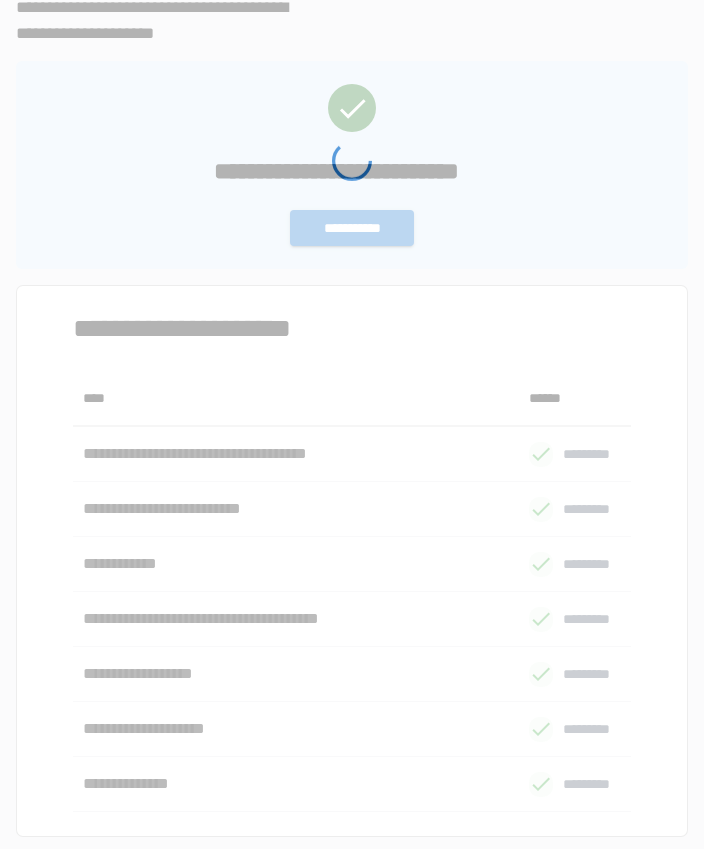scroll, scrollTop: 0, scrollLeft: 0, axis: both 